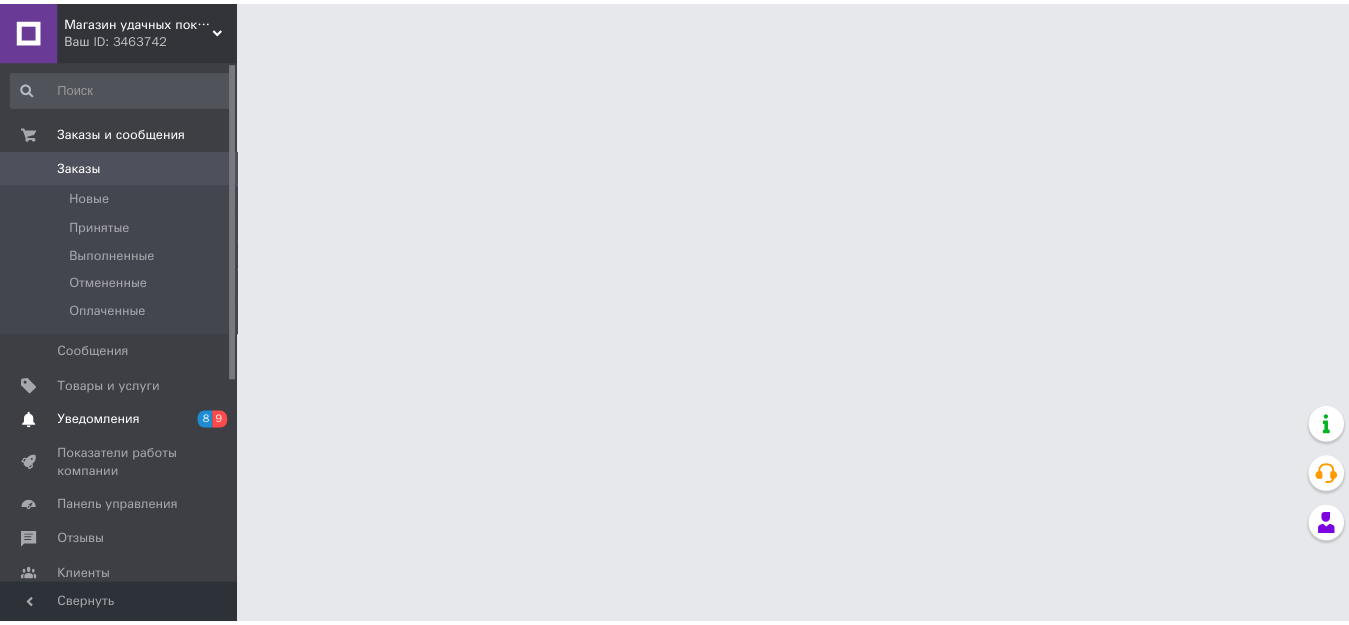 scroll, scrollTop: 0, scrollLeft: 0, axis: both 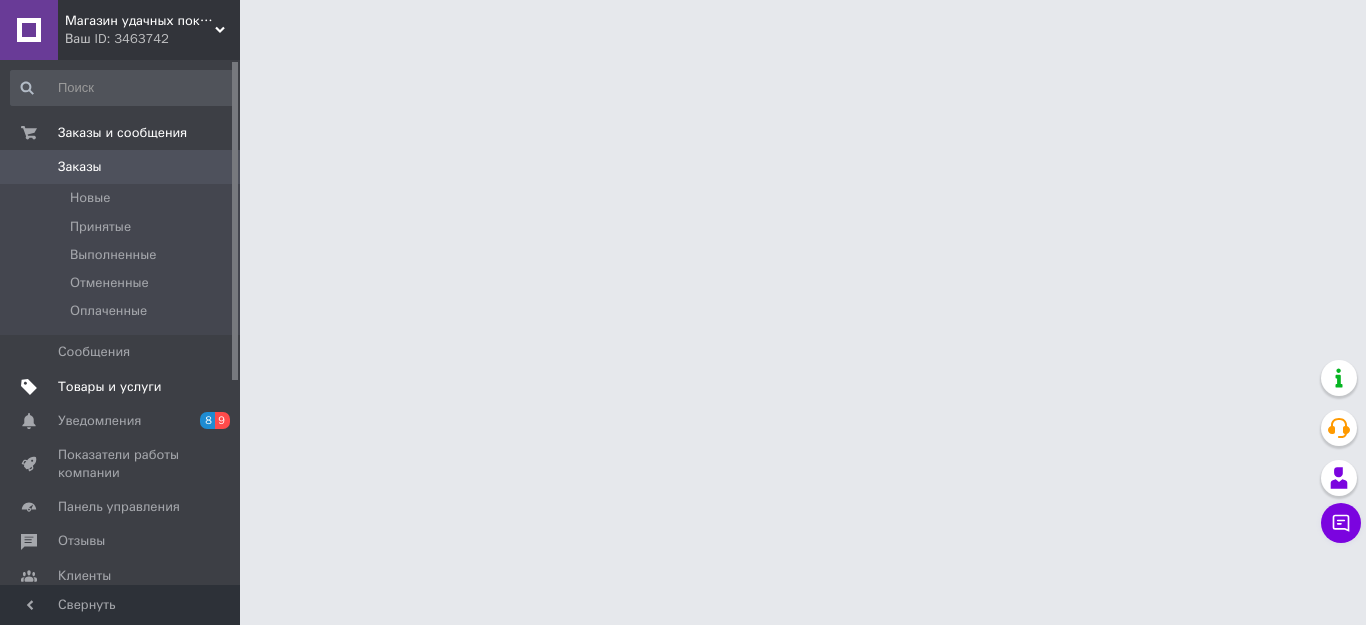 click on "Товары и услуги" at bounding box center (110, 387) 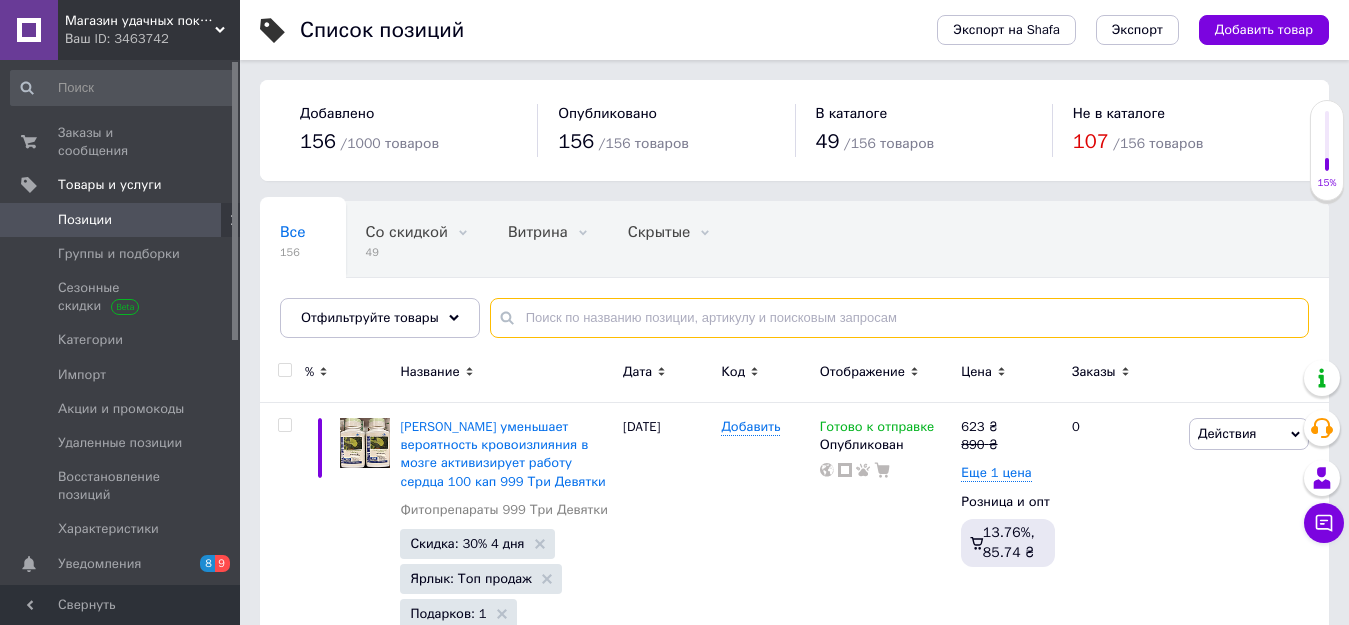 click at bounding box center [899, 318] 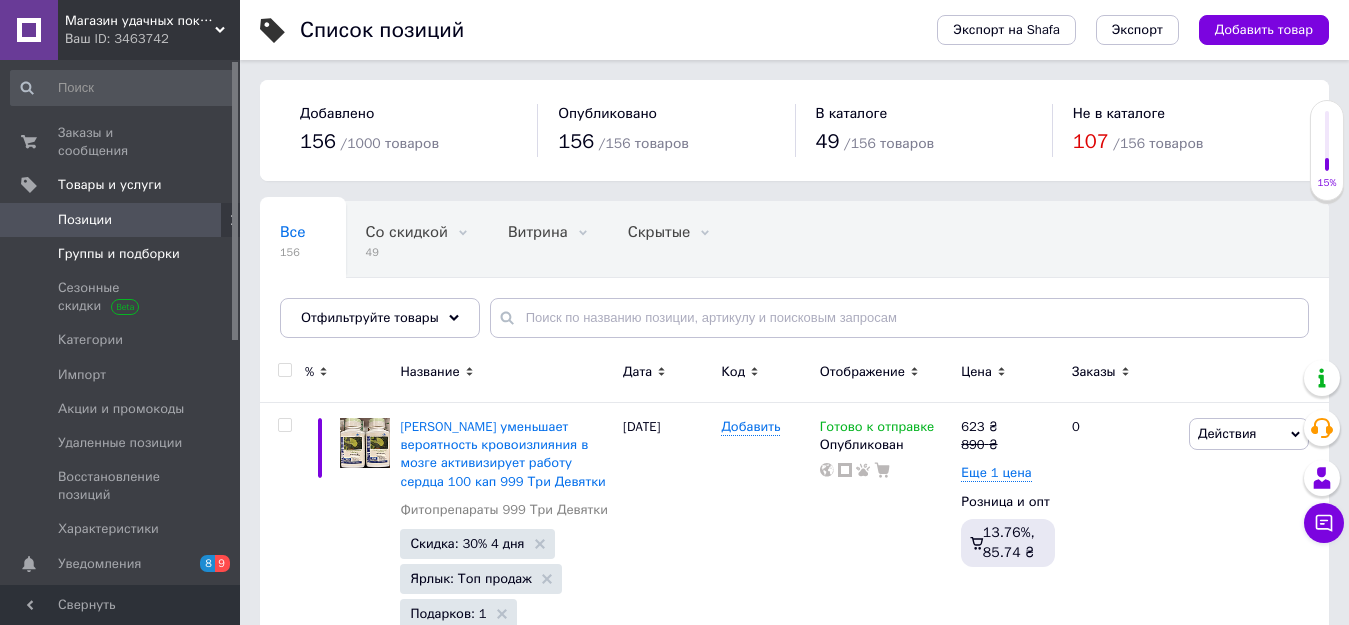 click on "Группы и подборки" at bounding box center [119, 254] 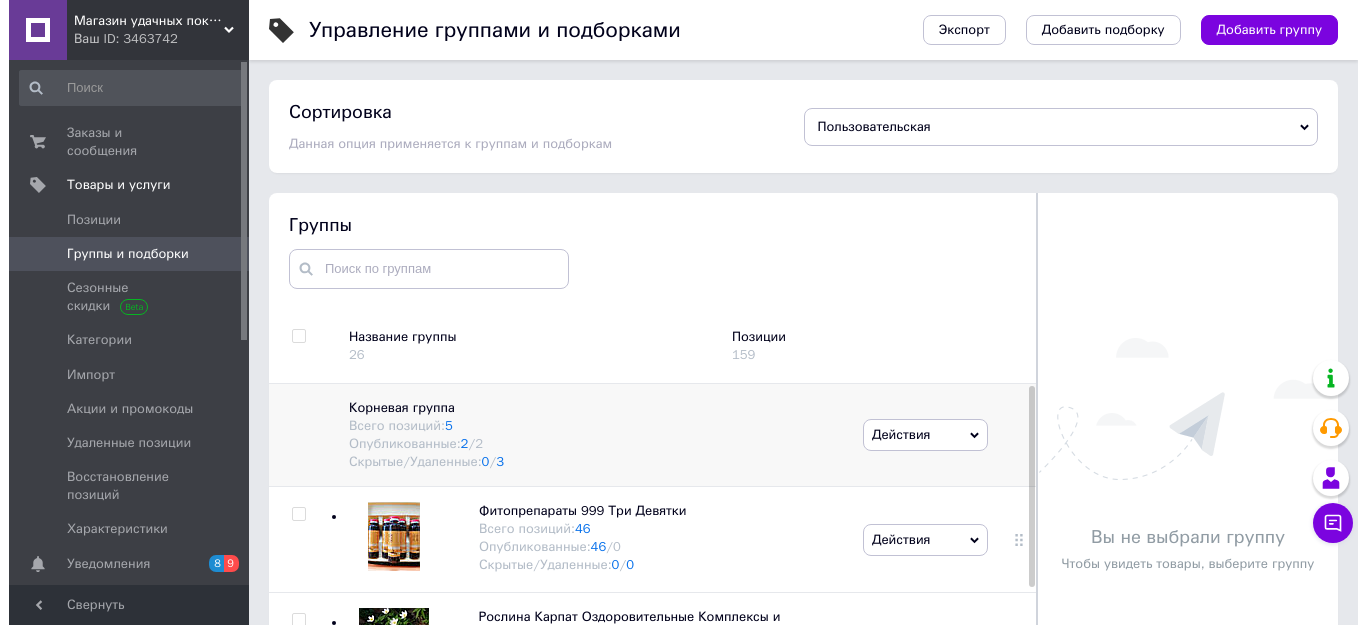scroll, scrollTop: 216, scrollLeft: 0, axis: vertical 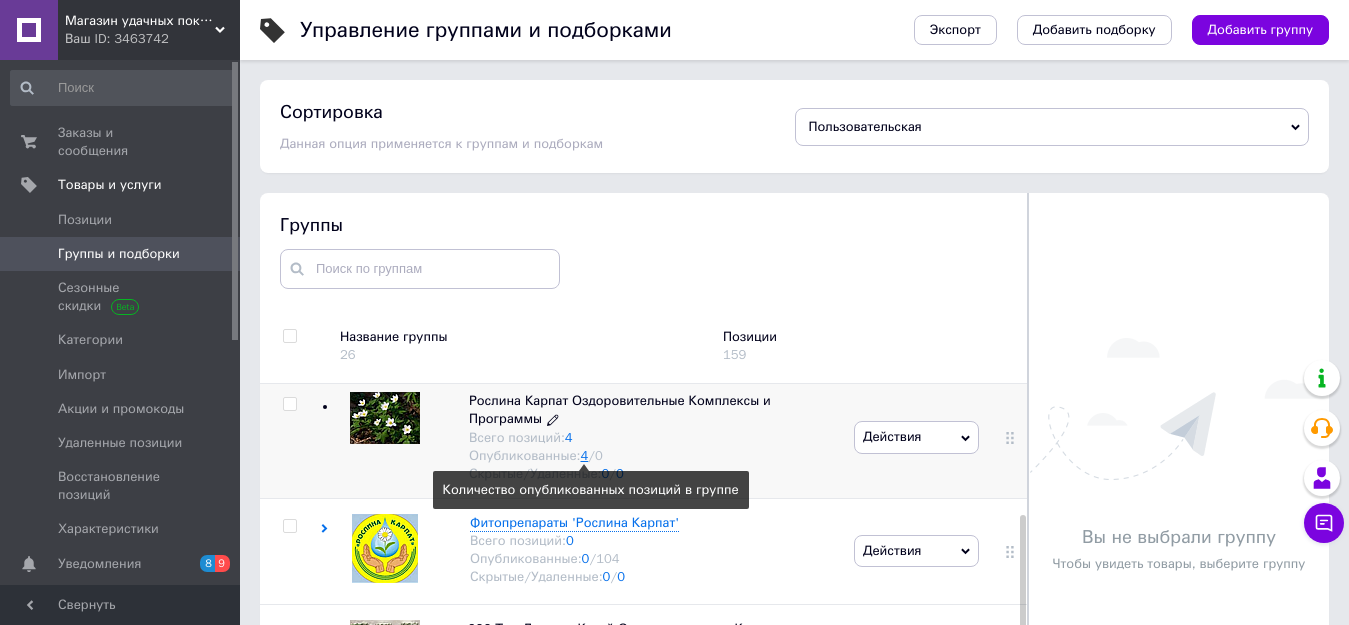 click on "4" at bounding box center (585, 455) 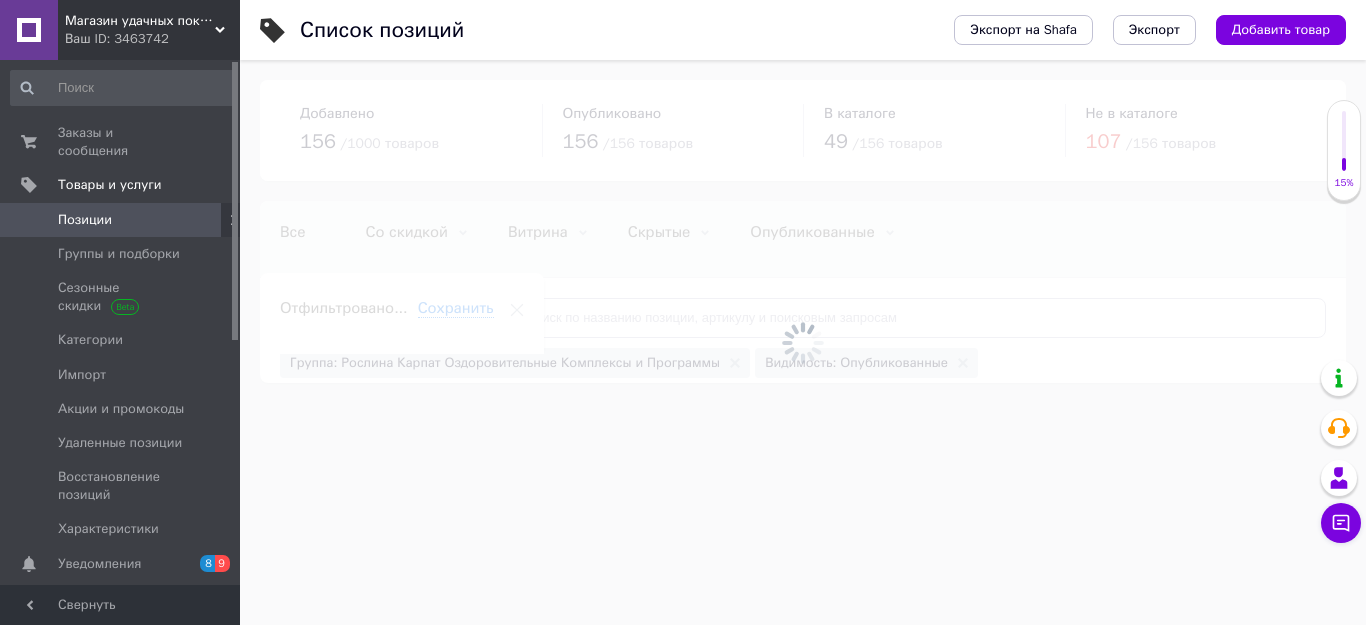 scroll, scrollTop: 0, scrollLeft: 7, axis: horizontal 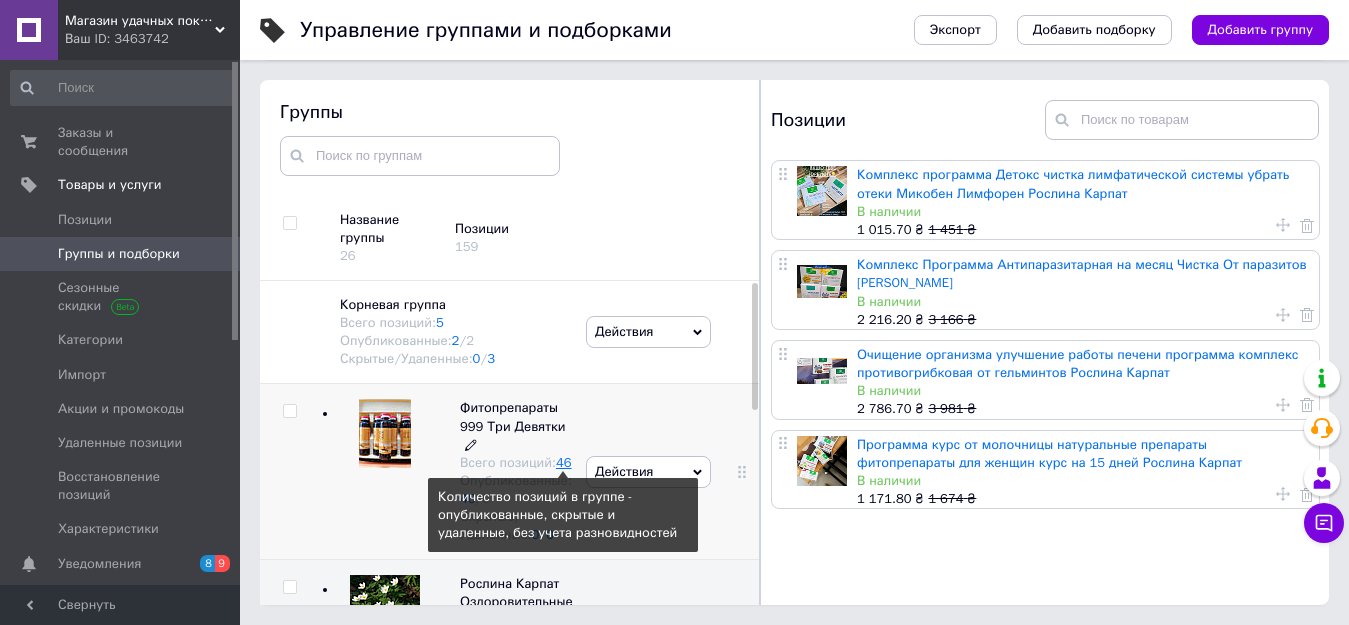 click on "46" at bounding box center (564, 462) 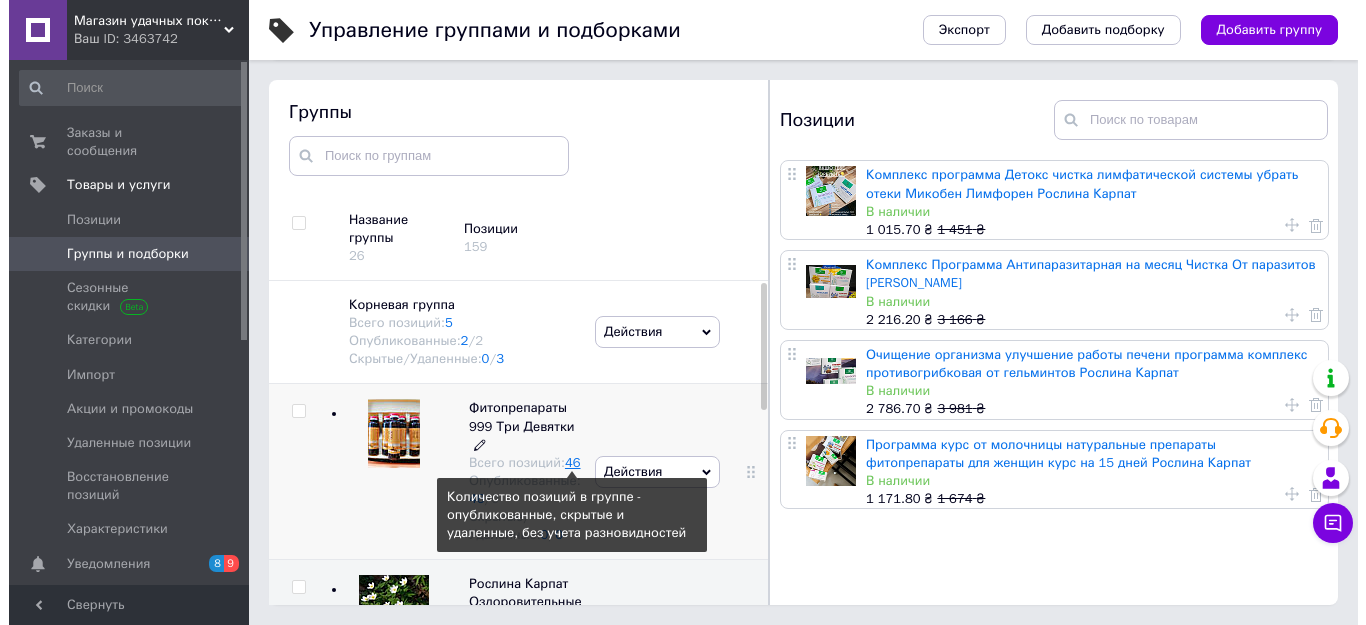 scroll, scrollTop: 0, scrollLeft: 0, axis: both 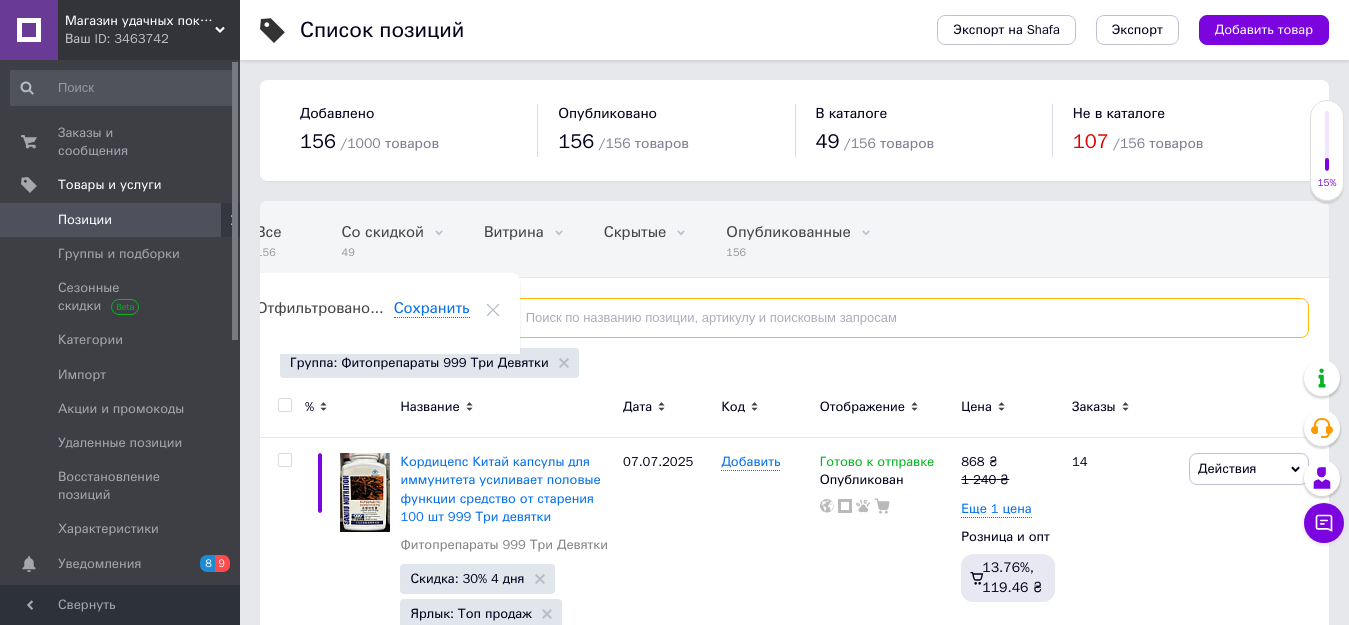 click at bounding box center (899, 318) 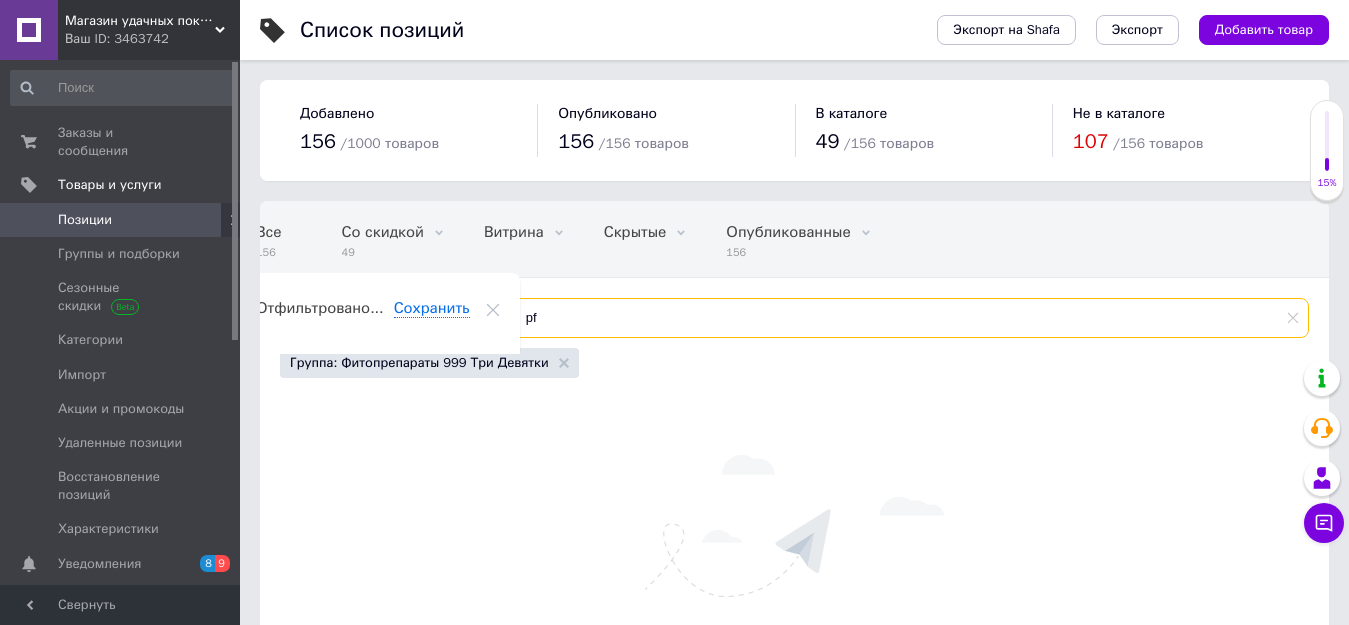 type on "p" 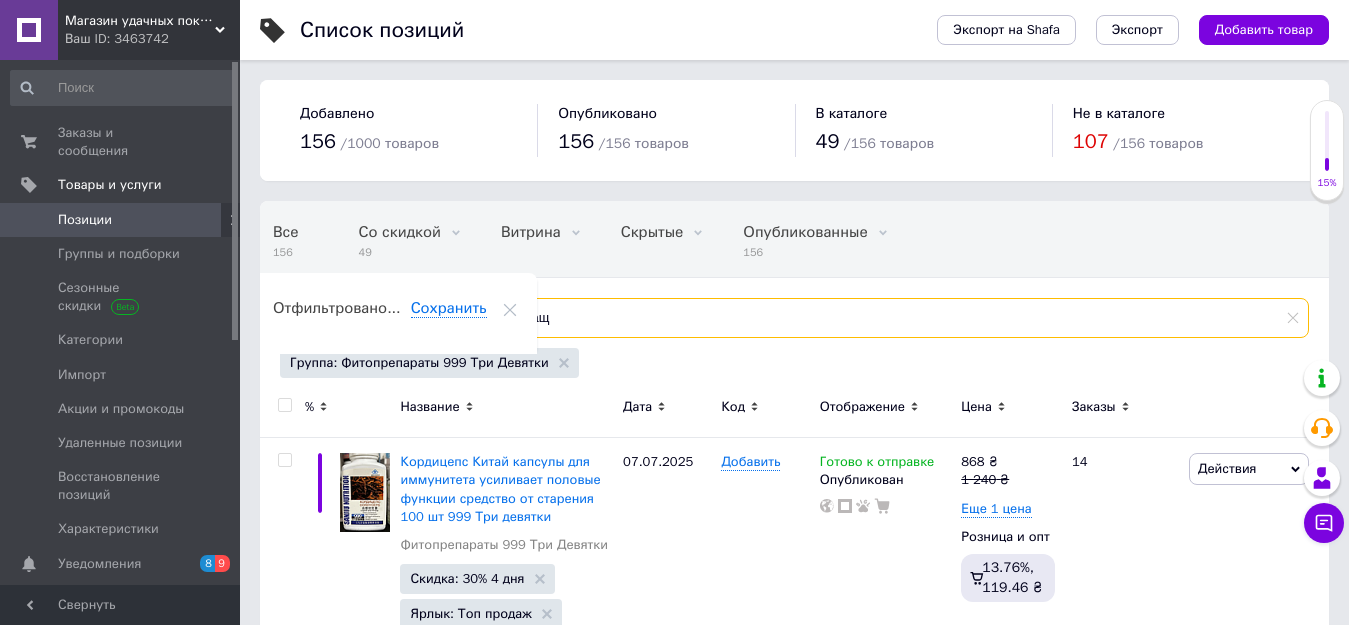 scroll, scrollTop: 0, scrollLeft: 24, axis: horizontal 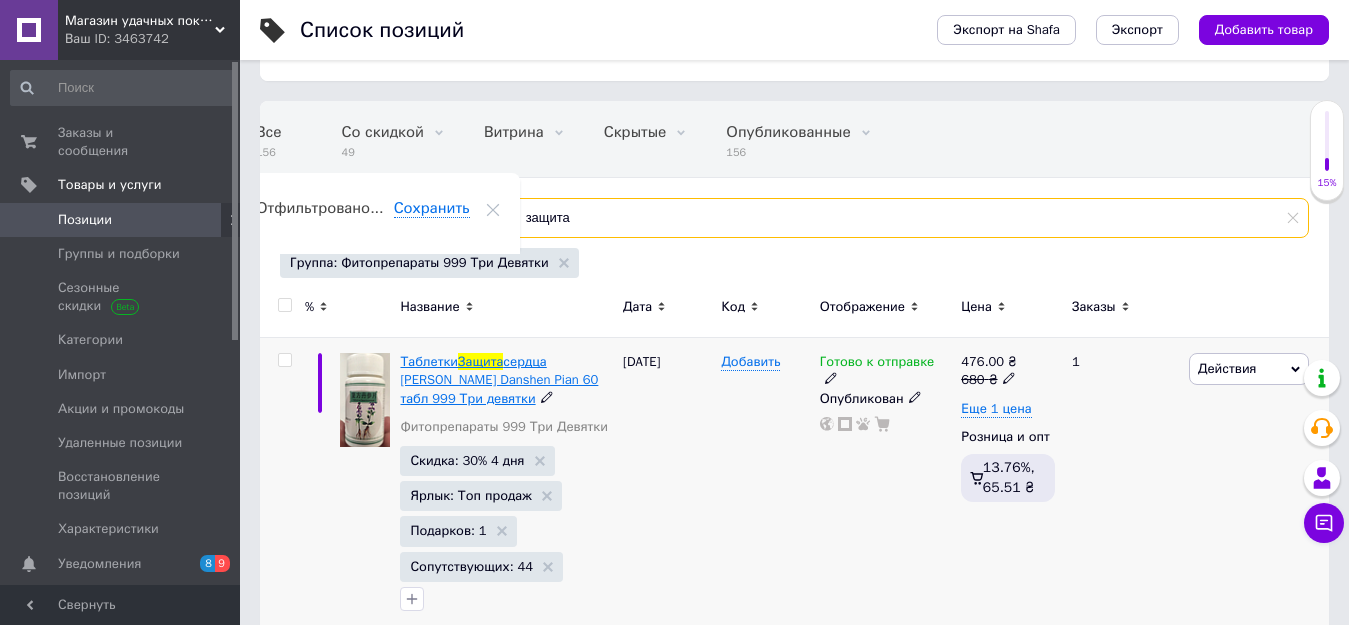 type on "защита" 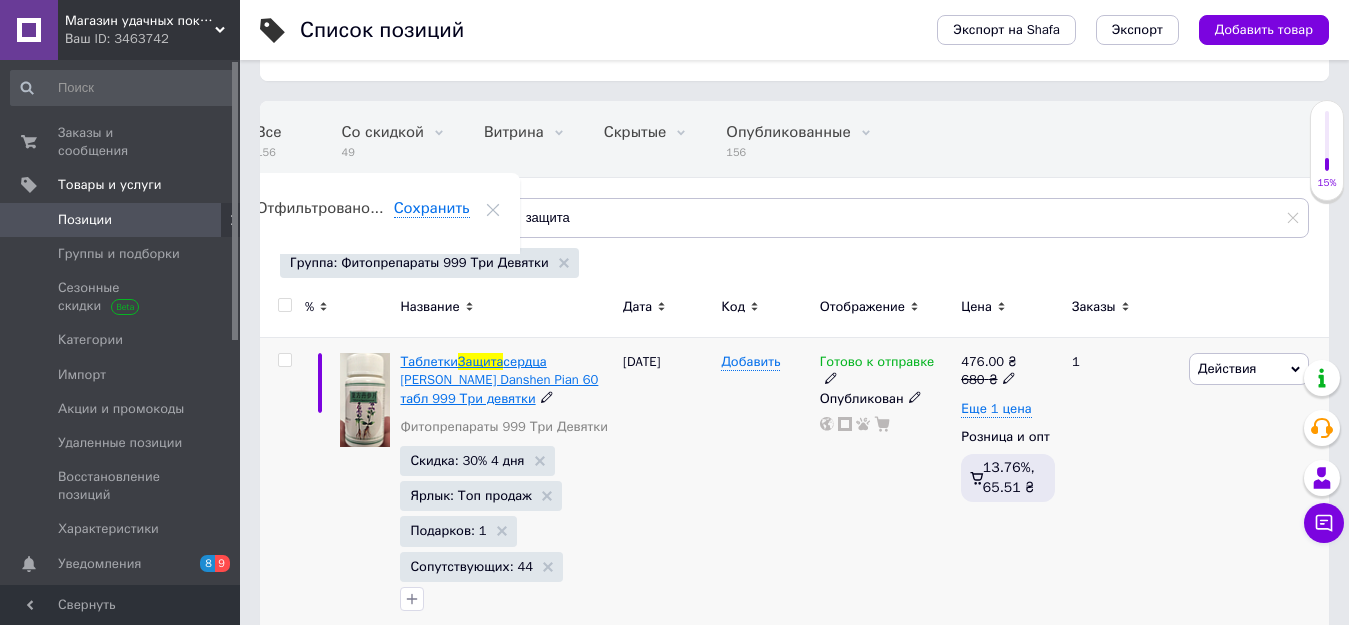 click on "сердца [PERSON_NAME] Danshen Pian 60 табл 999 Три девятки" at bounding box center (499, 379) 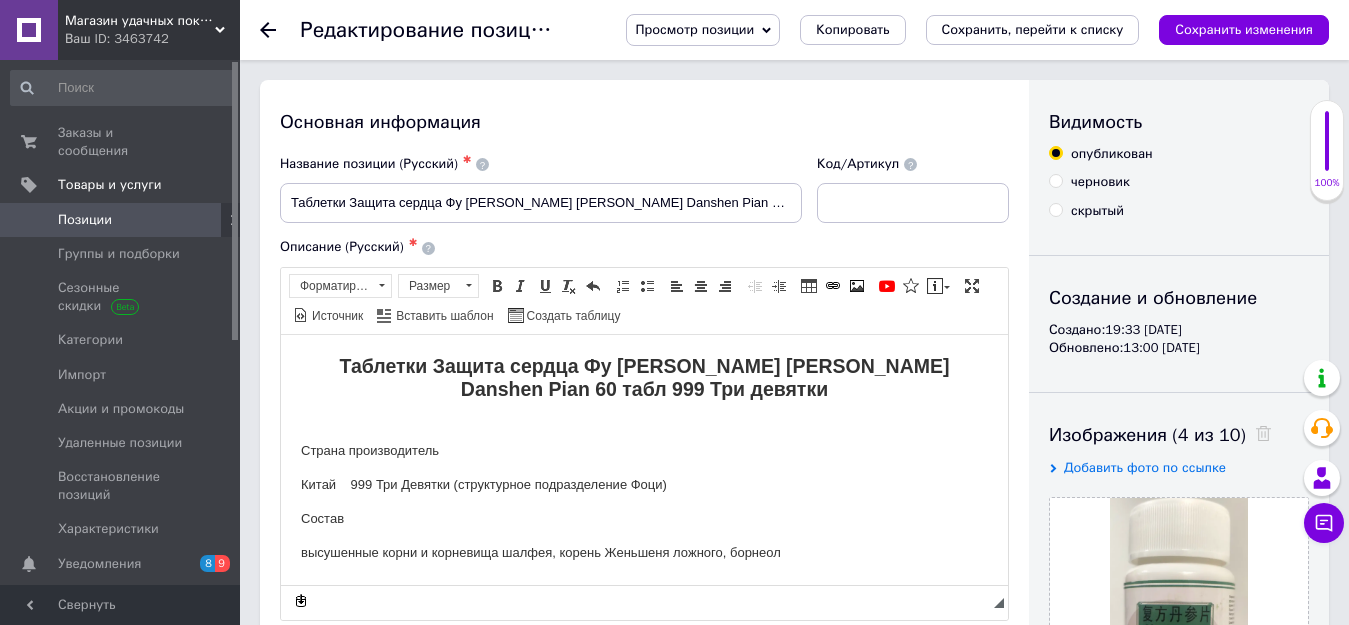 scroll, scrollTop: 0, scrollLeft: 0, axis: both 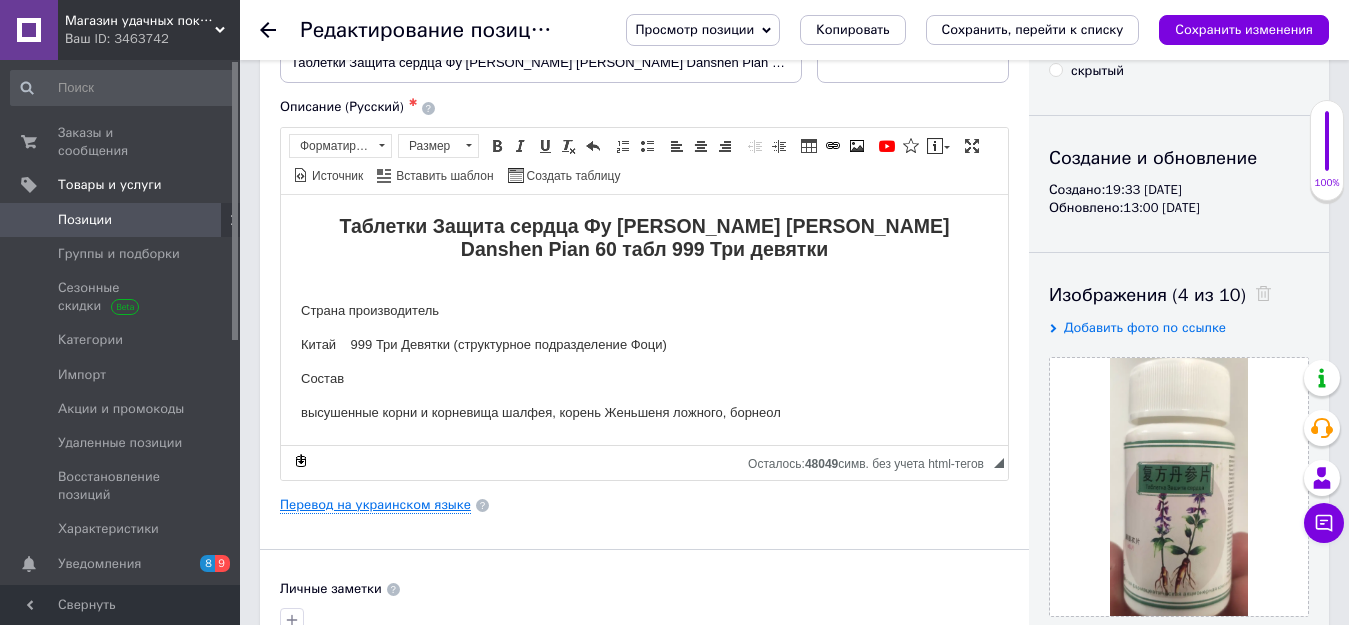click on "Перевод на украинском языке" at bounding box center (375, 505) 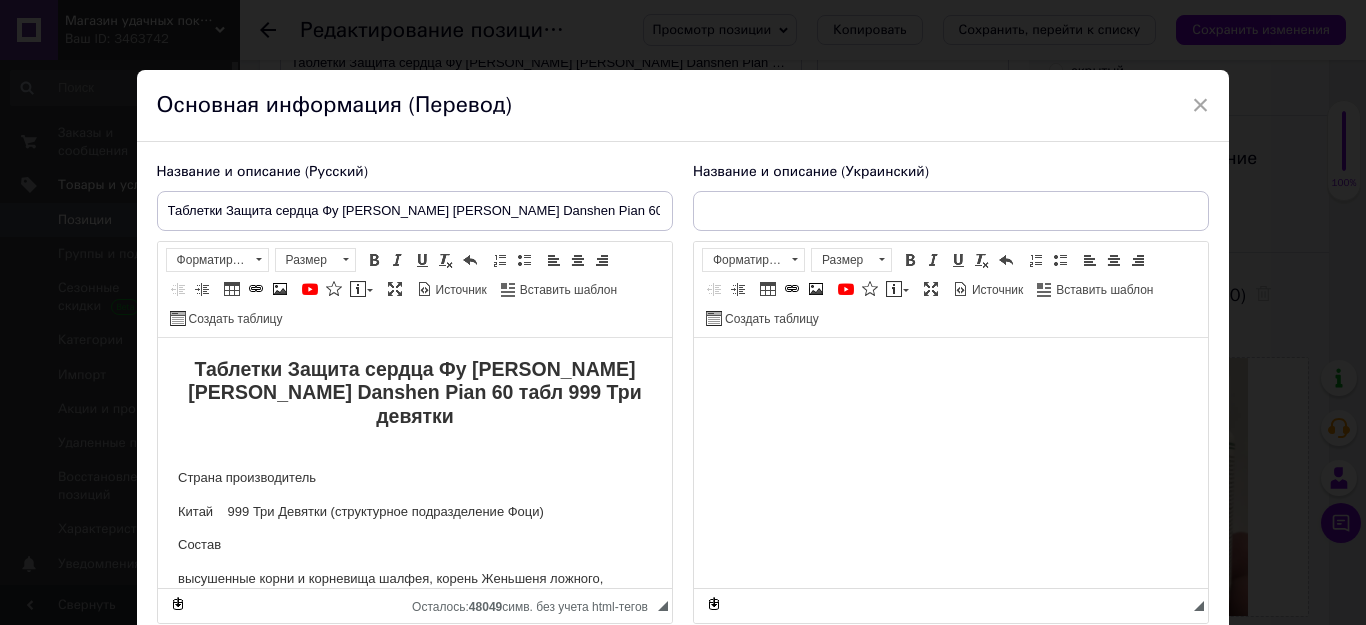scroll, scrollTop: 0, scrollLeft: 0, axis: both 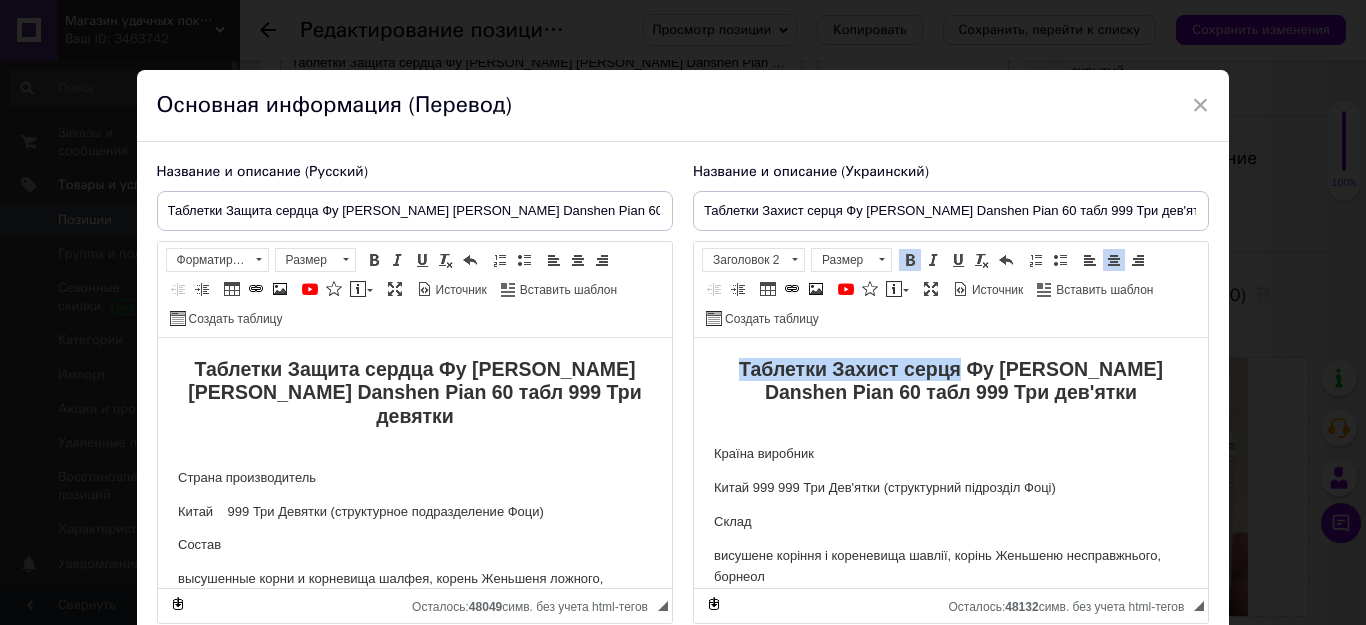 drag, startPoint x: 752, startPoint y: 361, endPoint x: 955, endPoint y: 368, distance: 203.12065 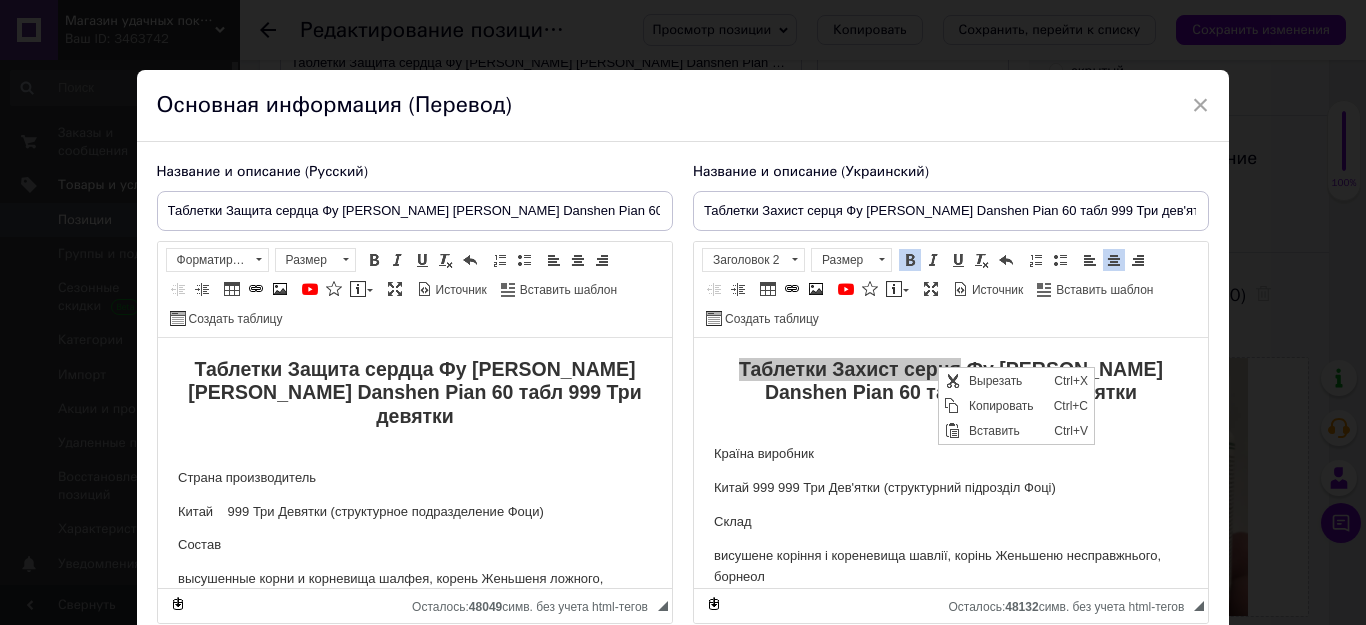 scroll, scrollTop: 0, scrollLeft: 0, axis: both 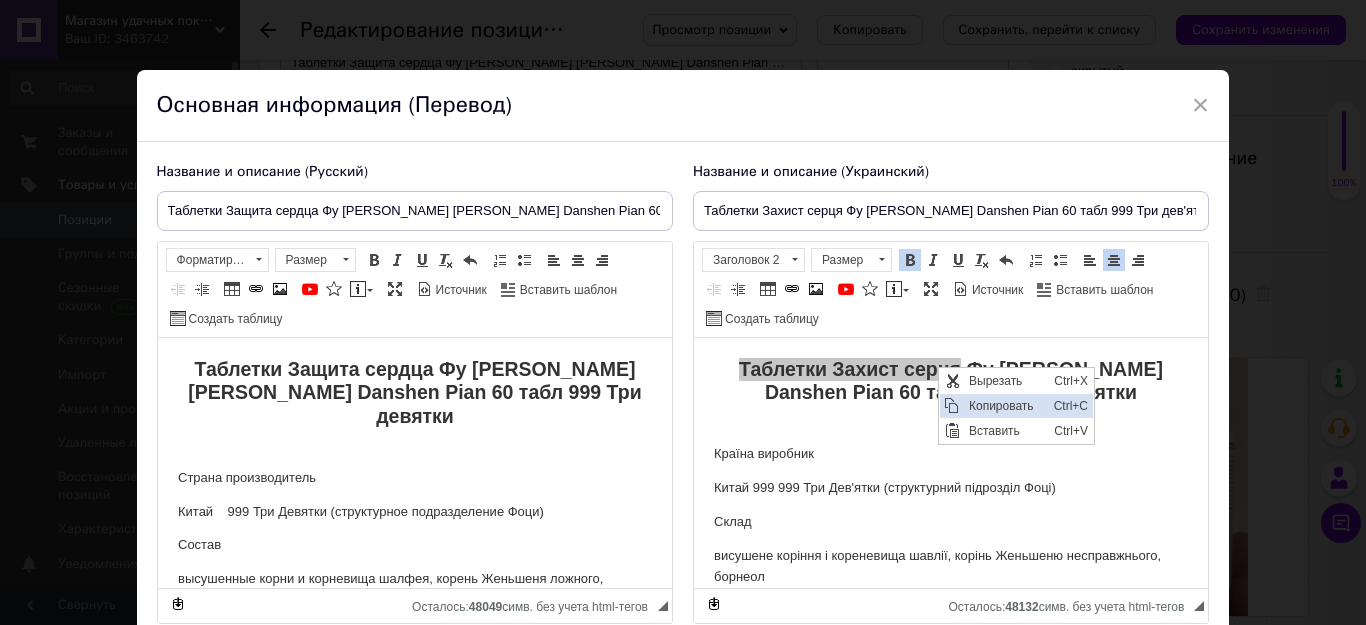 click on "Копировать" at bounding box center (1006, 406) 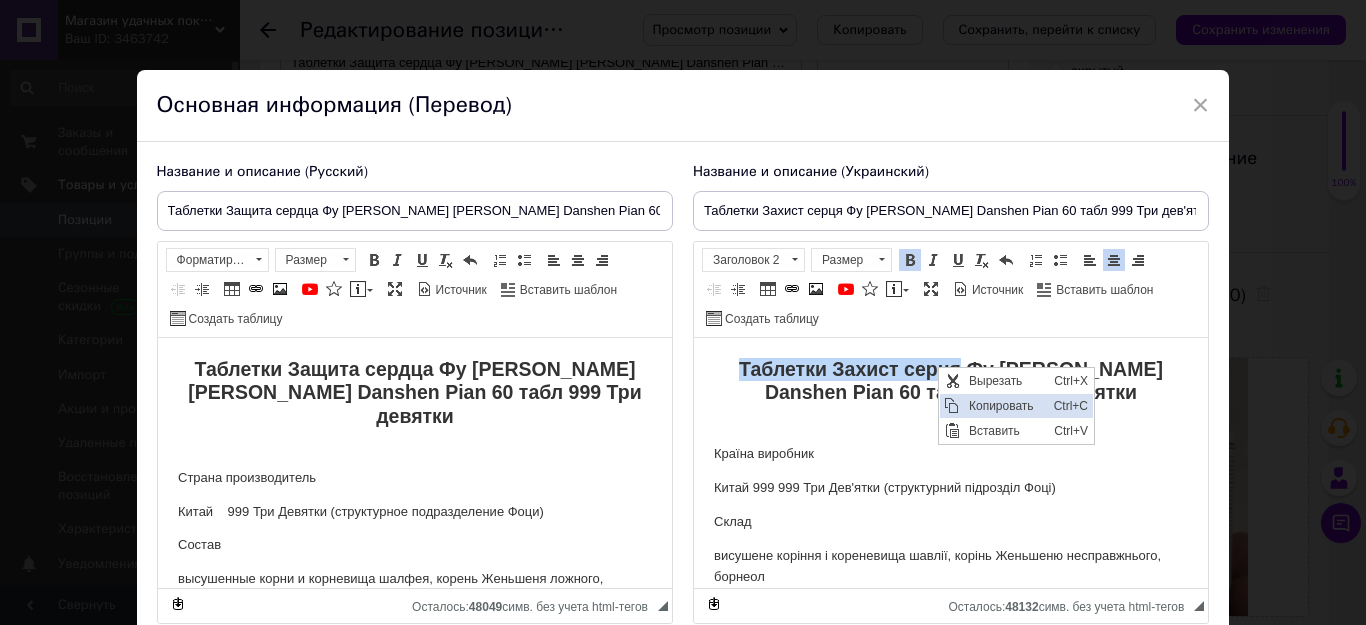 copy on "Таблетки Захист серця" 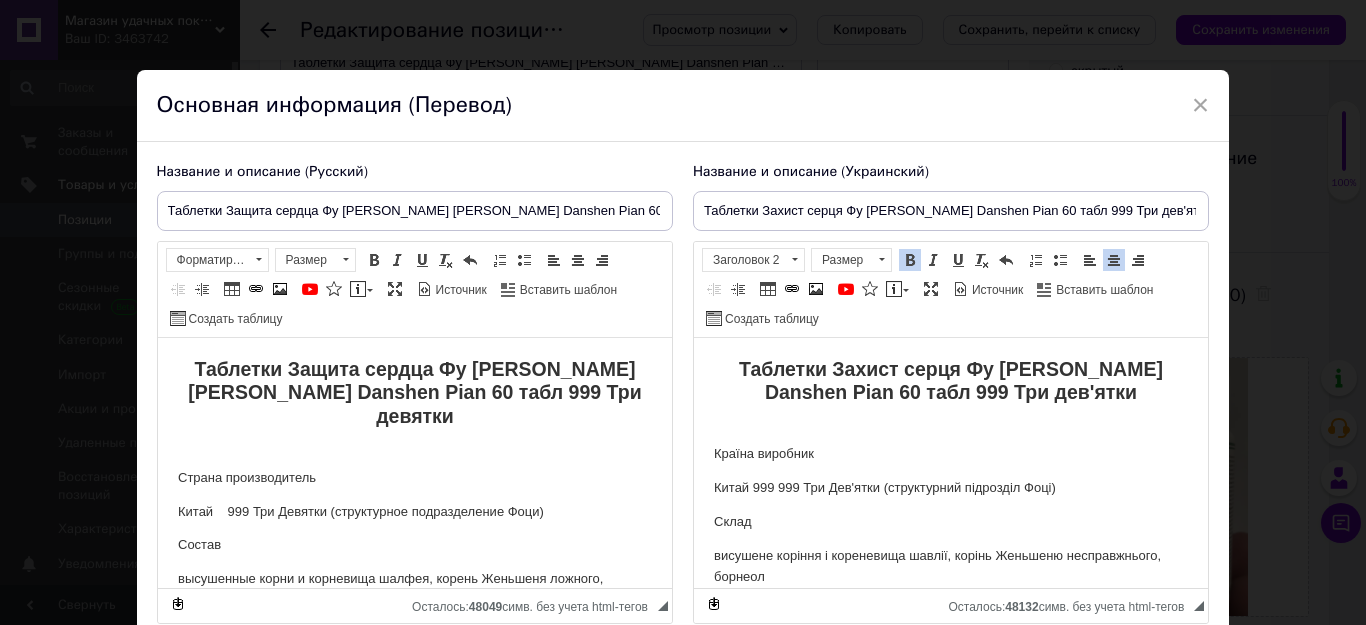 click on "Країна виробник" at bounding box center [950, 454] 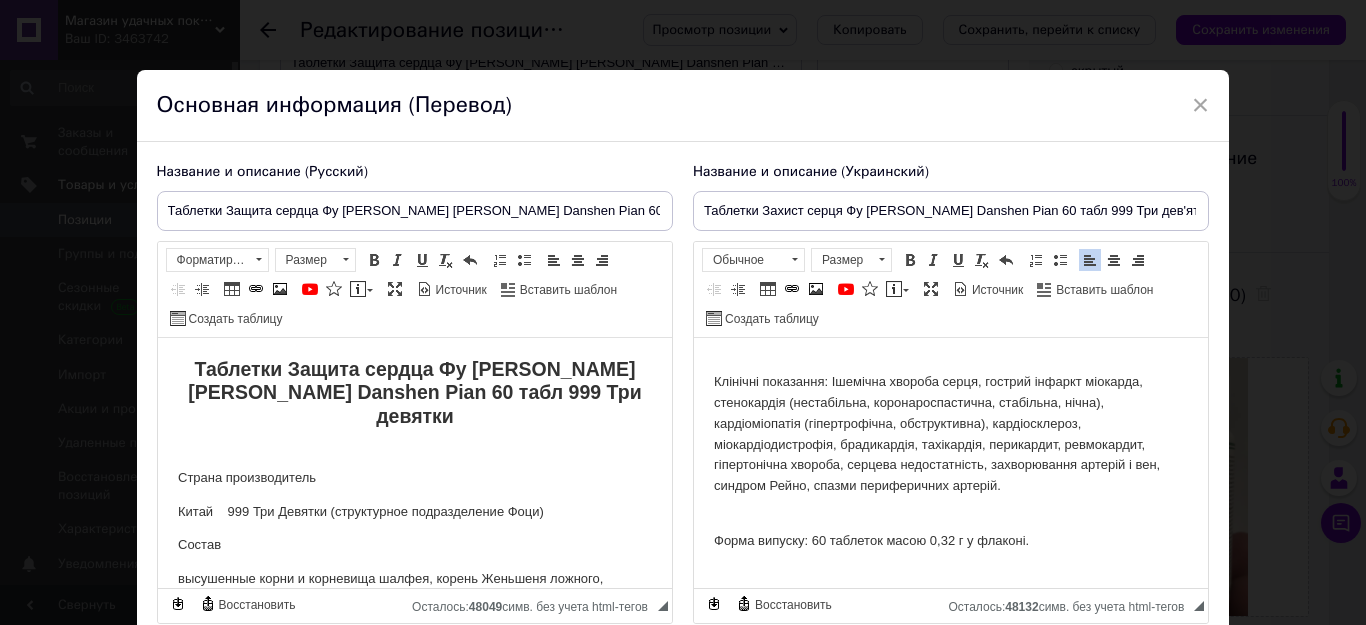 scroll, scrollTop: 300, scrollLeft: 0, axis: vertical 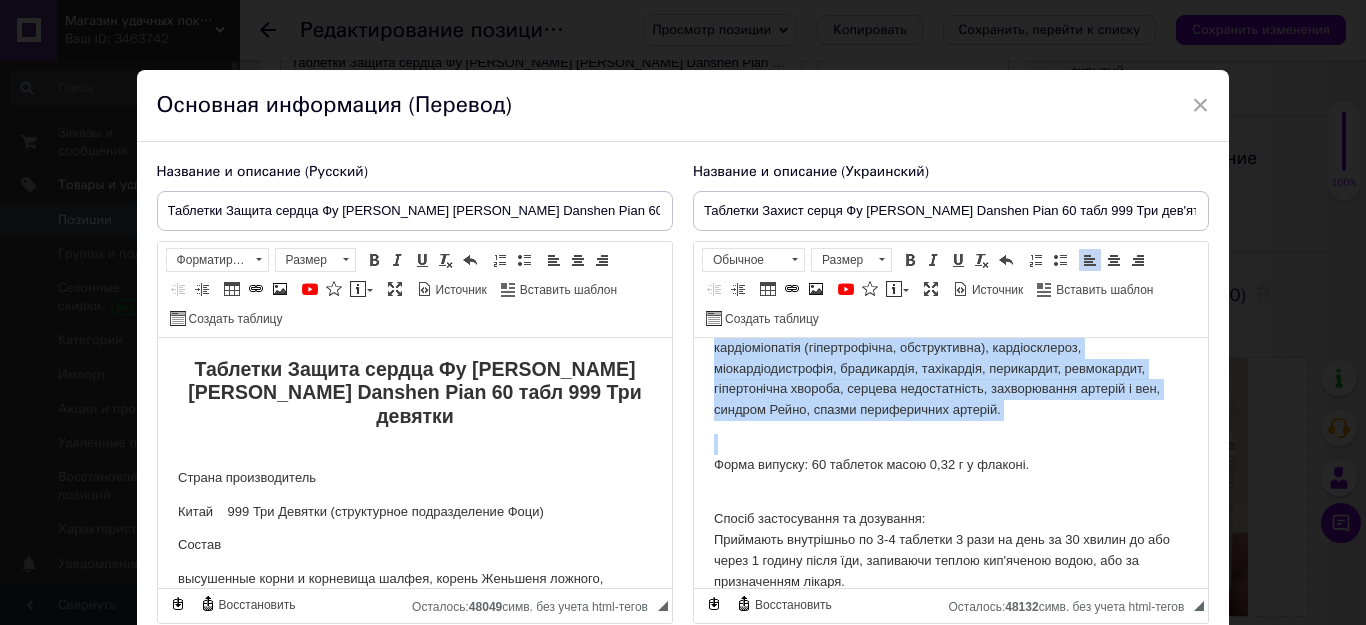 drag, startPoint x: 710, startPoint y: 467, endPoint x: 999, endPoint y: 464, distance: 289.01556 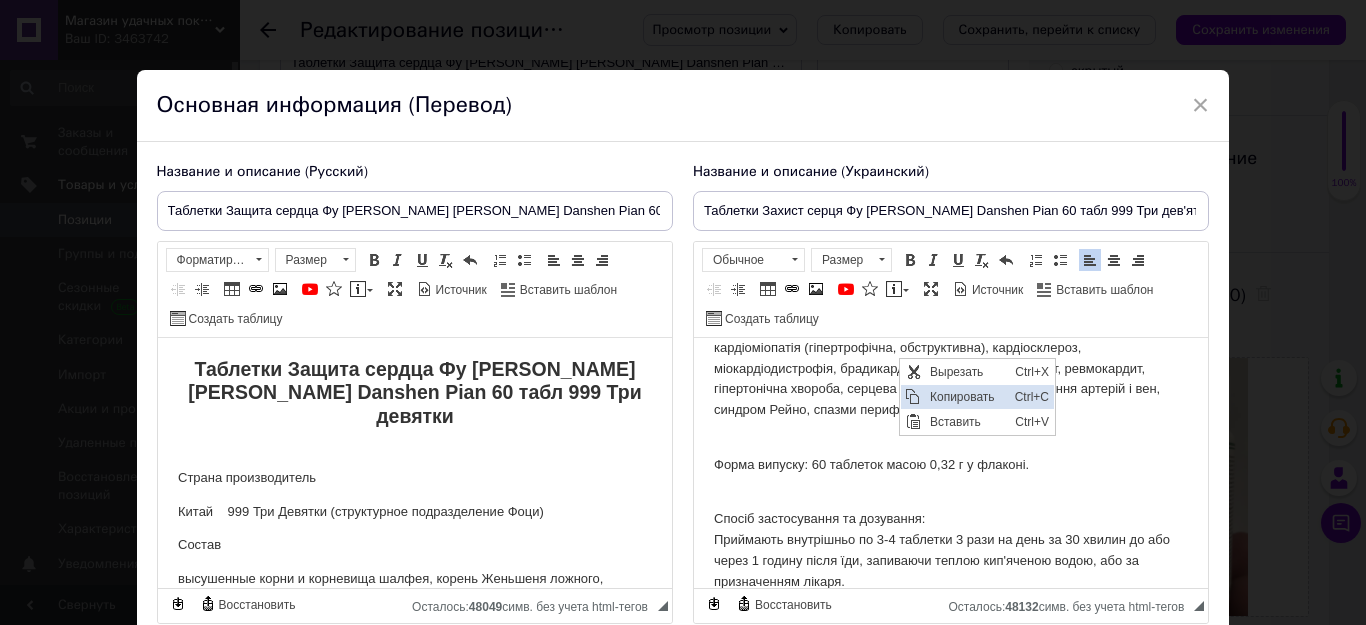 click on "Копировать" at bounding box center [967, 397] 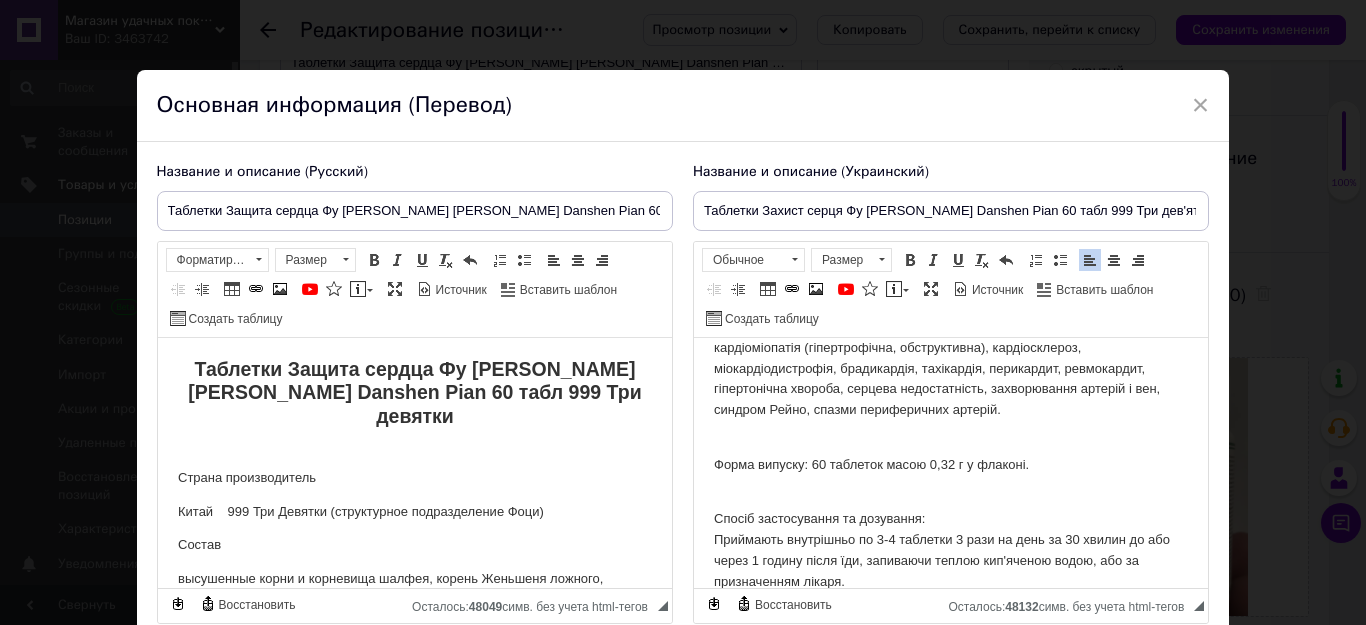 click on "Таблетки Захист серця Фу Фан Дань Дань Шень Пянь Fufang Danshen Pian 60 табл 999 Три дев'ятки Країна виробник Китай 999 999 Три Дев'ятки (структурний підрозділ Фоці) Склад висушене коріння і кореневища шавлії, корінь Женьшеню несправжнього, борнеол Фармакологічні властивості та показання до застосування: Дія з точки зору ТКМ. [PERSON_NAME] Кров і усуває Застій Крові. Регулює Ци. Втамовує біль у грудях і Шлунку. Оживляє за допомогою ароматичних стимуляторів. Форма випуску: 60 таблеток масою 0,32 г у флаконі. Спосіб застосування та дозування:" at bounding box center [950, 254] 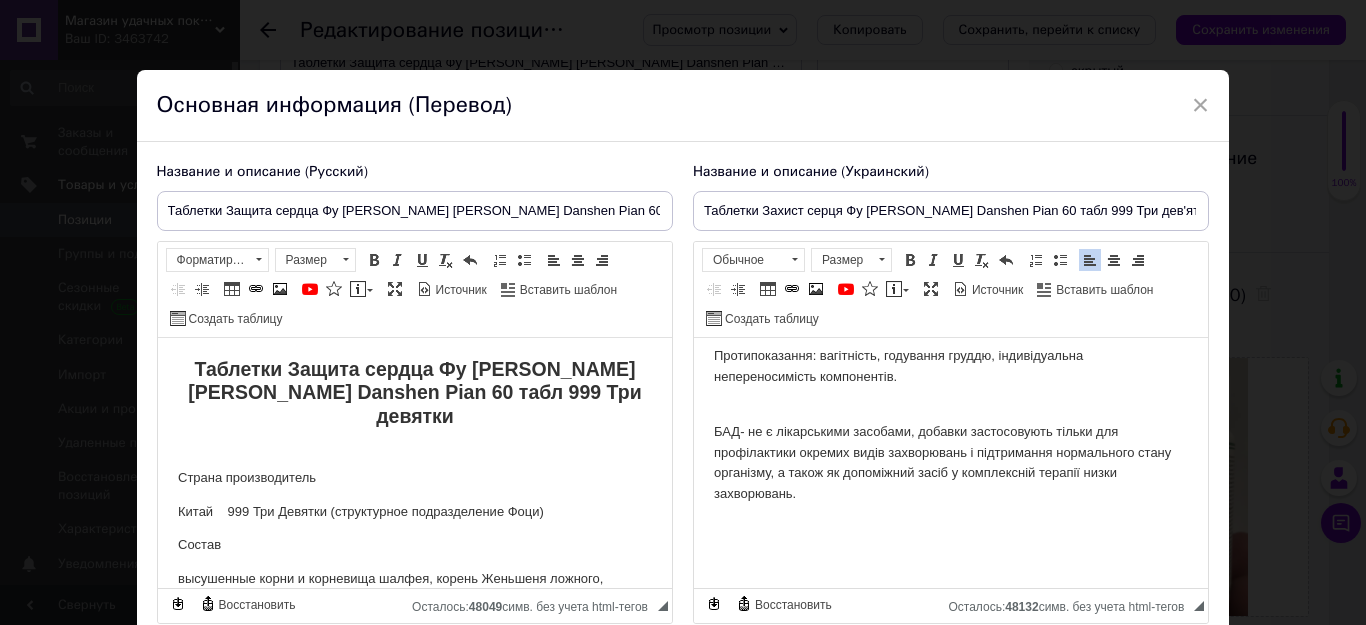 scroll, scrollTop: 758, scrollLeft: 0, axis: vertical 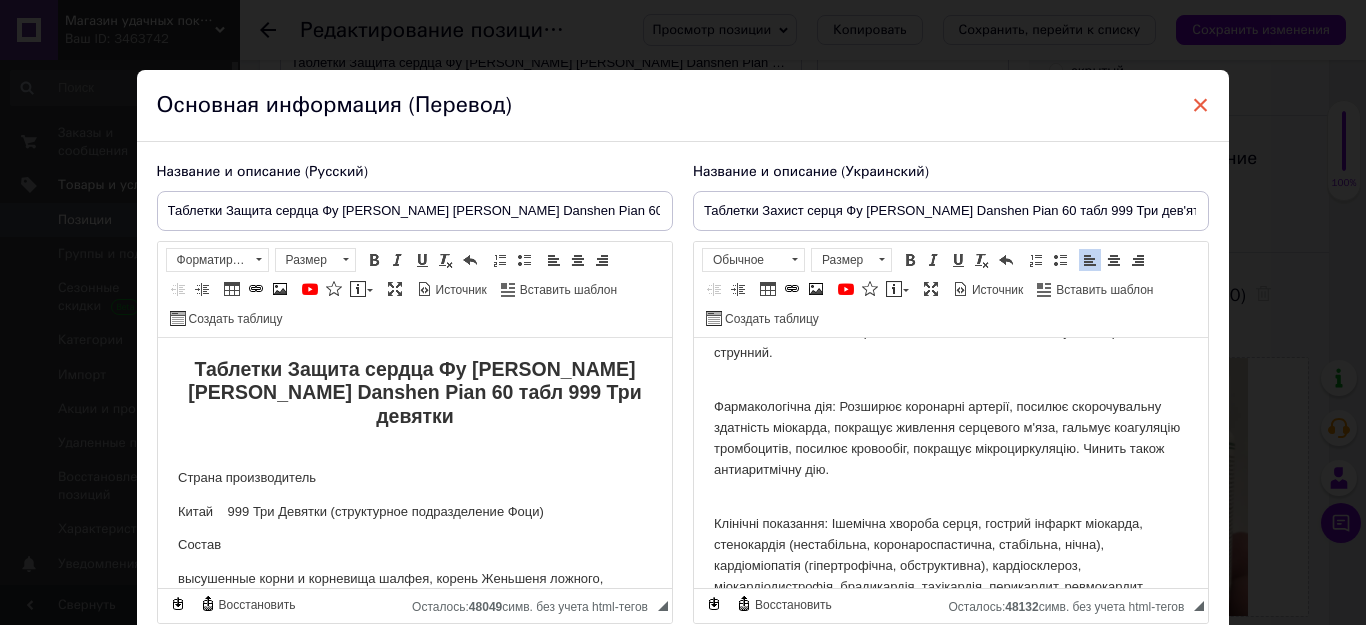 click on "×" at bounding box center (1201, 105) 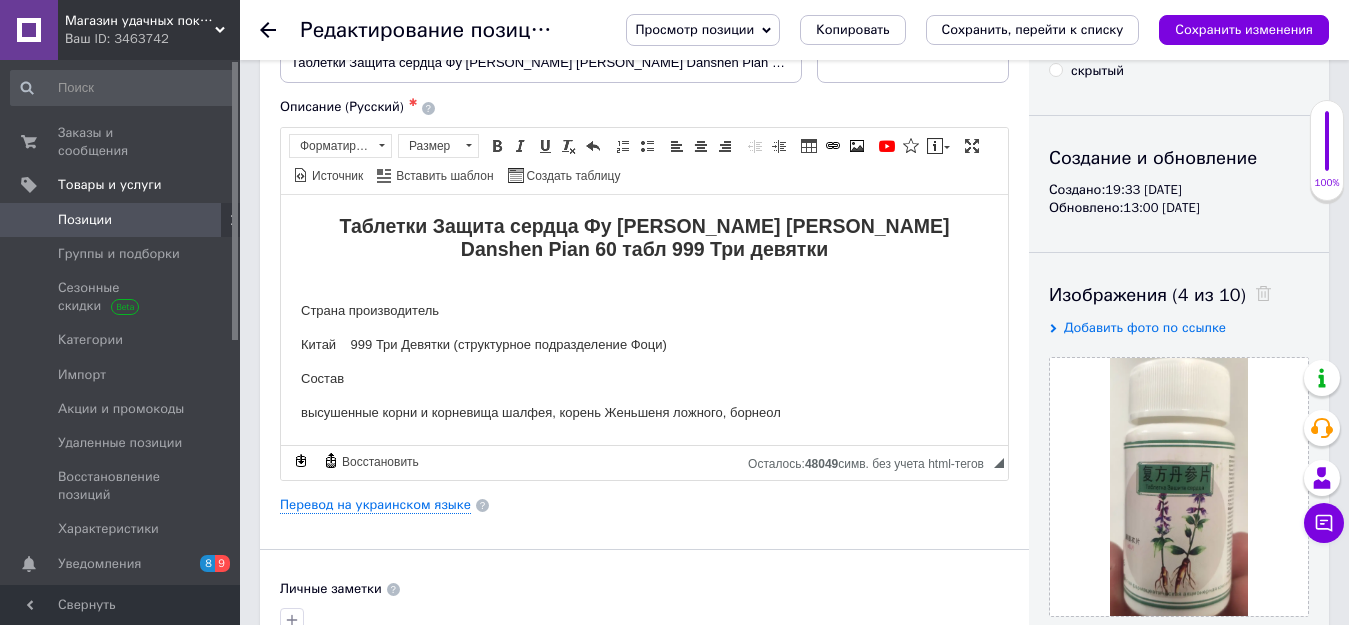 click 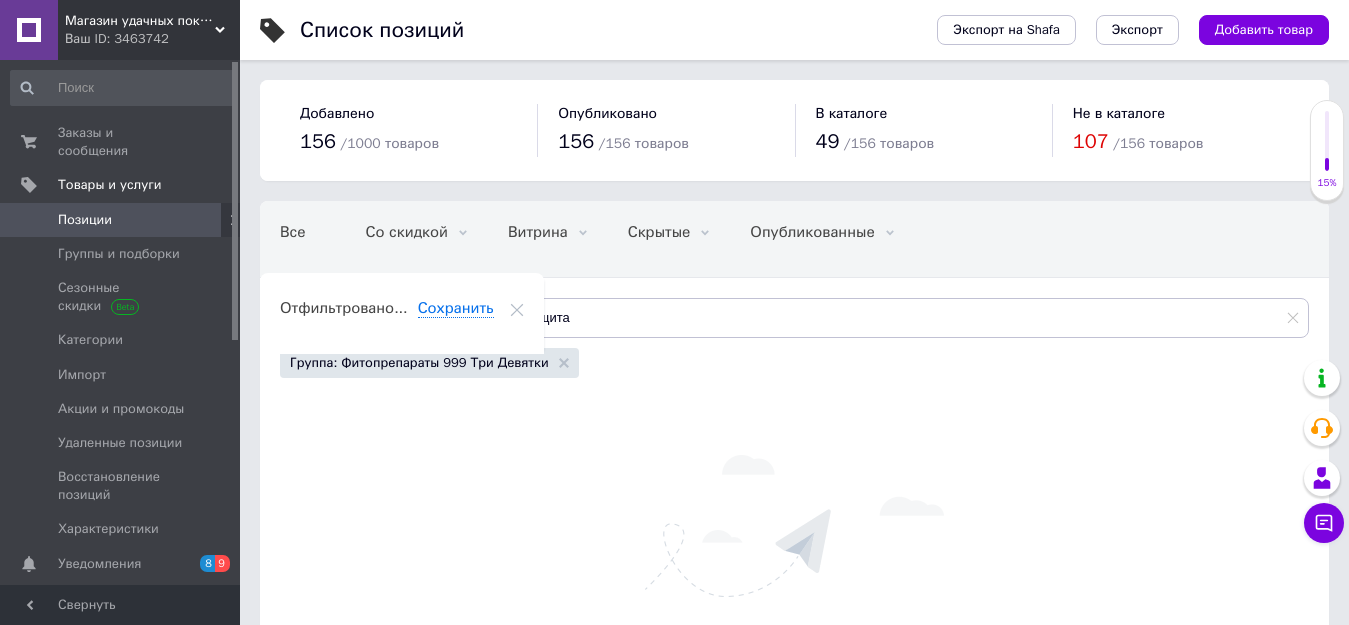 scroll, scrollTop: 0, scrollLeft: 24, axis: horizontal 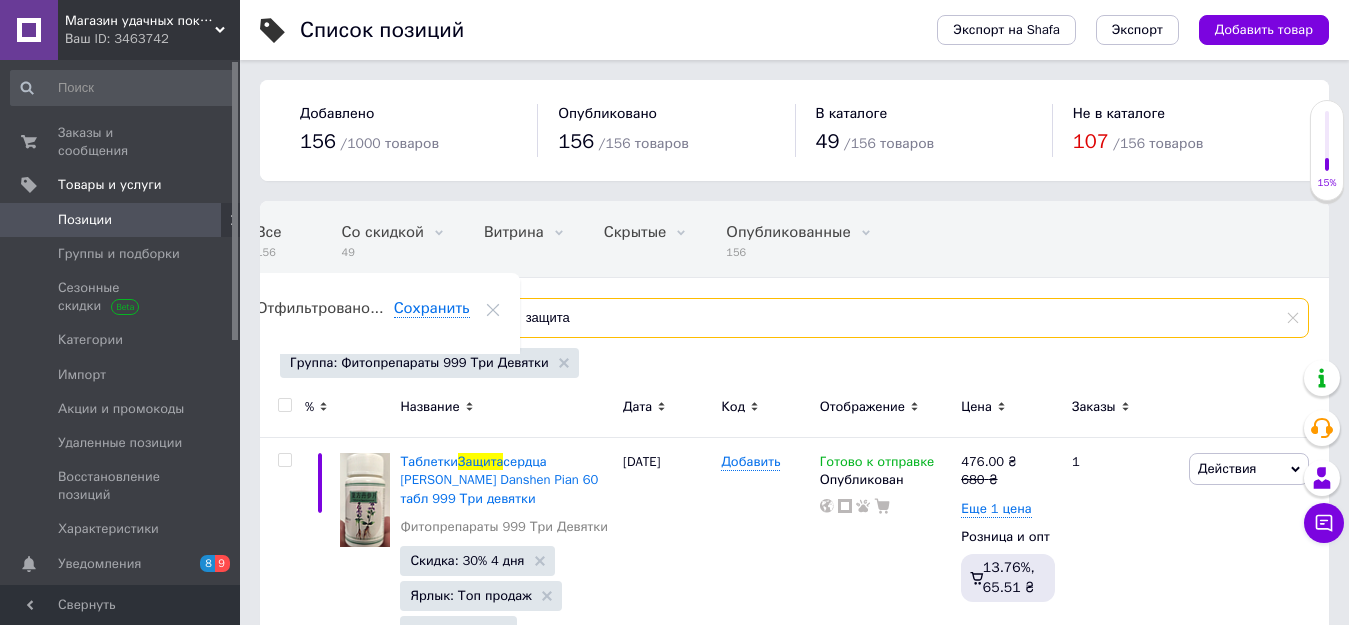 drag, startPoint x: 568, startPoint y: 315, endPoint x: 425, endPoint y: 303, distance: 143.50261 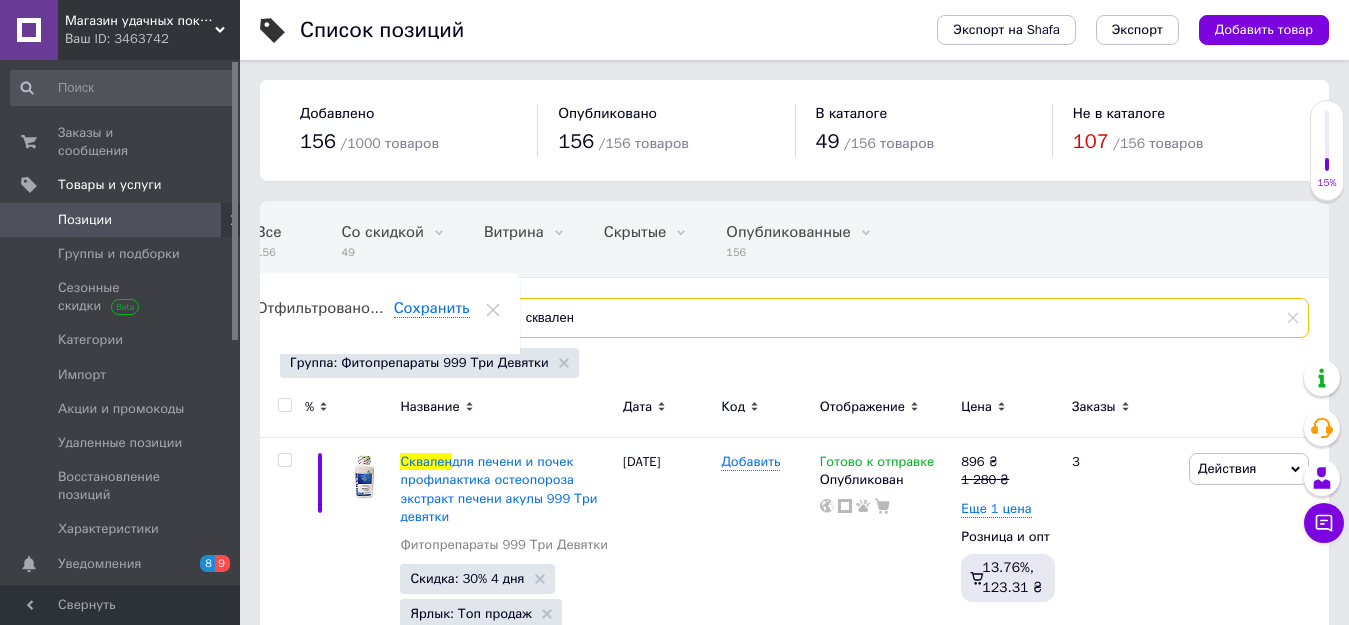 scroll, scrollTop: 149, scrollLeft: 0, axis: vertical 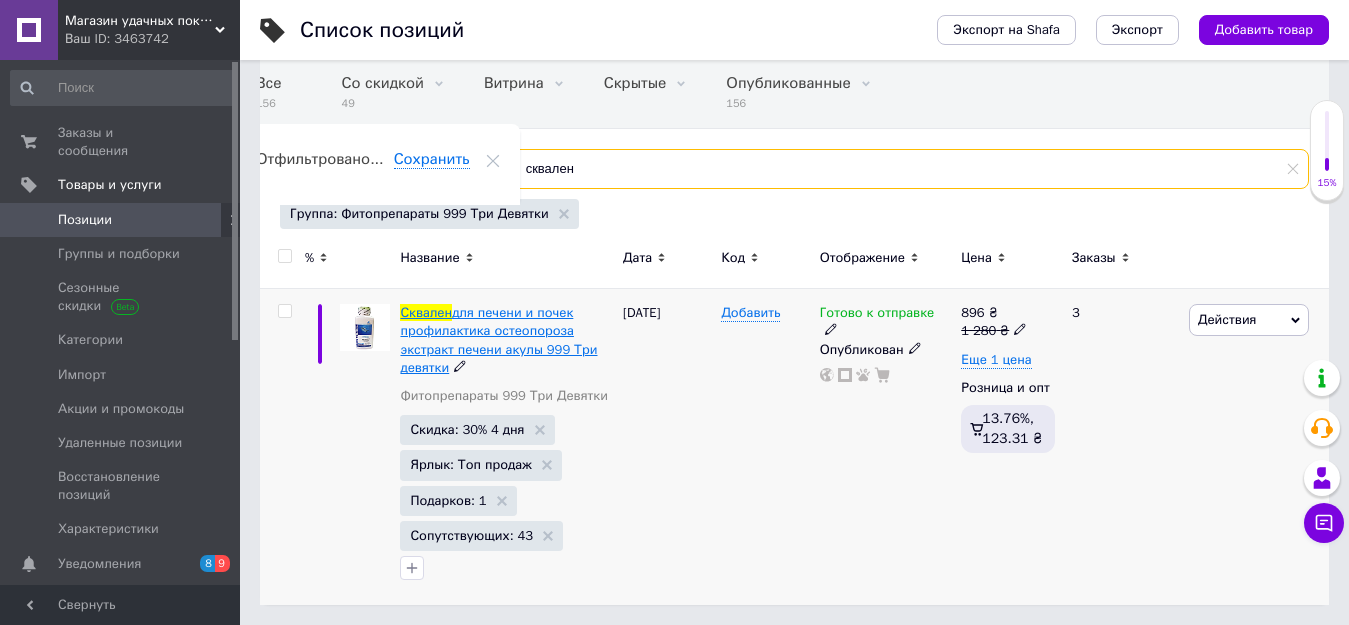 type on "сквален" 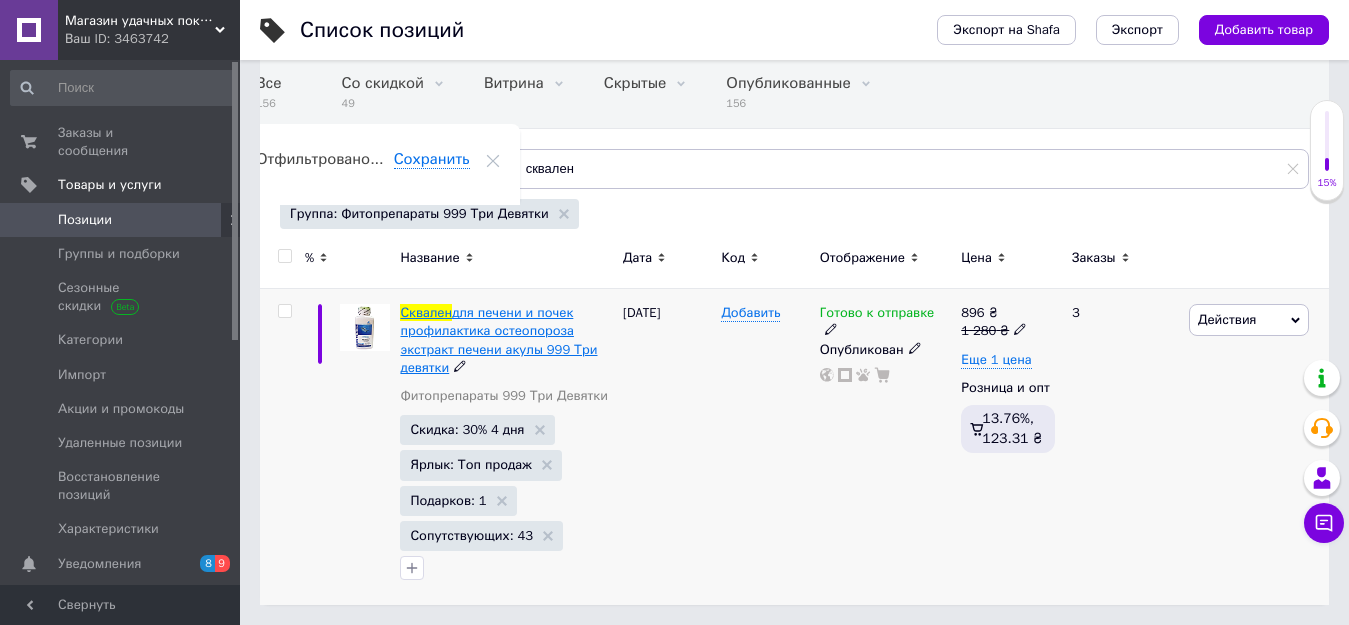 click on "для печени и почек профилактика остеопороза экстракт печени акулы 999 Три девятки" at bounding box center [498, 340] 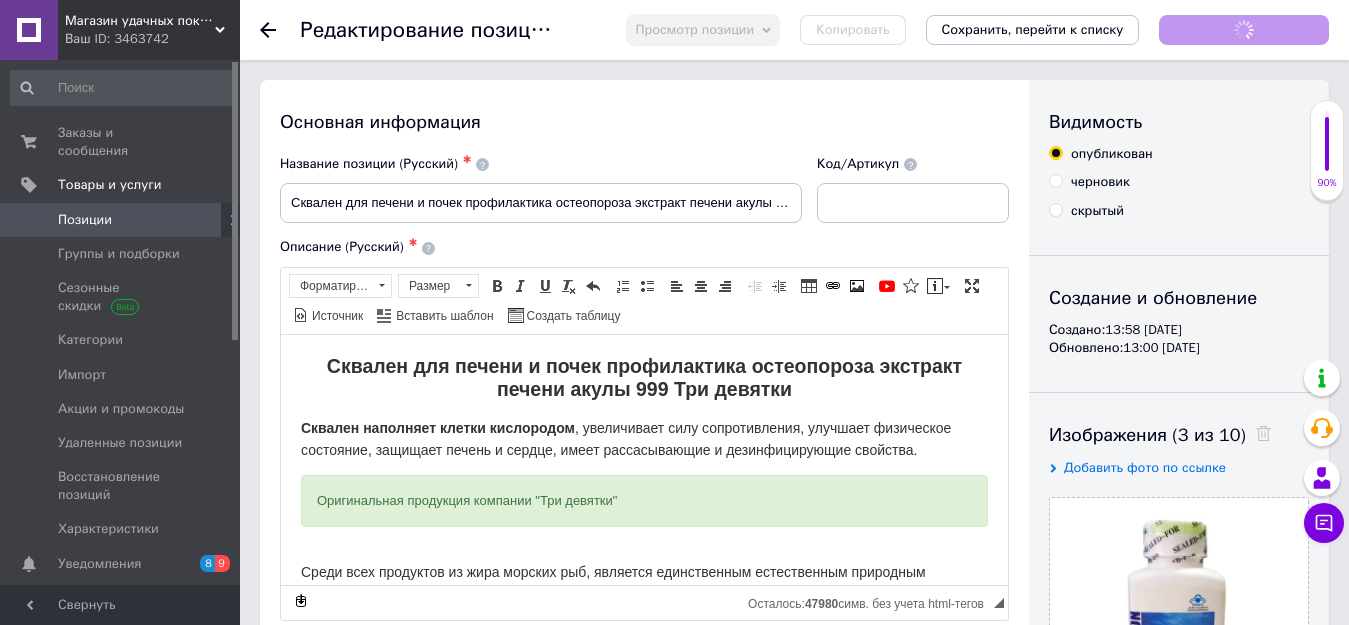 scroll, scrollTop: 0, scrollLeft: 0, axis: both 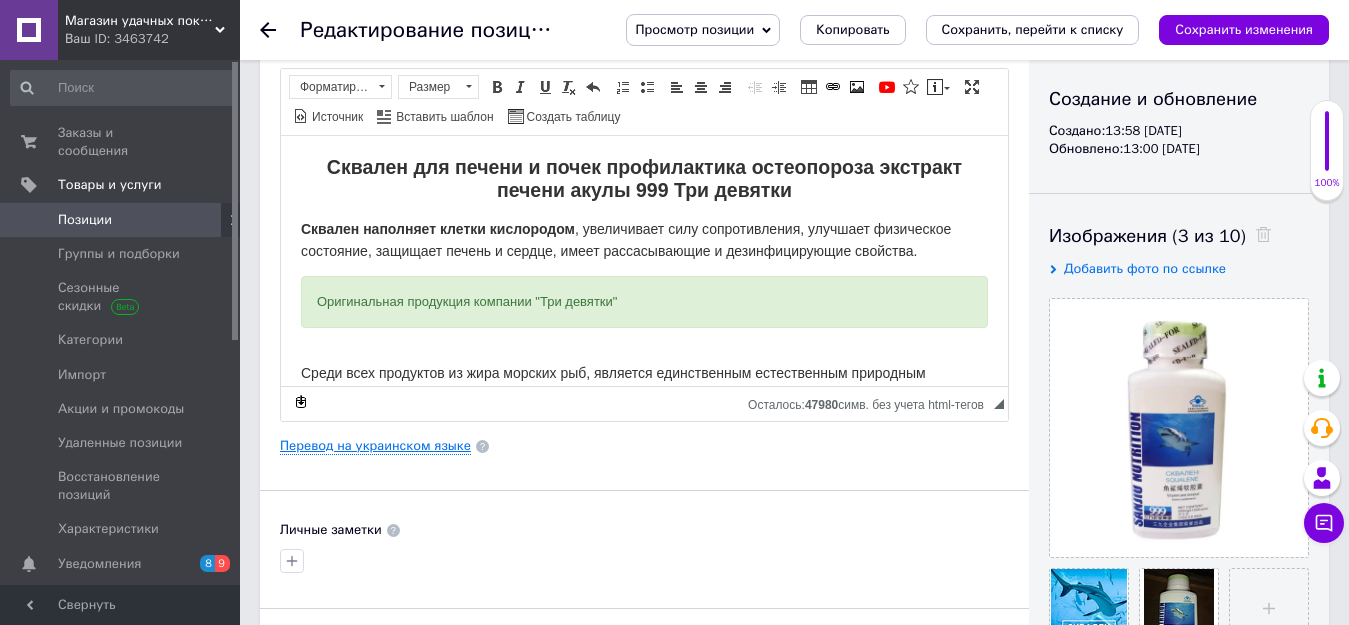click on "Перевод на украинском языке" at bounding box center [375, 446] 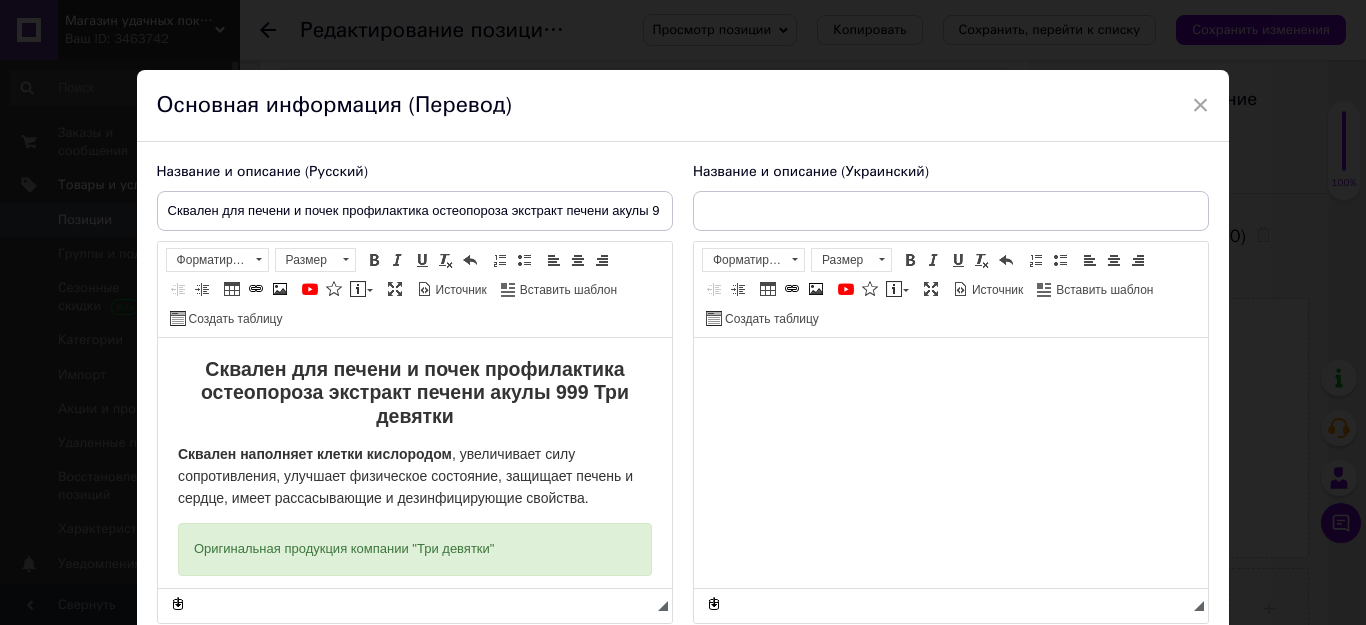 scroll, scrollTop: 0, scrollLeft: 0, axis: both 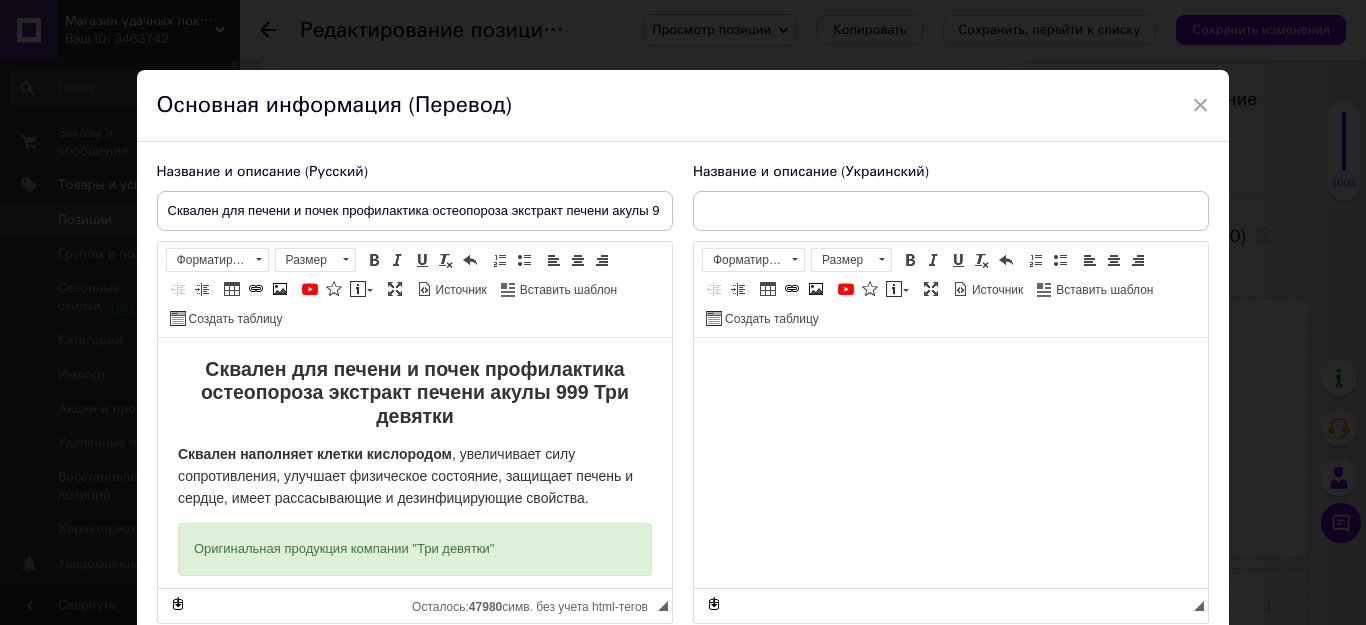 type on "Сквален для печінки та нирок профілактика остеопорозу екстракт печінки акули 999 Три дев'ятки" 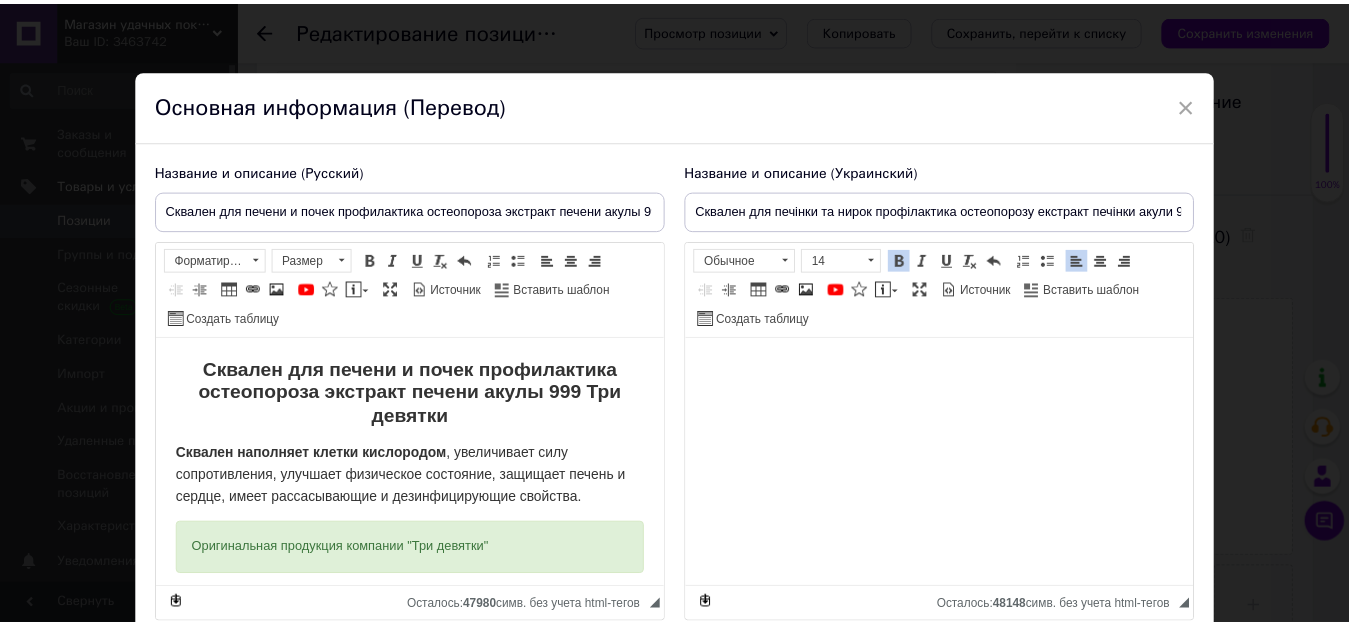 scroll, scrollTop: 0, scrollLeft: 0, axis: both 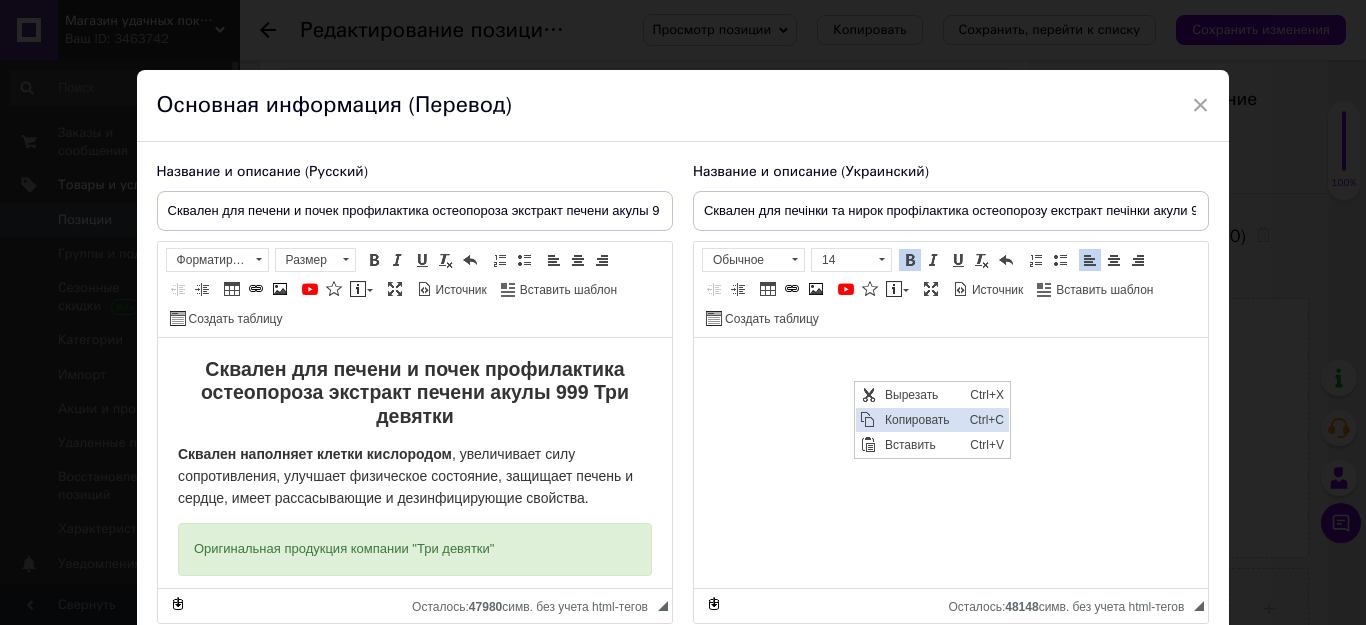 click on "Копировать" at bounding box center (922, 420) 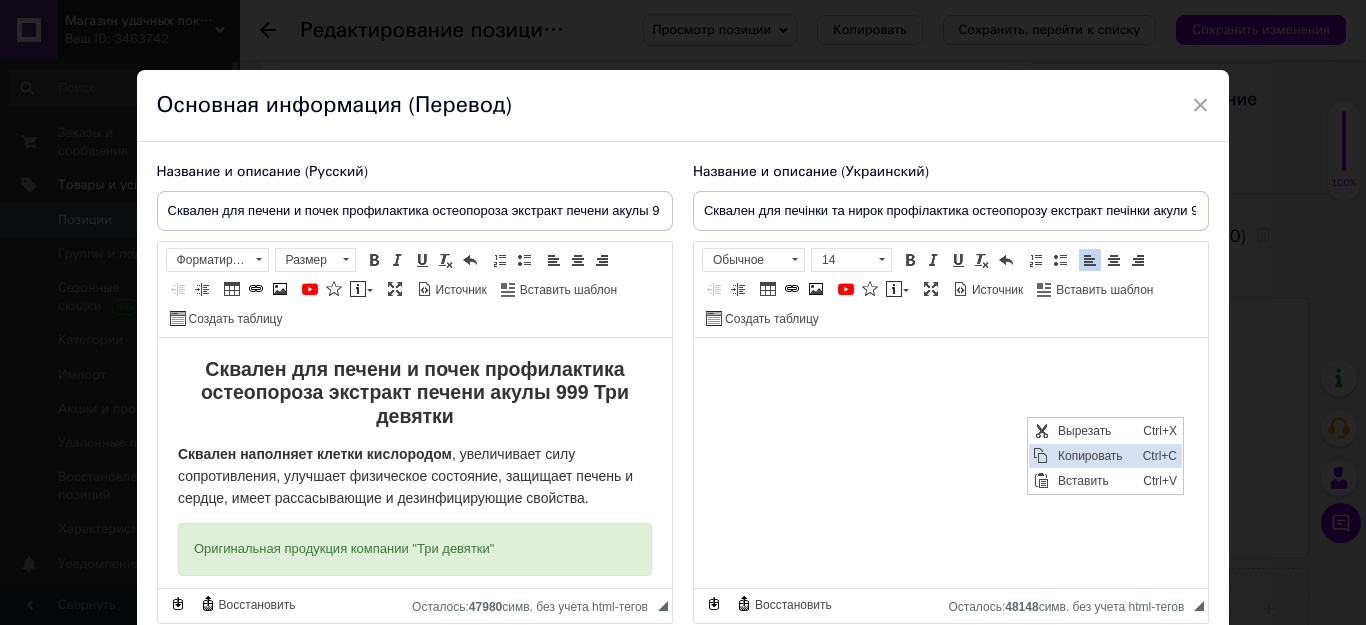 click at bounding box center [1041, 456] 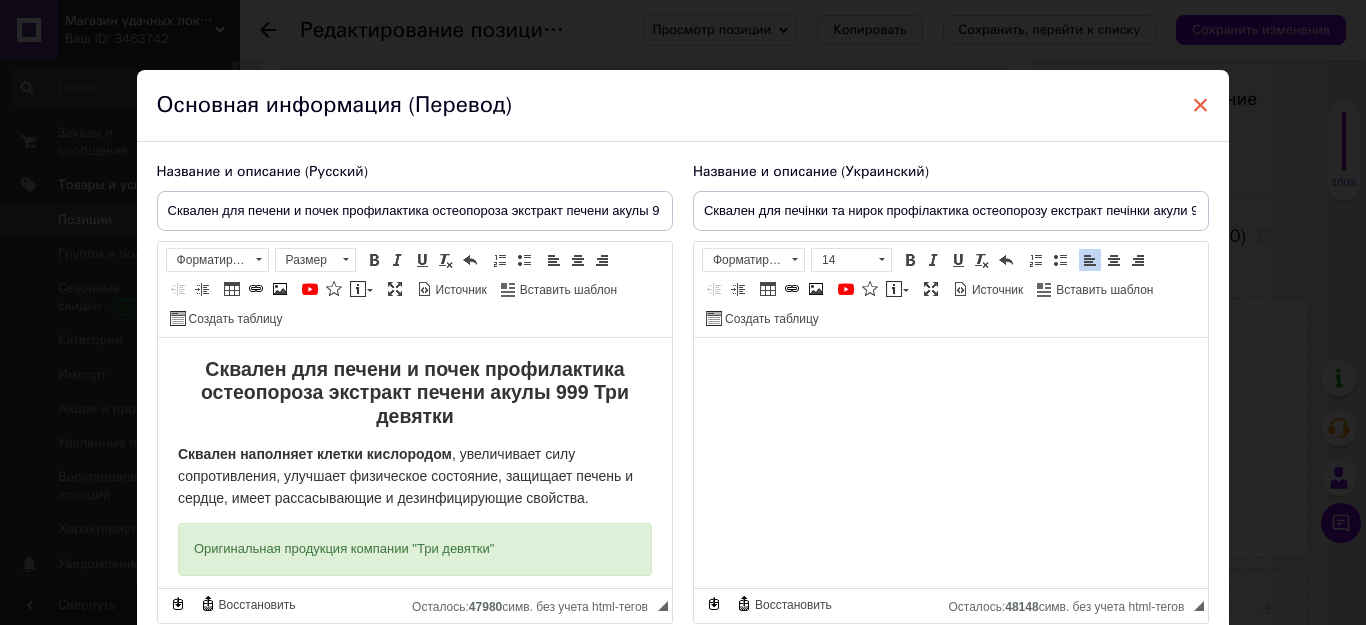 click on "×" at bounding box center (1201, 105) 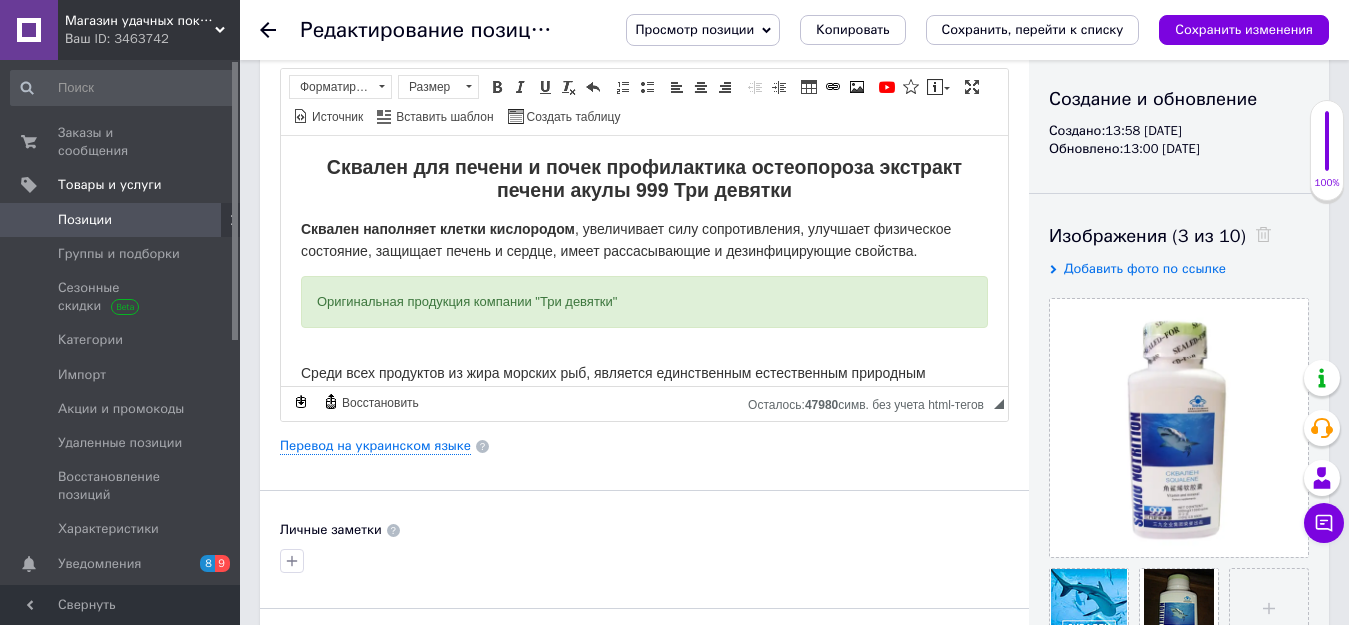 click 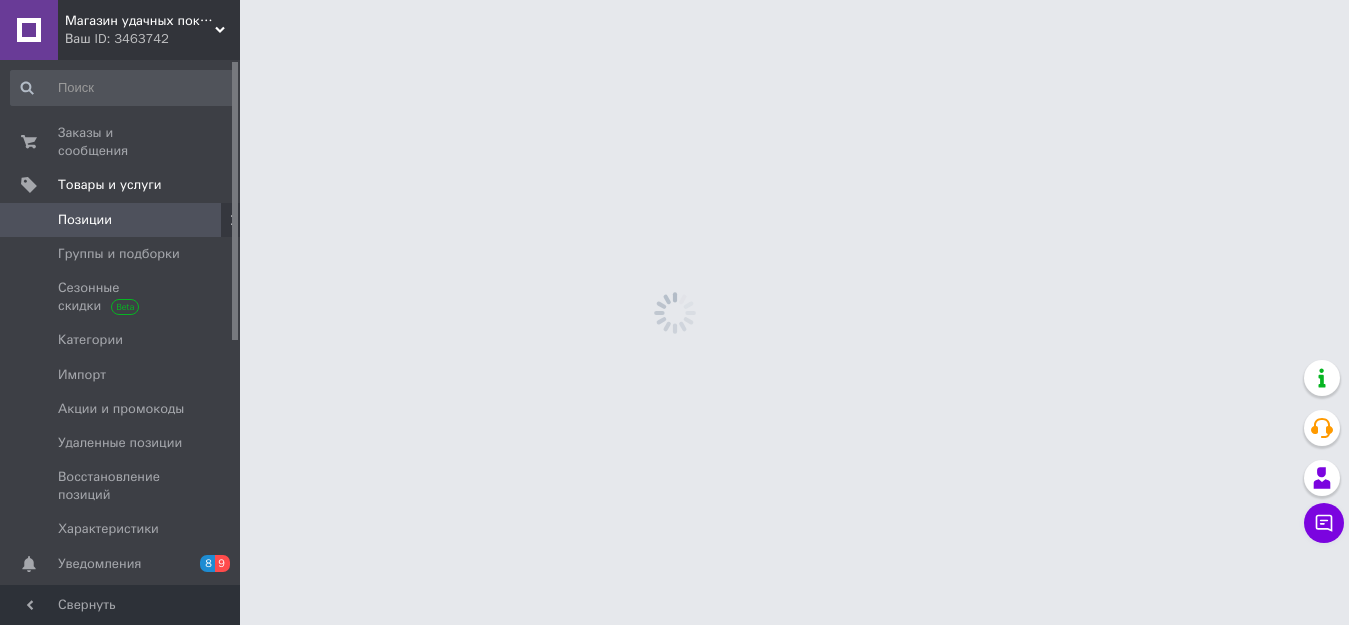 scroll, scrollTop: 0, scrollLeft: 0, axis: both 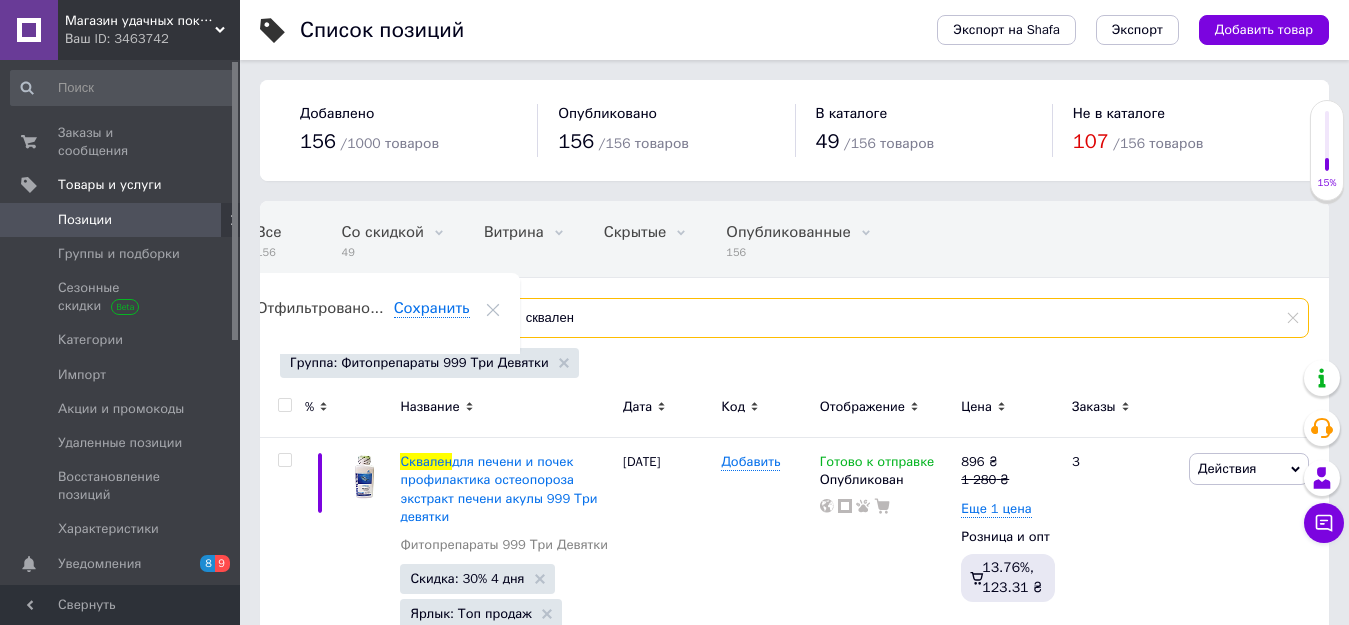 drag, startPoint x: 583, startPoint y: 318, endPoint x: 456, endPoint y: 304, distance: 127.769325 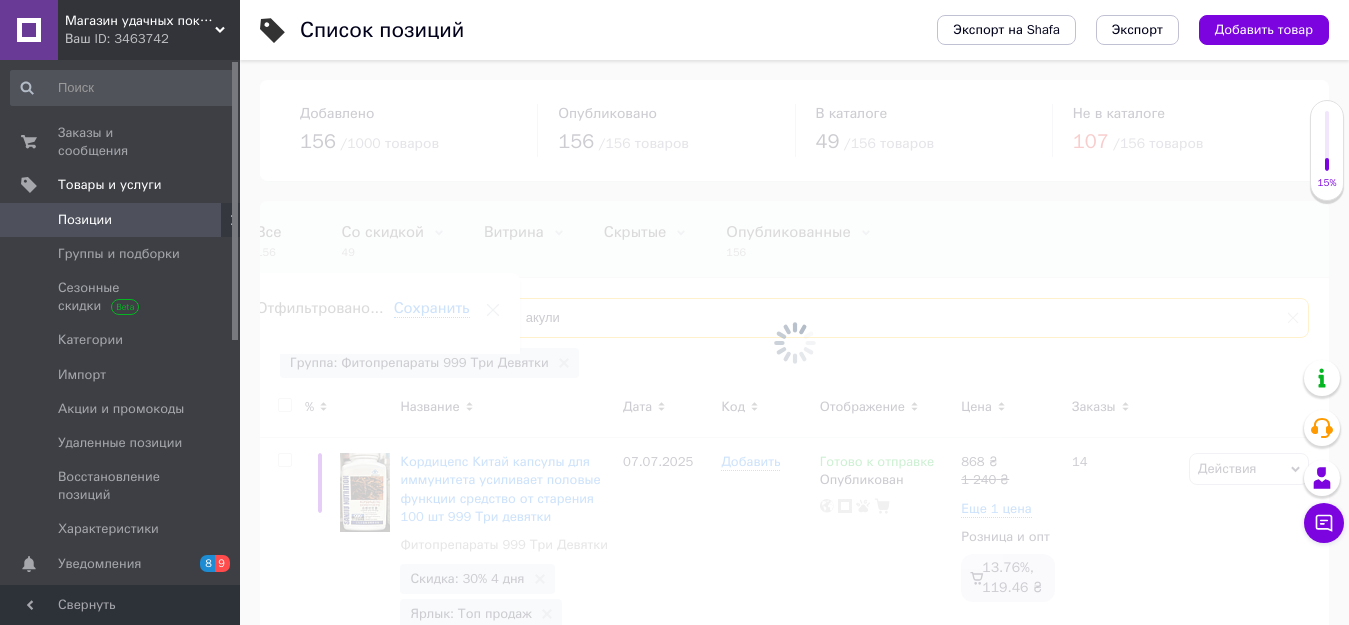 type on "акулий" 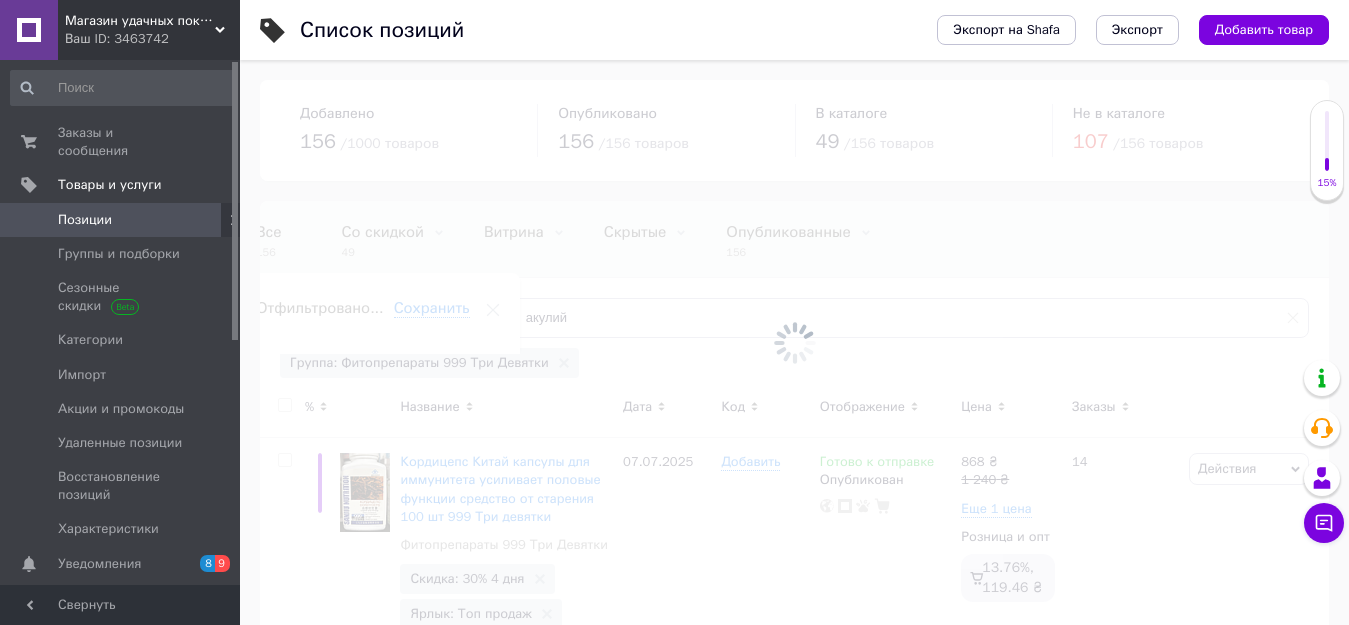click at bounding box center [794, 342] 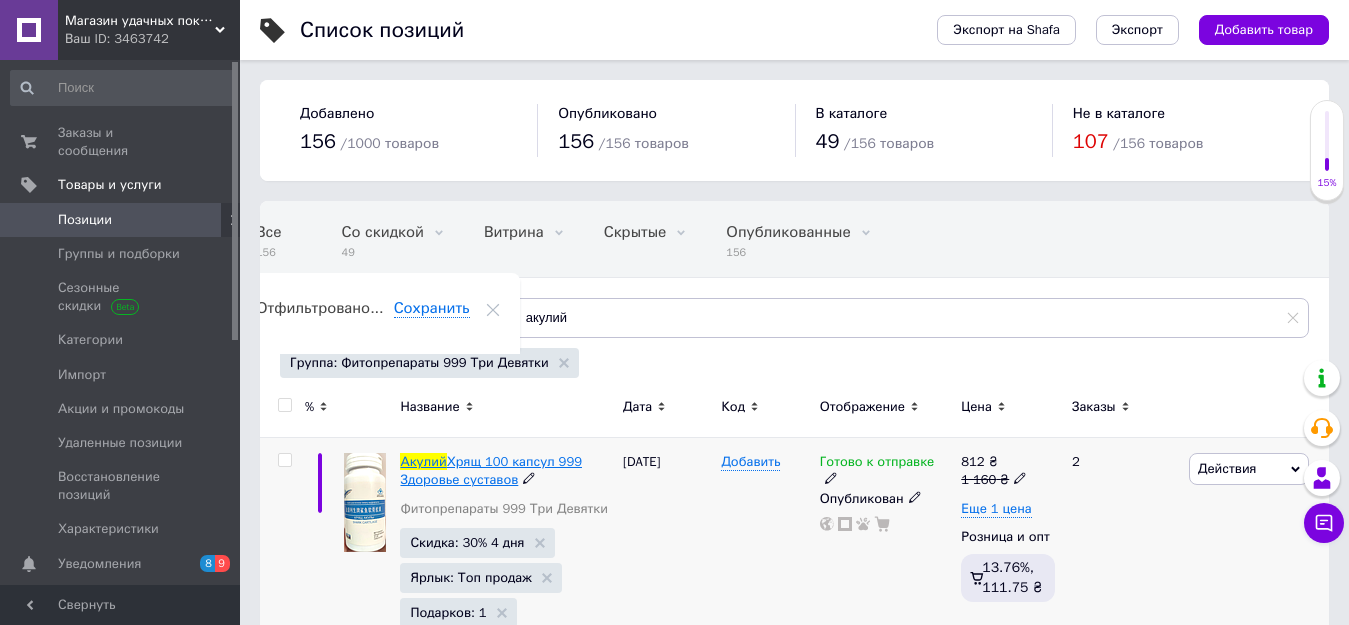 click on "Хрящ 100 капсул 999 Здоровье суставов" at bounding box center [491, 470] 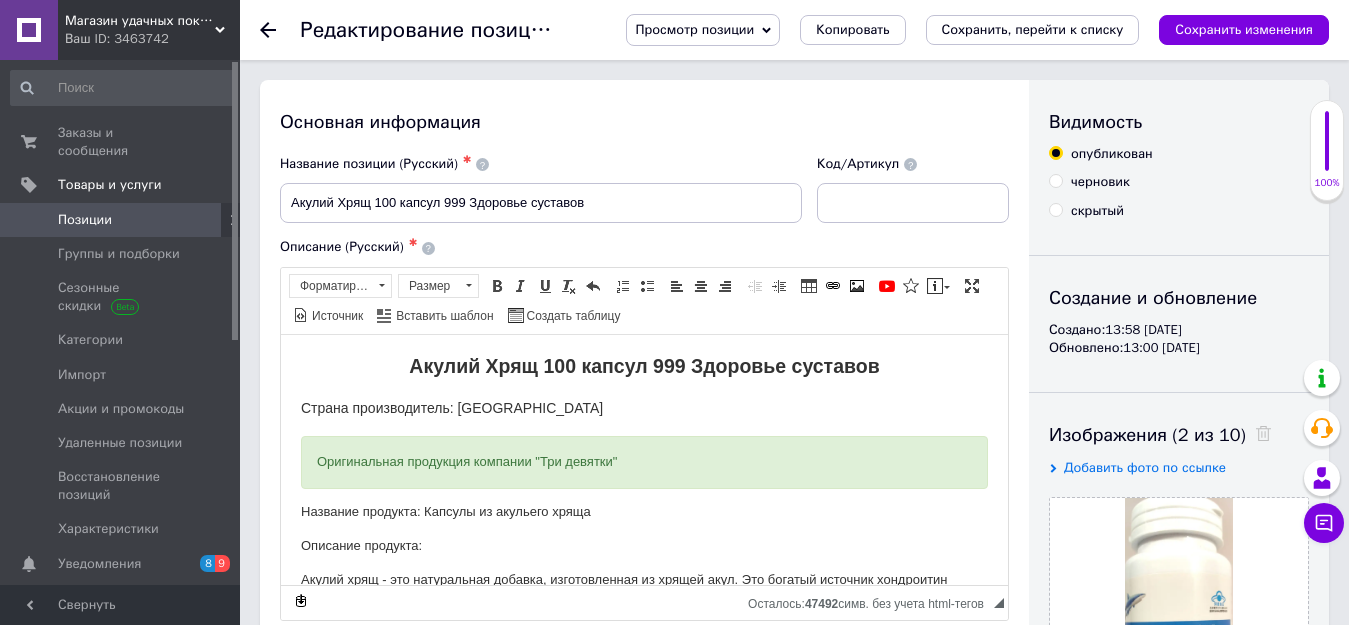 scroll, scrollTop: 0, scrollLeft: 0, axis: both 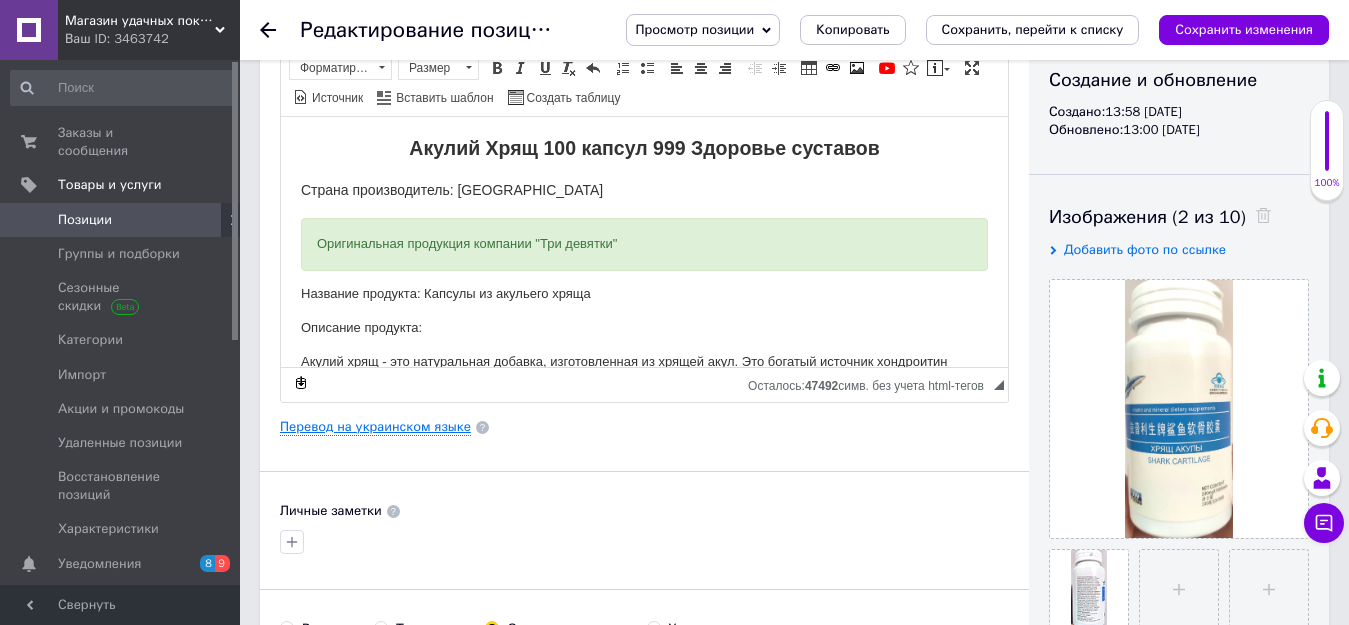 click on "Перевод на украинском языке" at bounding box center [375, 427] 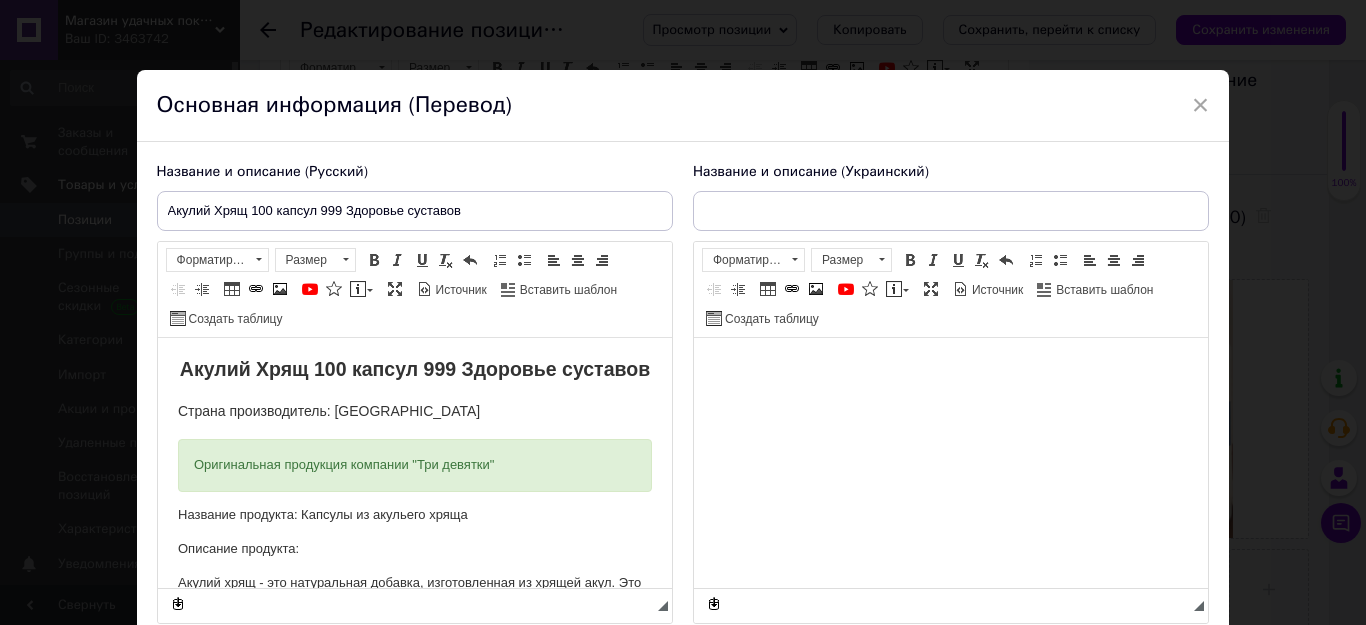 scroll, scrollTop: 0, scrollLeft: 0, axis: both 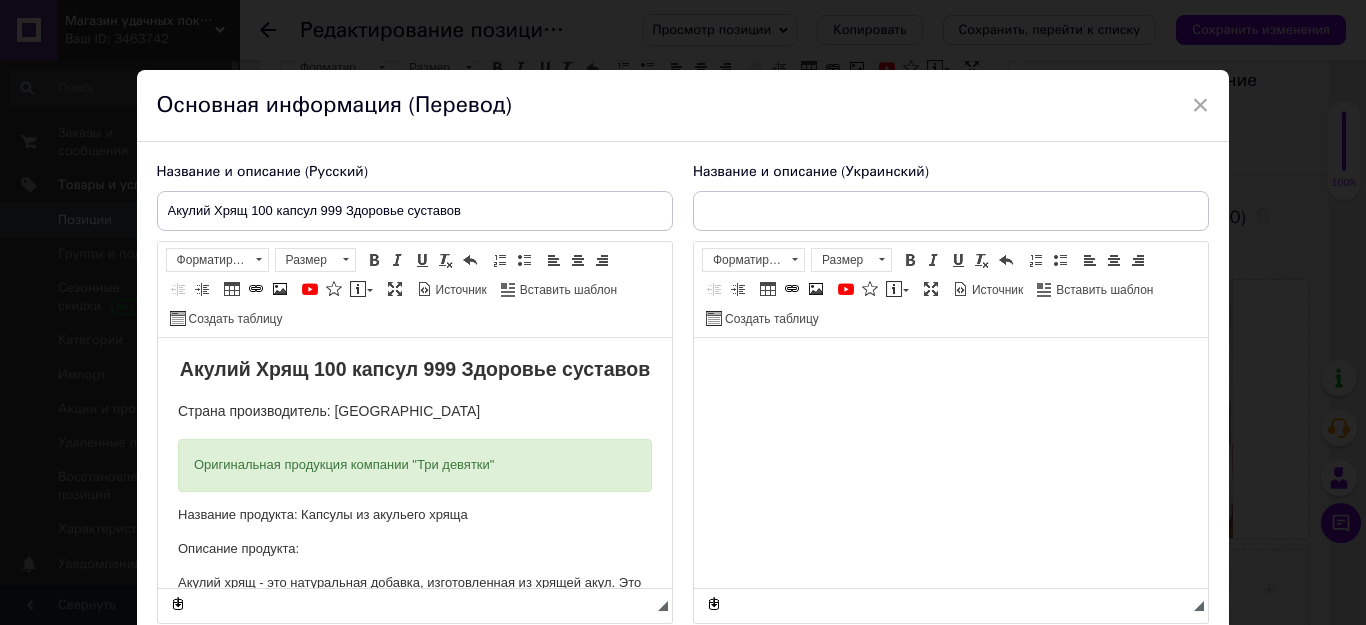 type on "Акулячий Хрящ 100 капсул 999 Здоров'я суглобів" 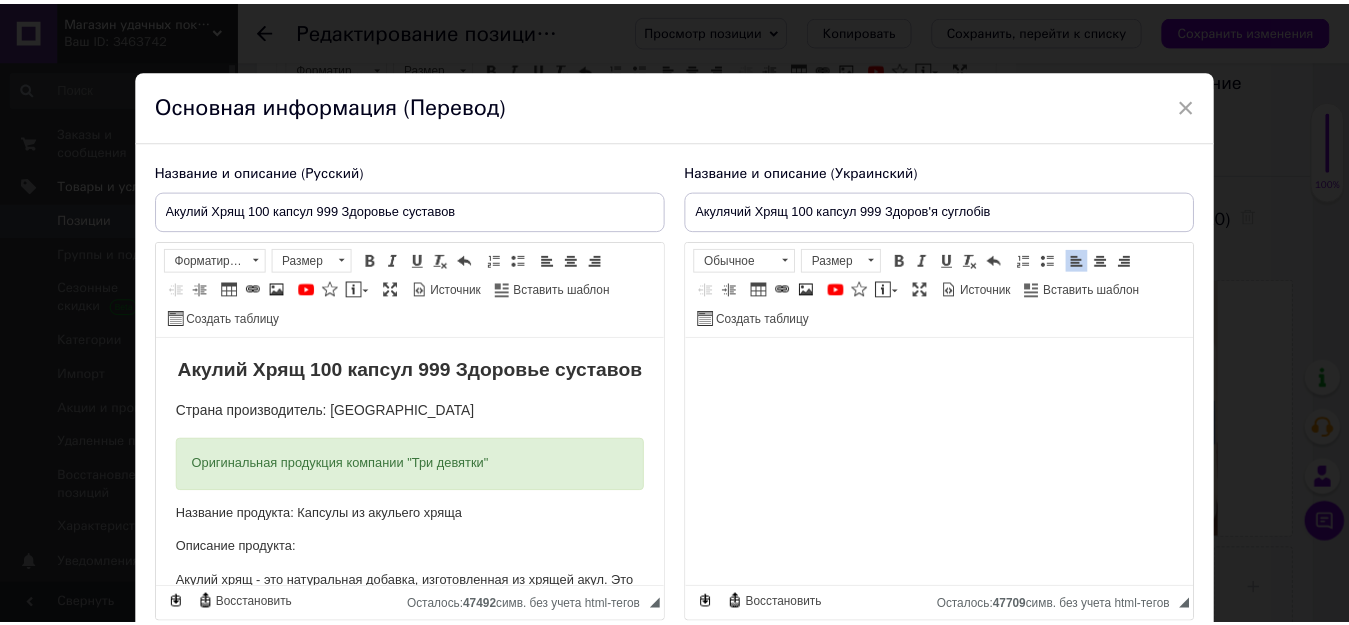 scroll, scrollTop: 0, scrollLeft: 0, axis: both 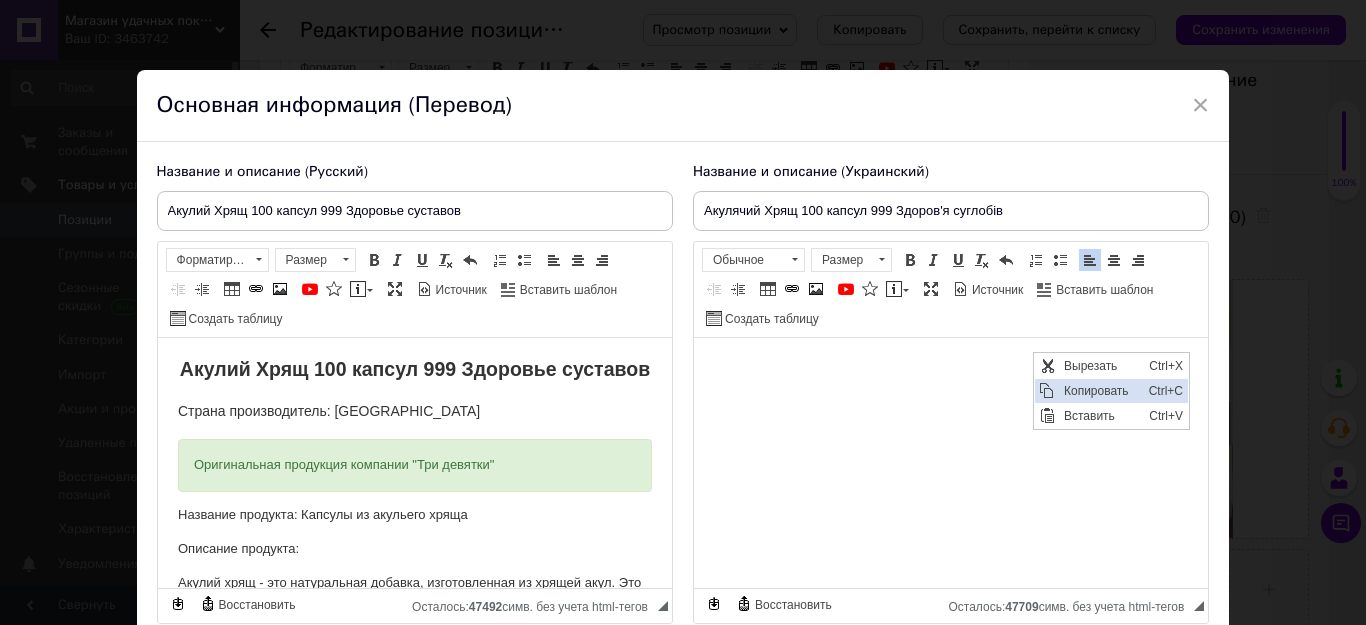 click on "Копировать" at bounding box center [1101, 391] 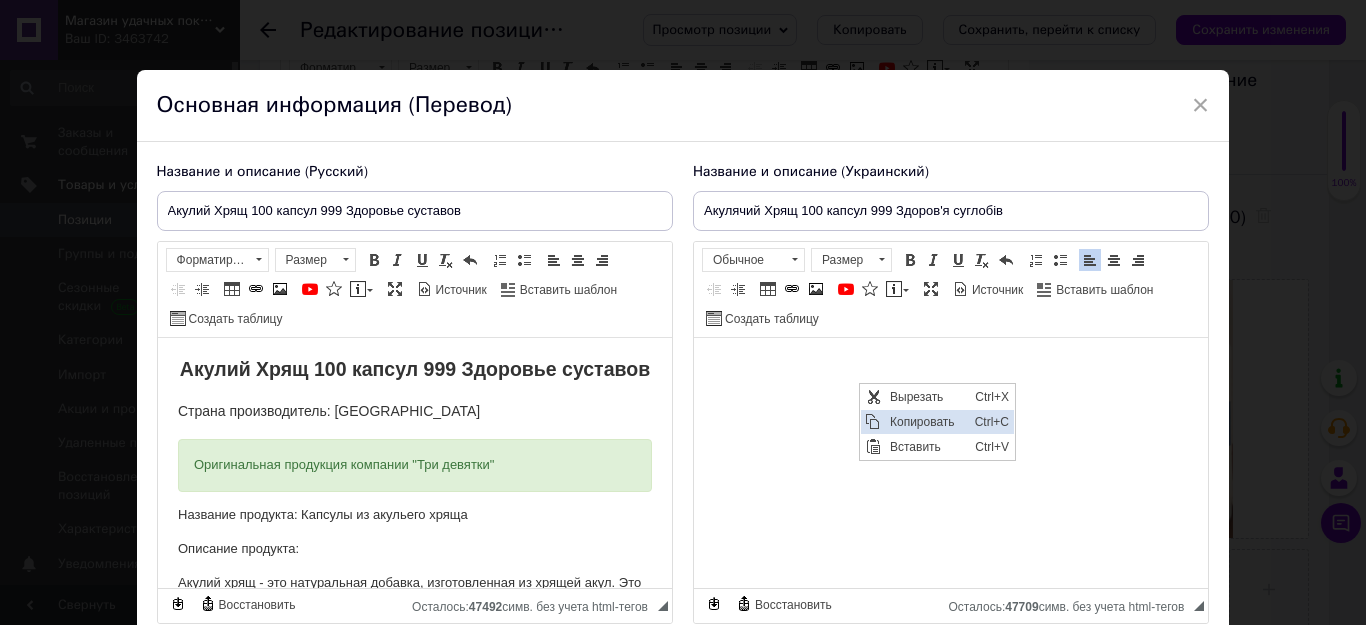 click on "Копировать" at bounding box center (927, 422) 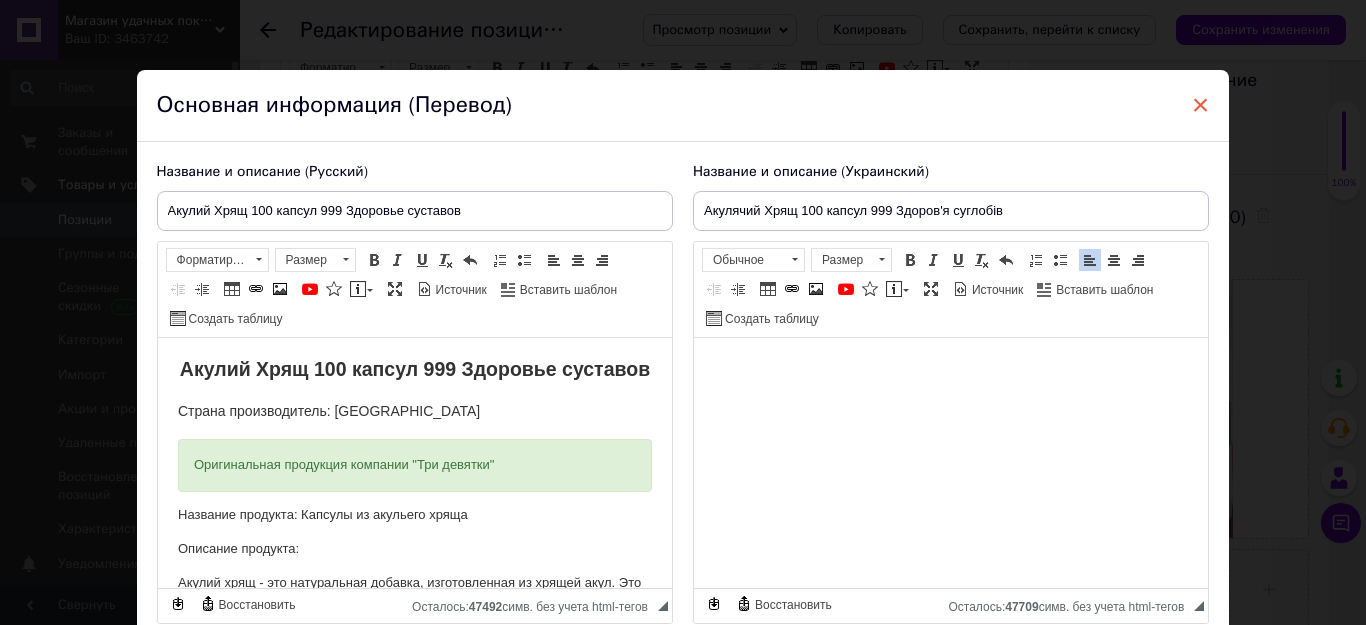 click on "×" at bounding box center [1201, 105] 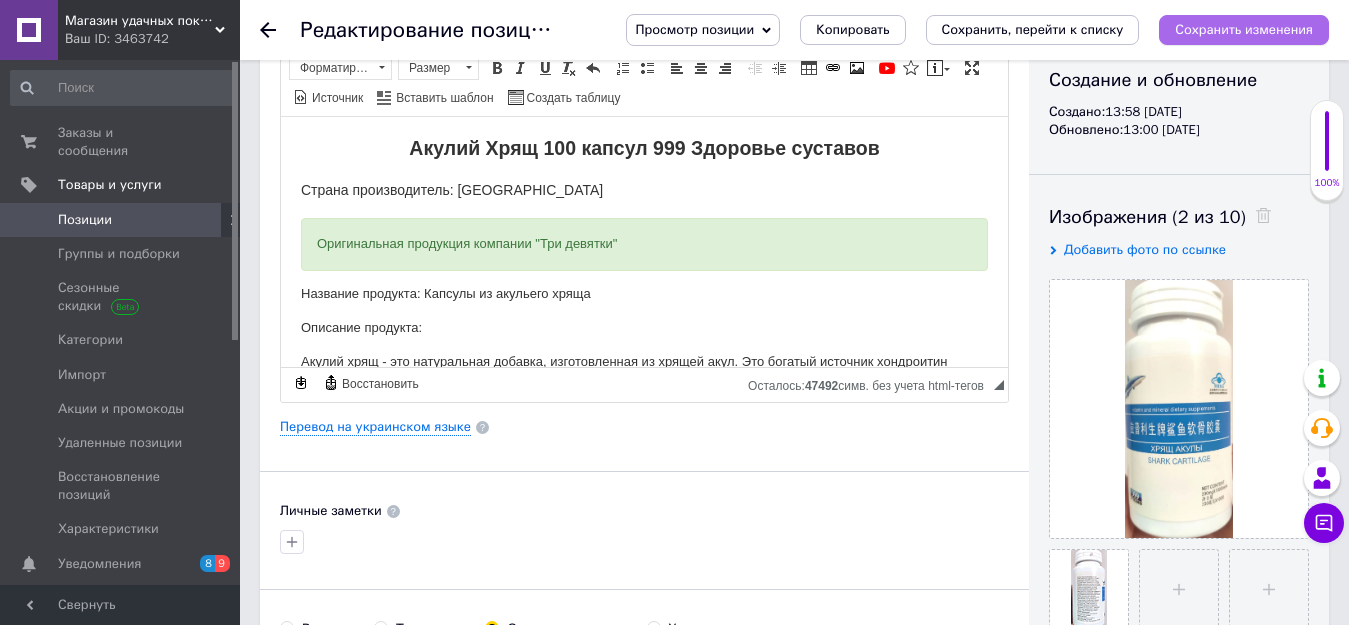 click on "Сохранить изменения" at bounding box center (1244, 29) 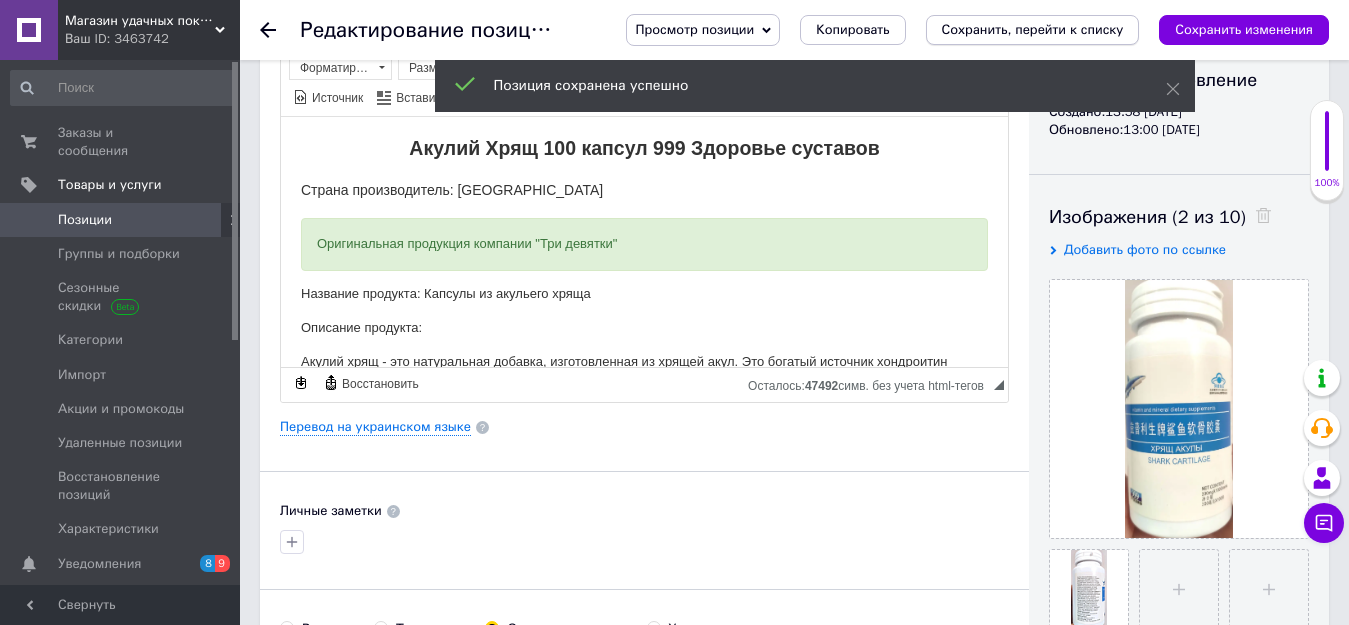 click on "Сохранить, перейти к списку" at bounding box center (1033, 29) 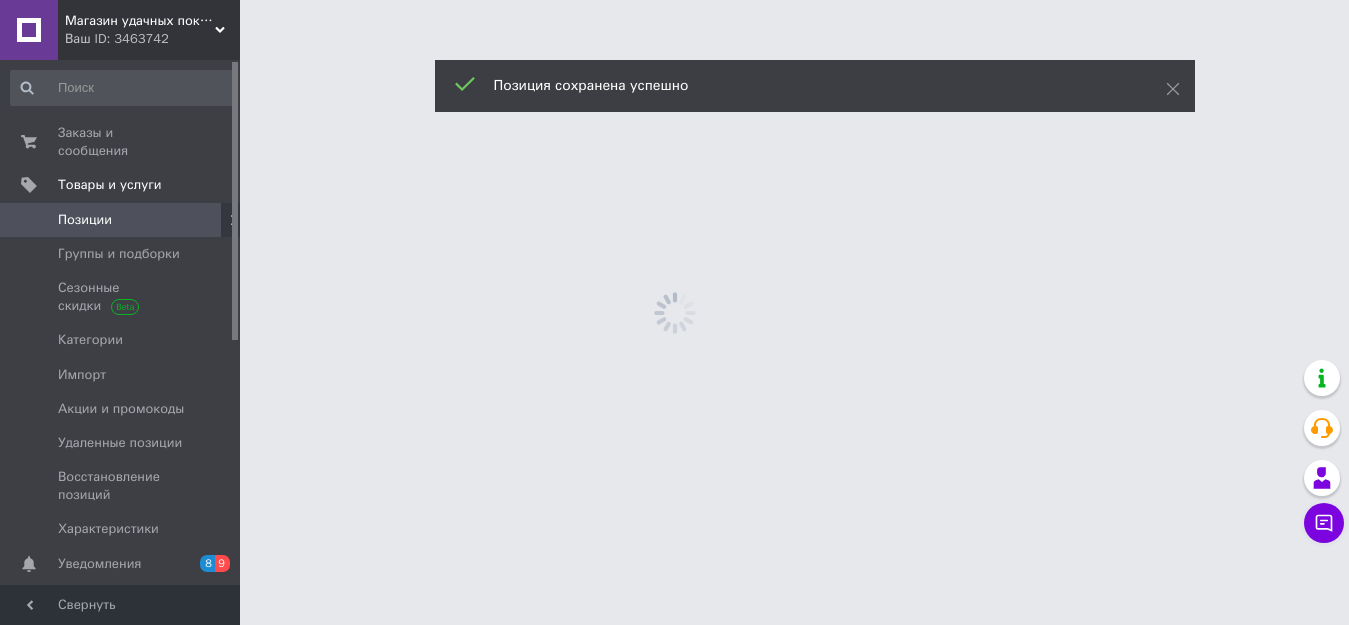 scroll, scrollTop: 0, scrollLeft: 0, axis: both 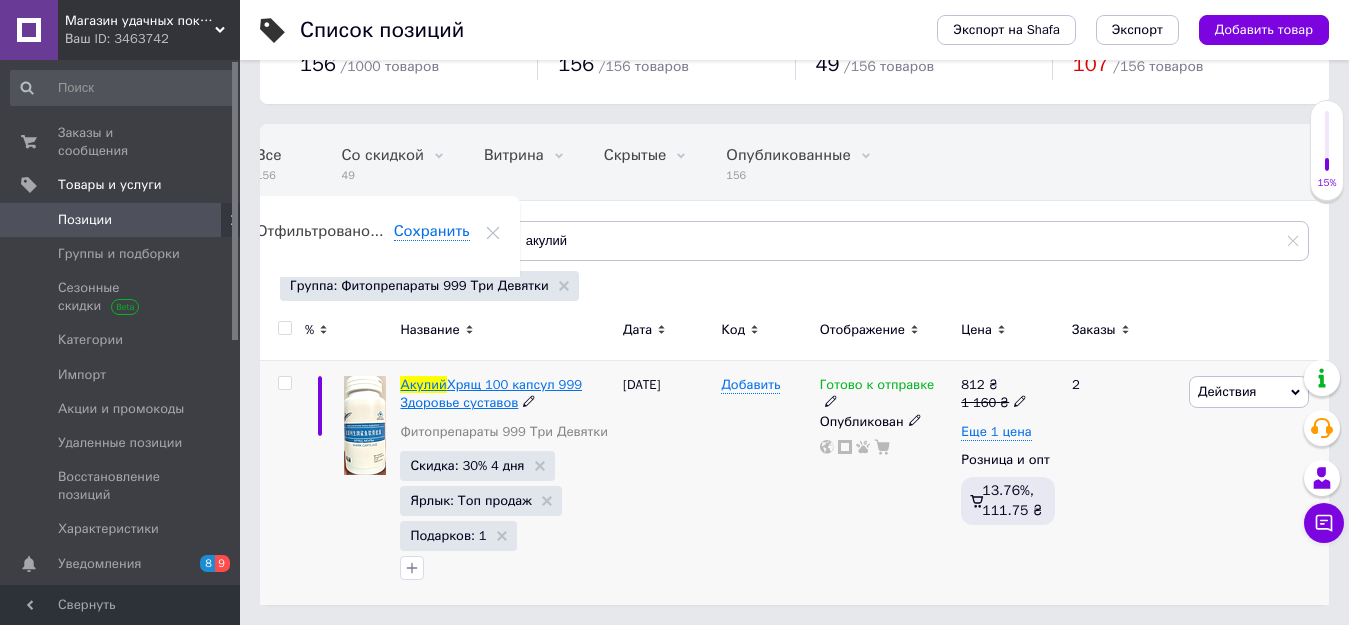 click on "Хрящ 100 капсул 999 Здоровье суставов" at bounding box center [491, 393] 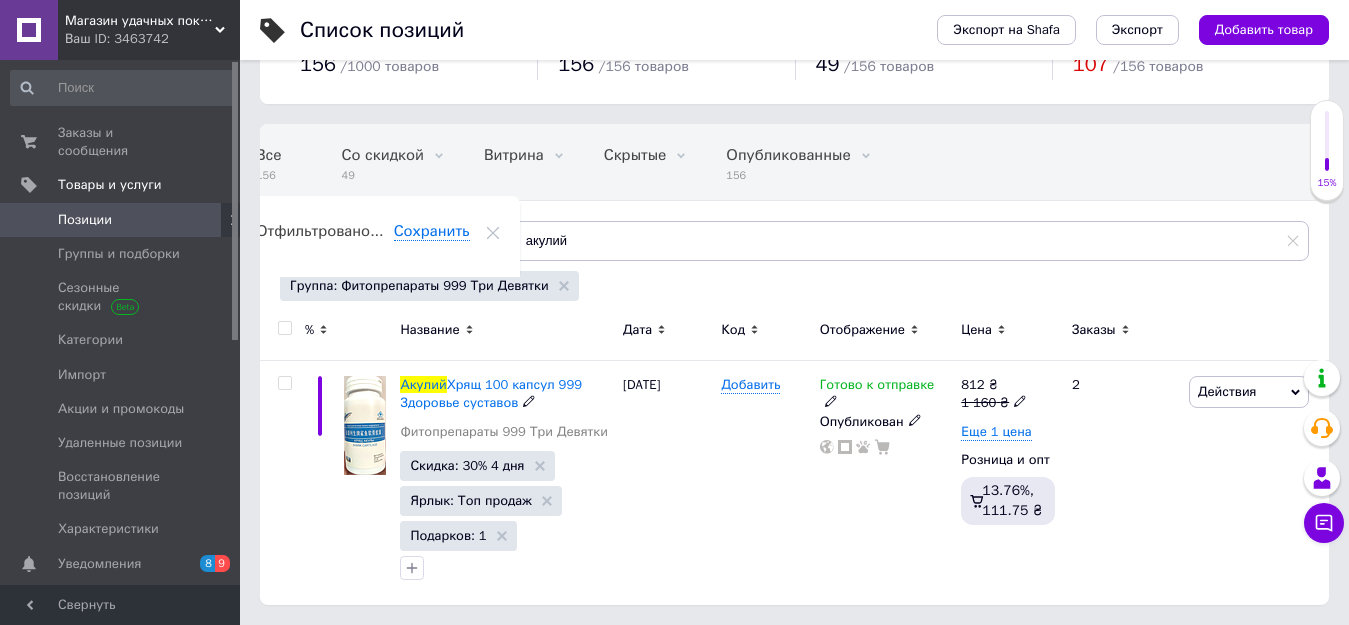 scroll, scrollTop: 0, scrollLeft: 0, axis: both 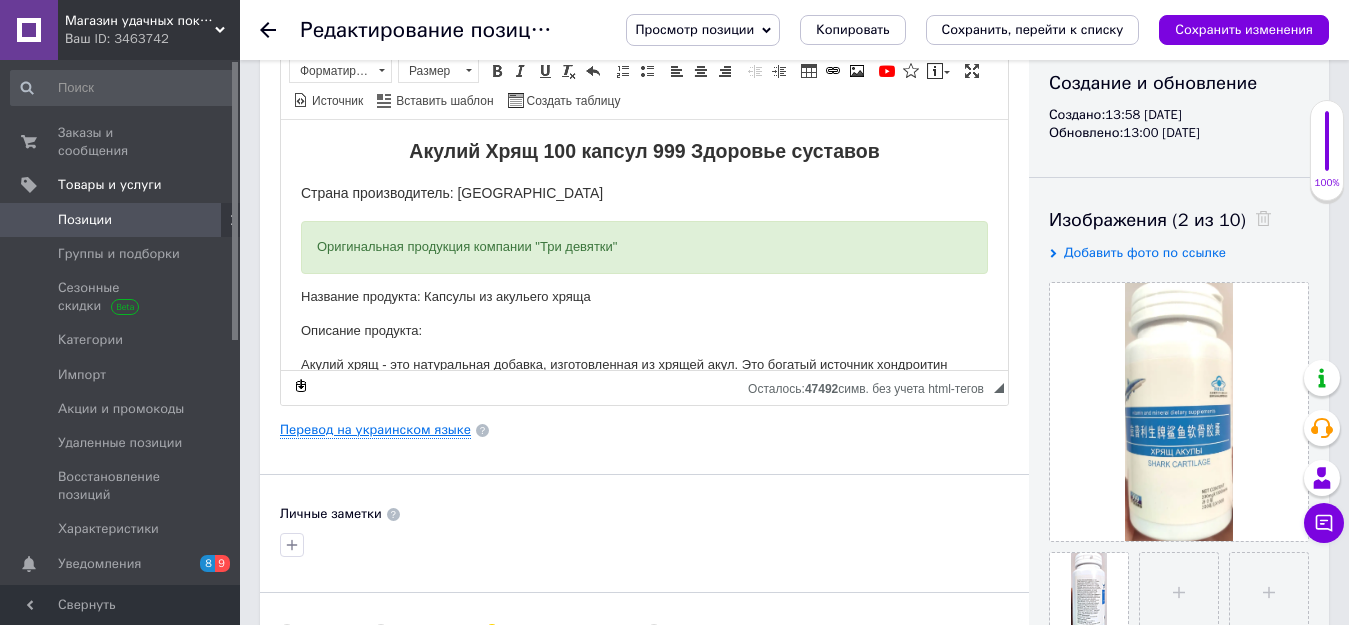 click on "Перевод на украинском языке" at bounding box center [375, 430] 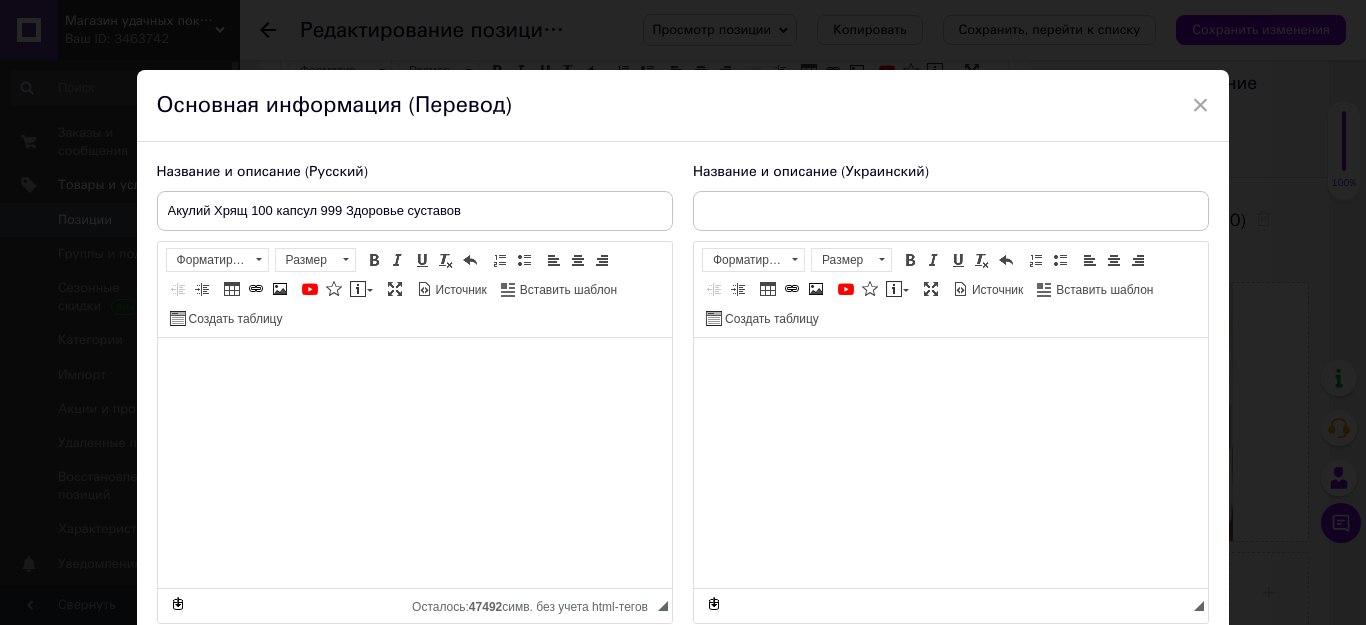 type on "Акулячий Хрящ 100 капсул 999 Здоров'я суглобів" 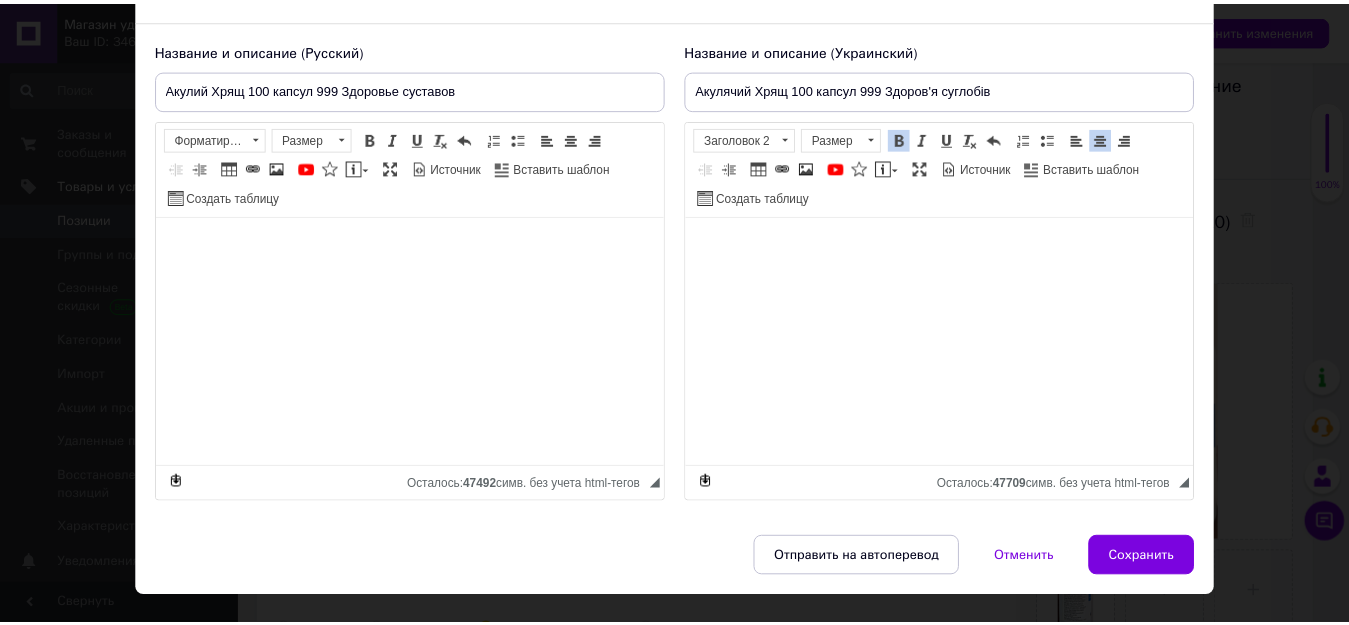 scroll, scrollTop: 131, scrollLeft: 0, axis: vertical 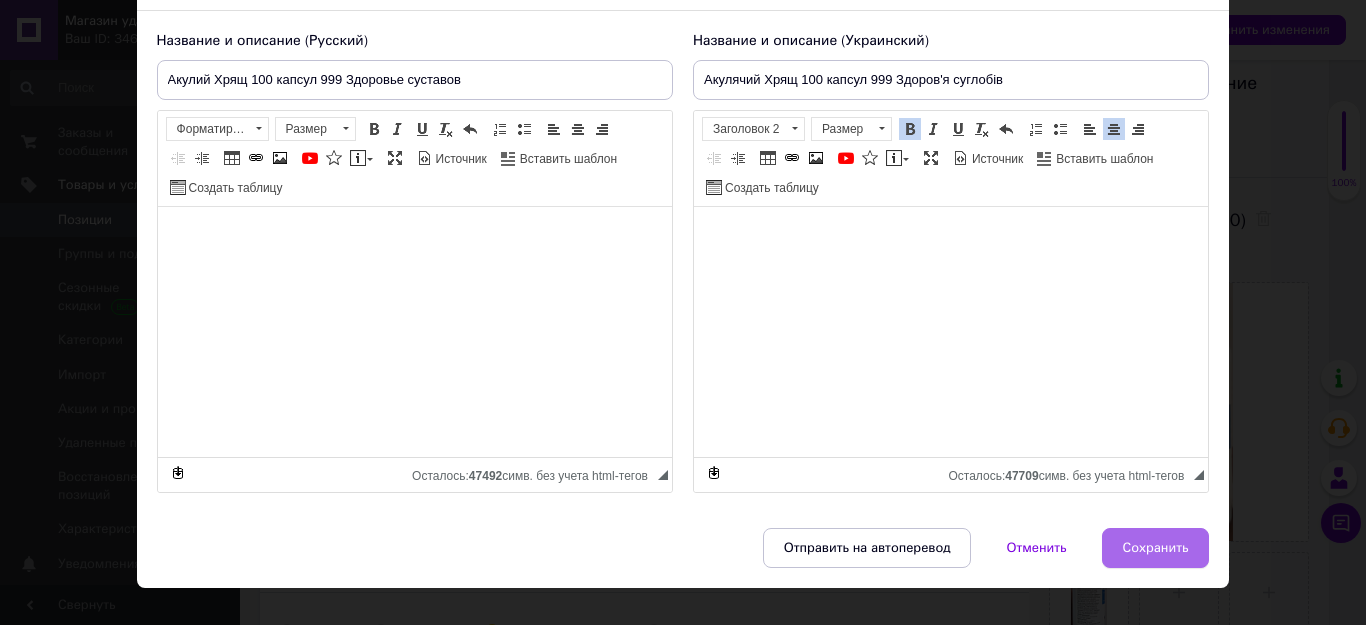 click on "Сохранить" at bounding box center [1156, 548] 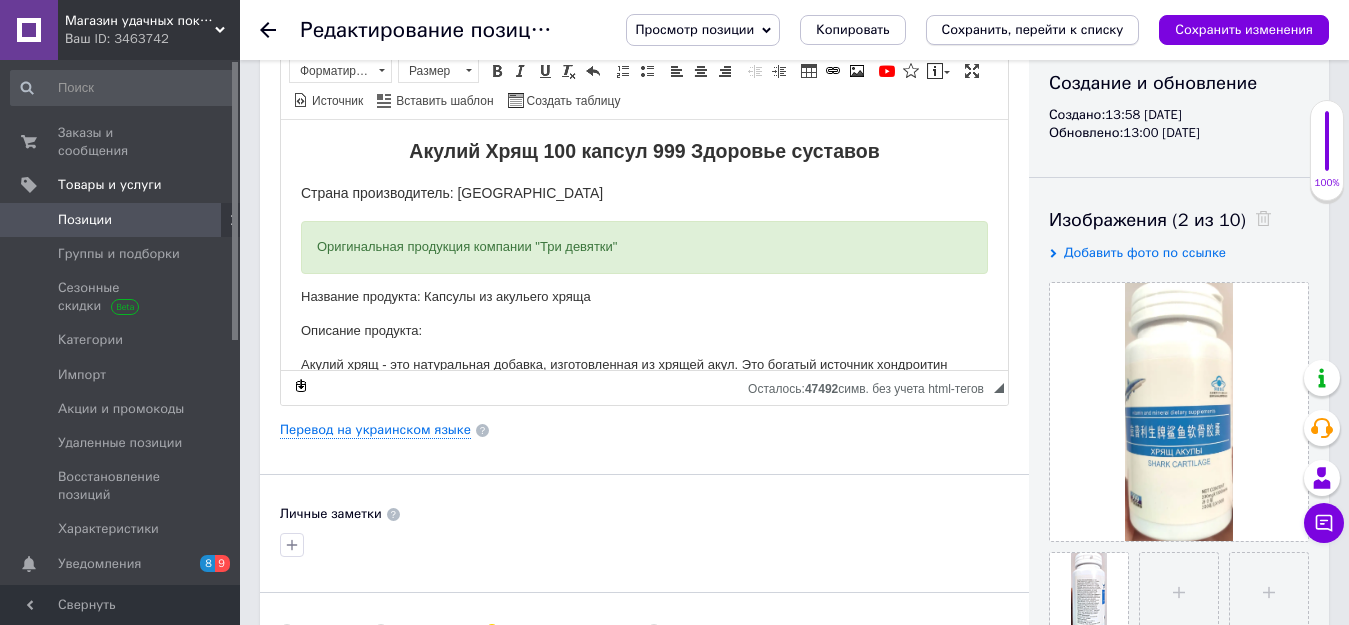 click on "Сохранить, перейти к списку" at bounding box center (1033, 29) 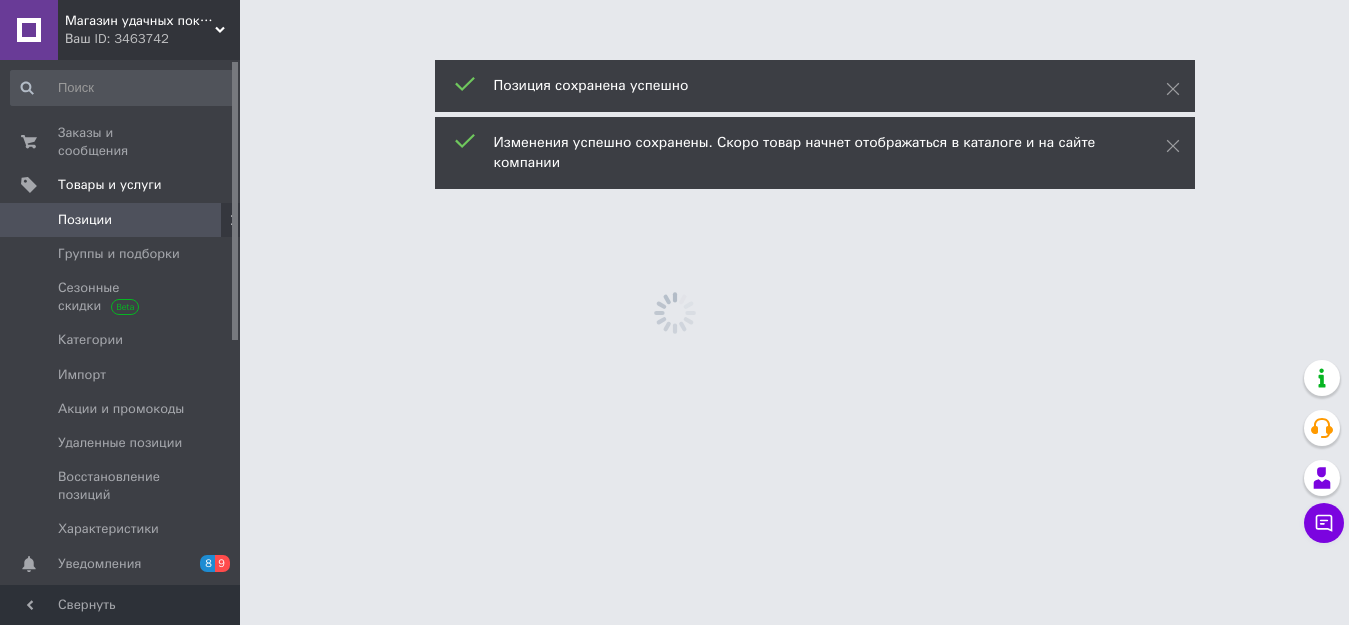 scroll, scrollTop: 0, scrollLeft: 0, axis: both 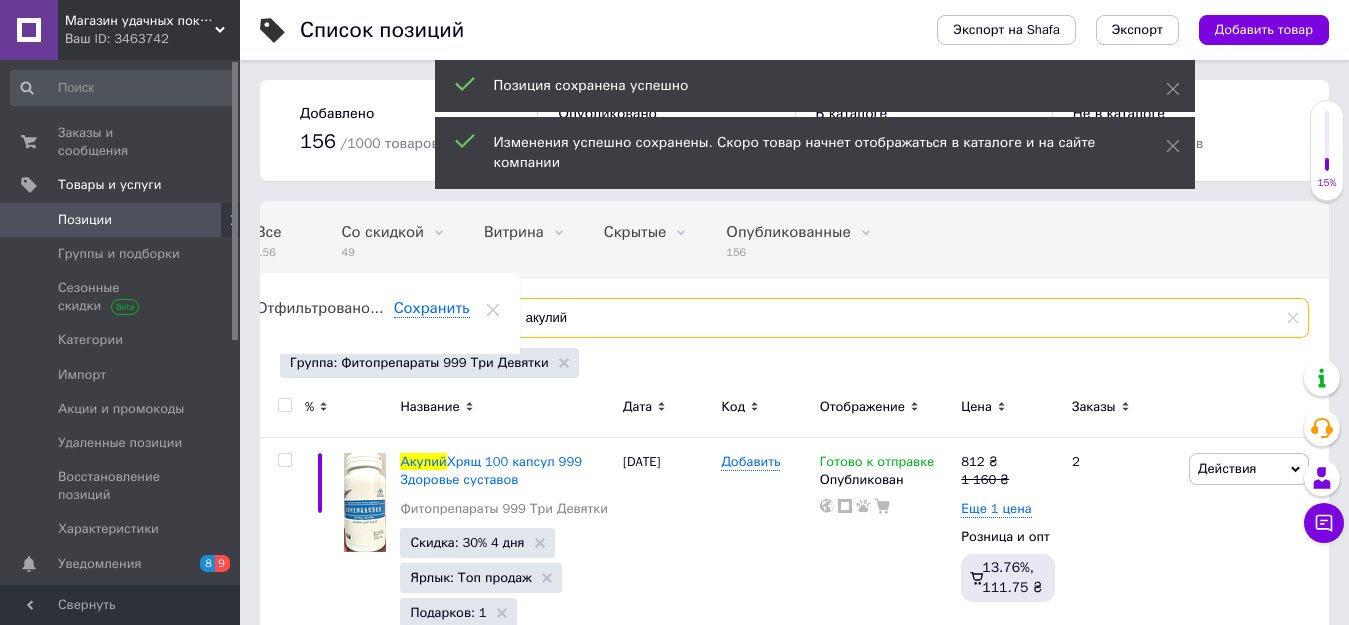 drag, startPoint x: 598, startPoint y: 324, endPoint x: 373, endPoint y: 313, distance: 225.26872 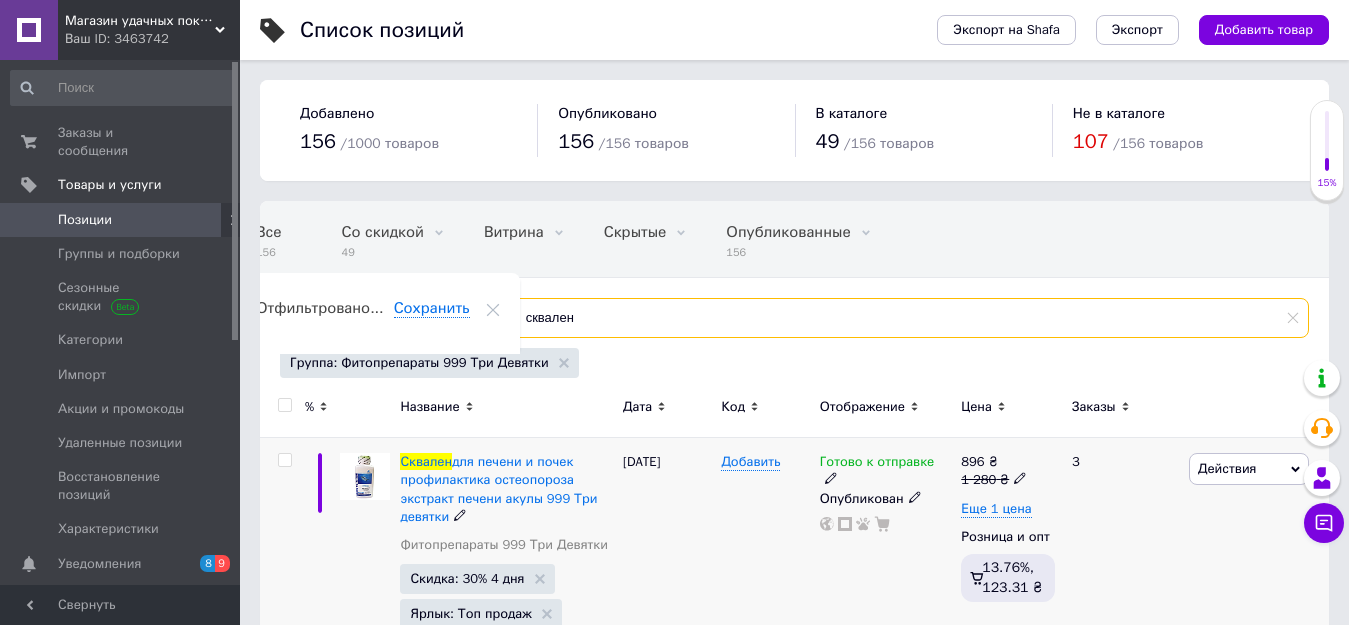scroll, scrollTop: 100, scrollLeft: 0, axis: vertical 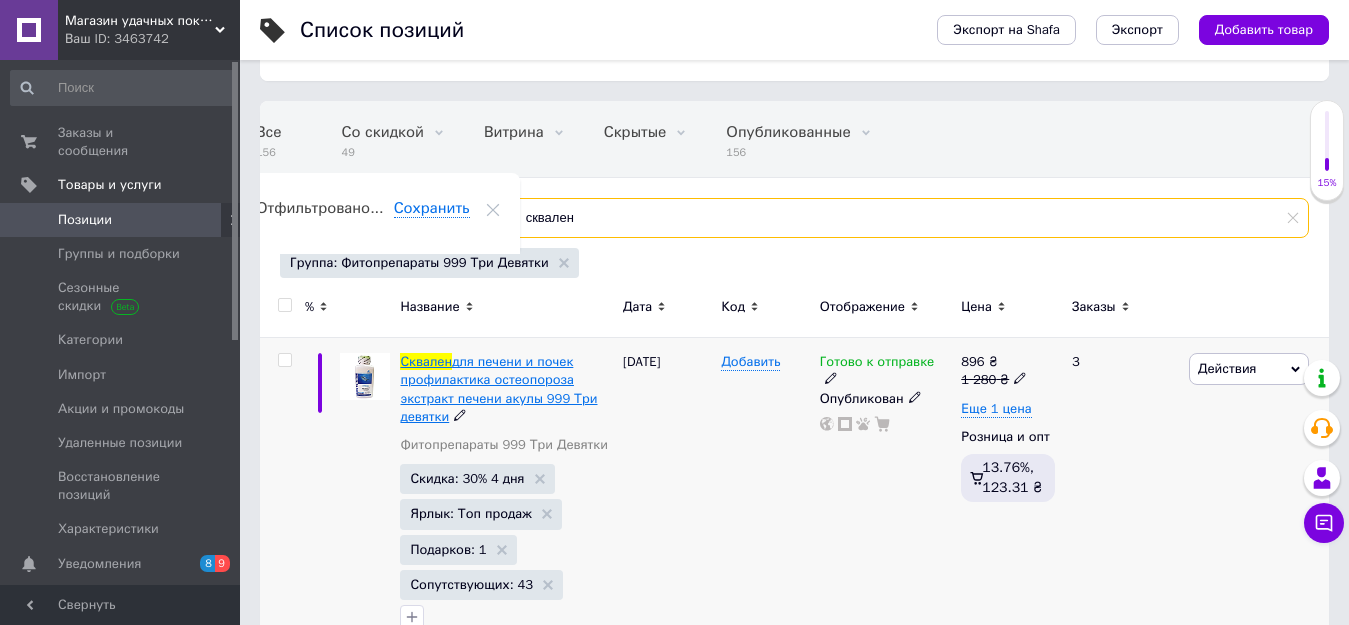 type on "сквален" 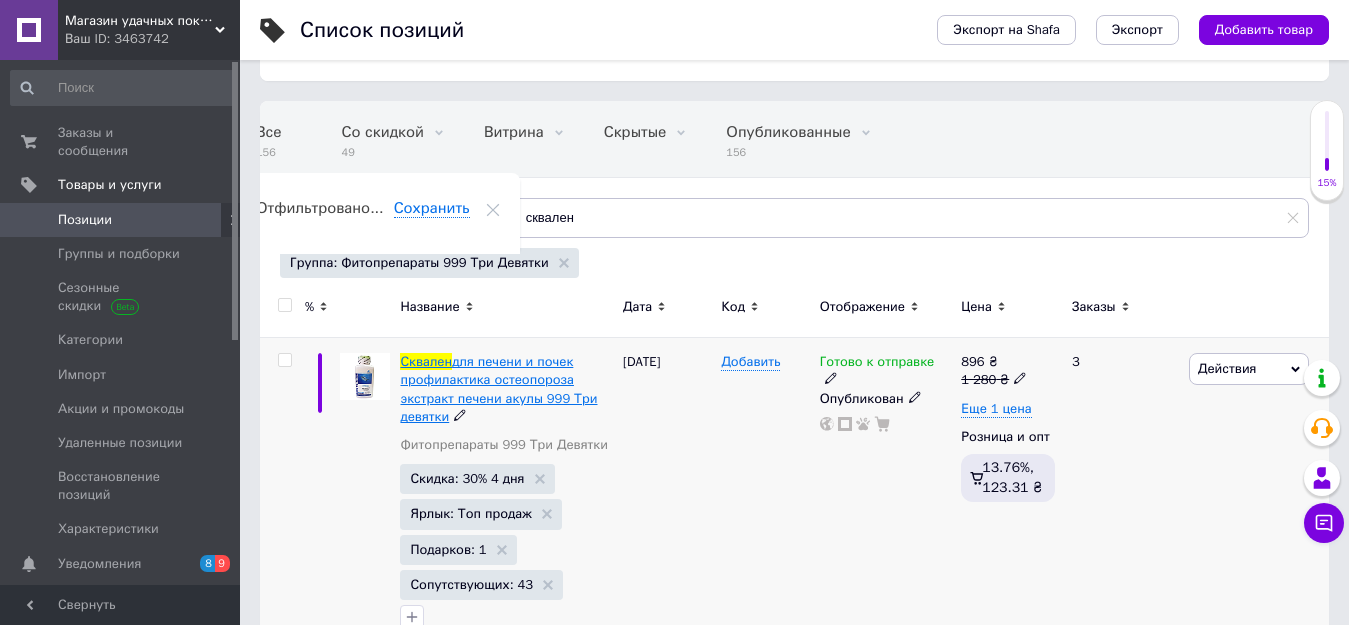 click on "для печени и почек профилактика остеопороза экстракт печени акулы 999 Три девятки" at bounding box center [498, 389] 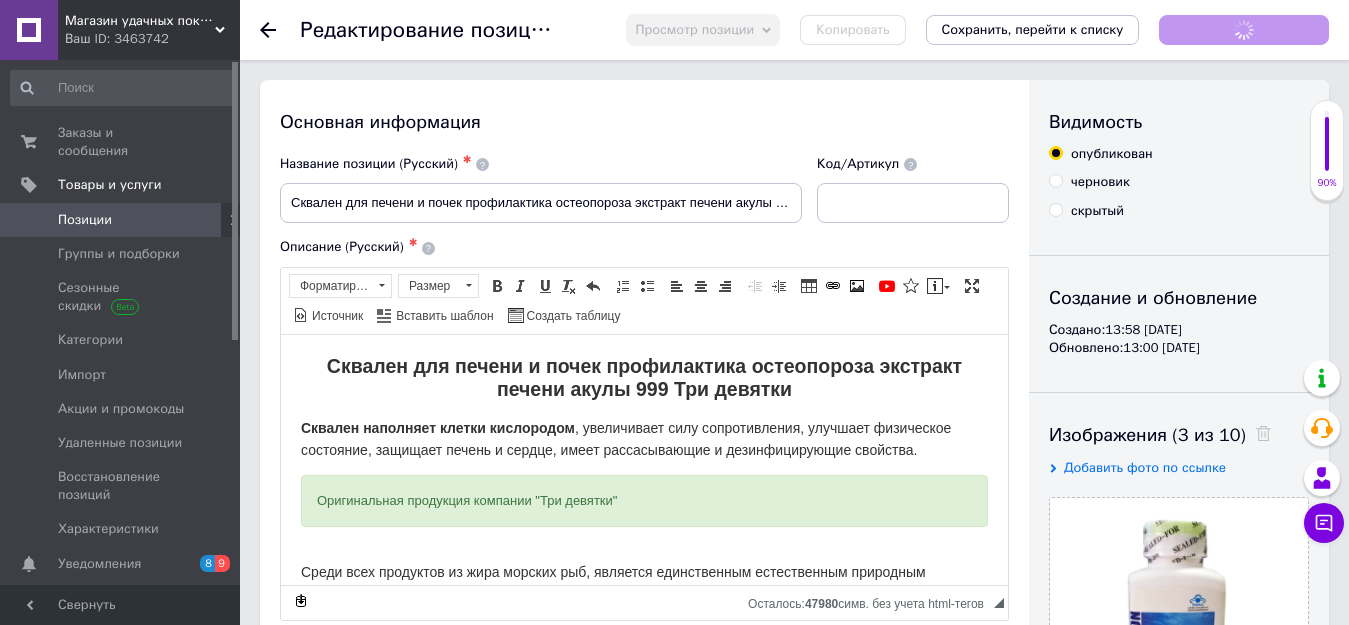 scroll, scrollTop: 0, scrollLeft: 0, axis: both 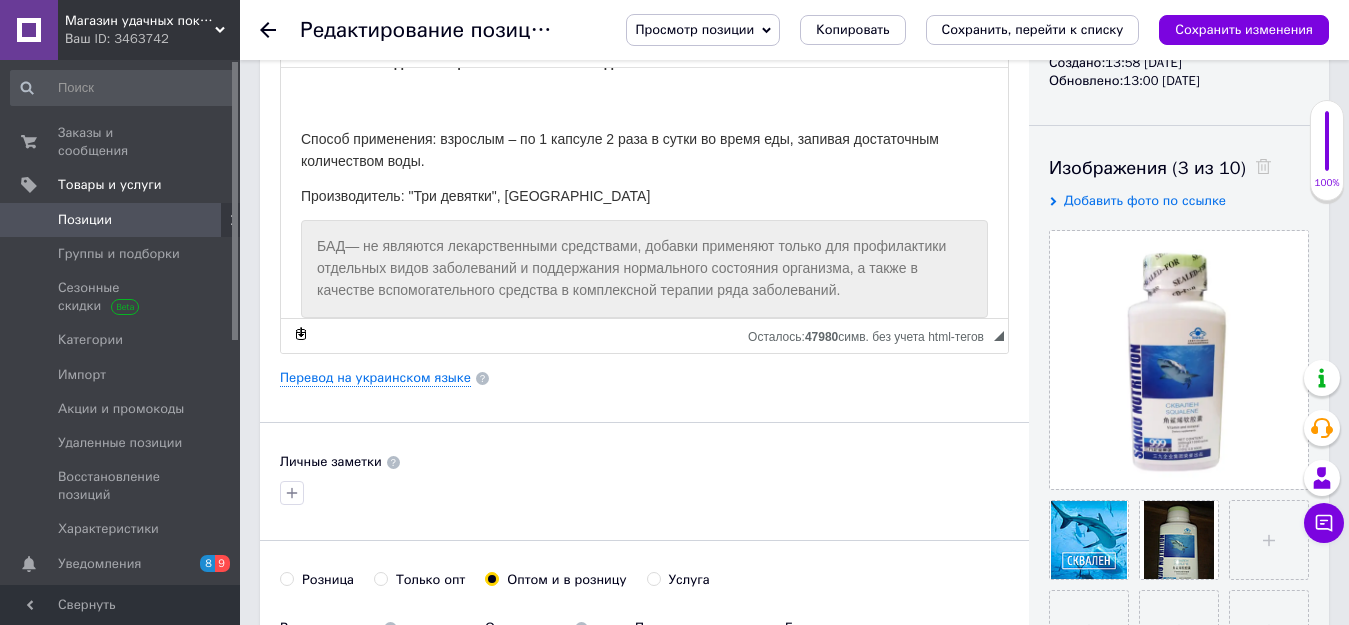 click on "Способ применения: взрослым – по 1 капсуле 2 раза в сутки во время еды, запивая достаточным количеством воды." at bounding box center [620, 149] 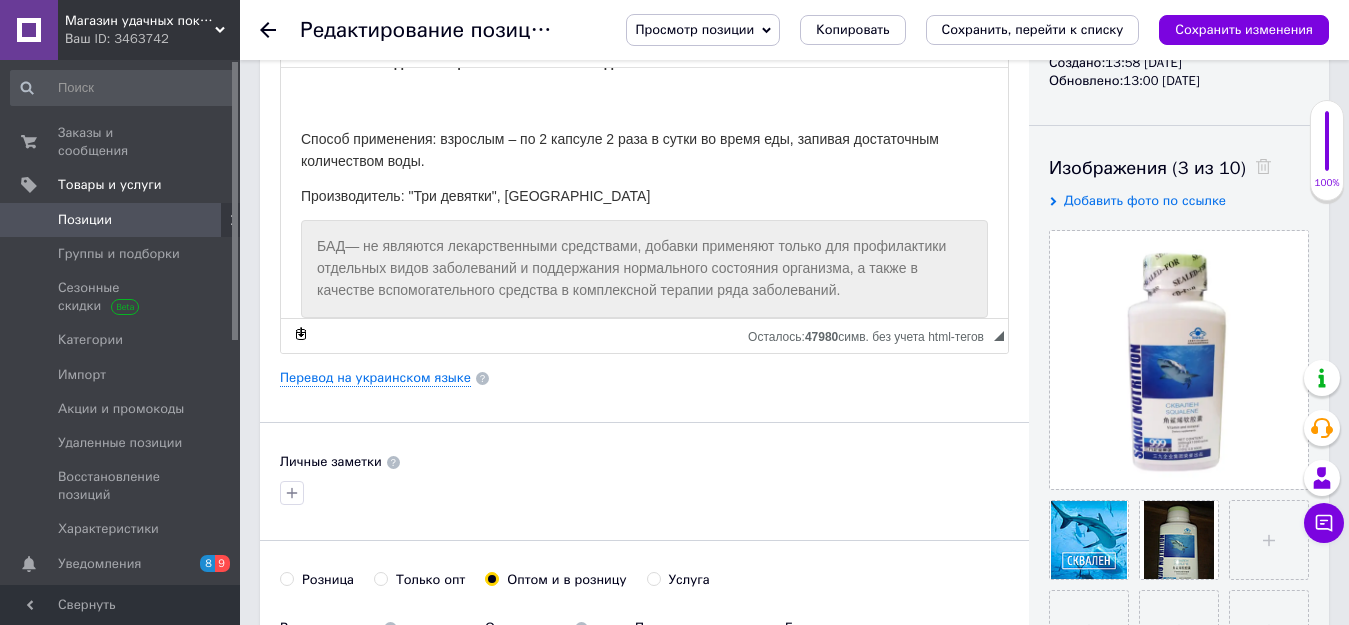 click on "Способ применения: взрослым – по 2 капсуле 2 раза в сутки во время еды, запивая достаточным количеством воды." at bounding box center [620, 149] 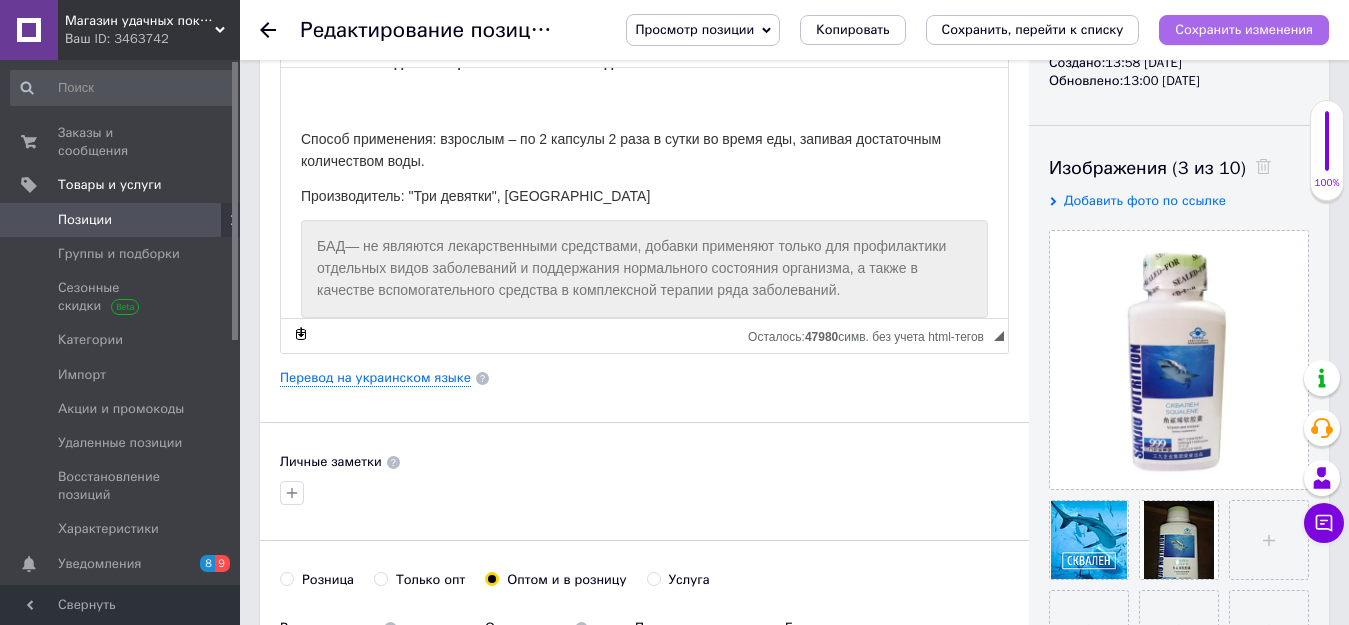 click on "Сохранить изменения" at bounding box center (1244, 29) 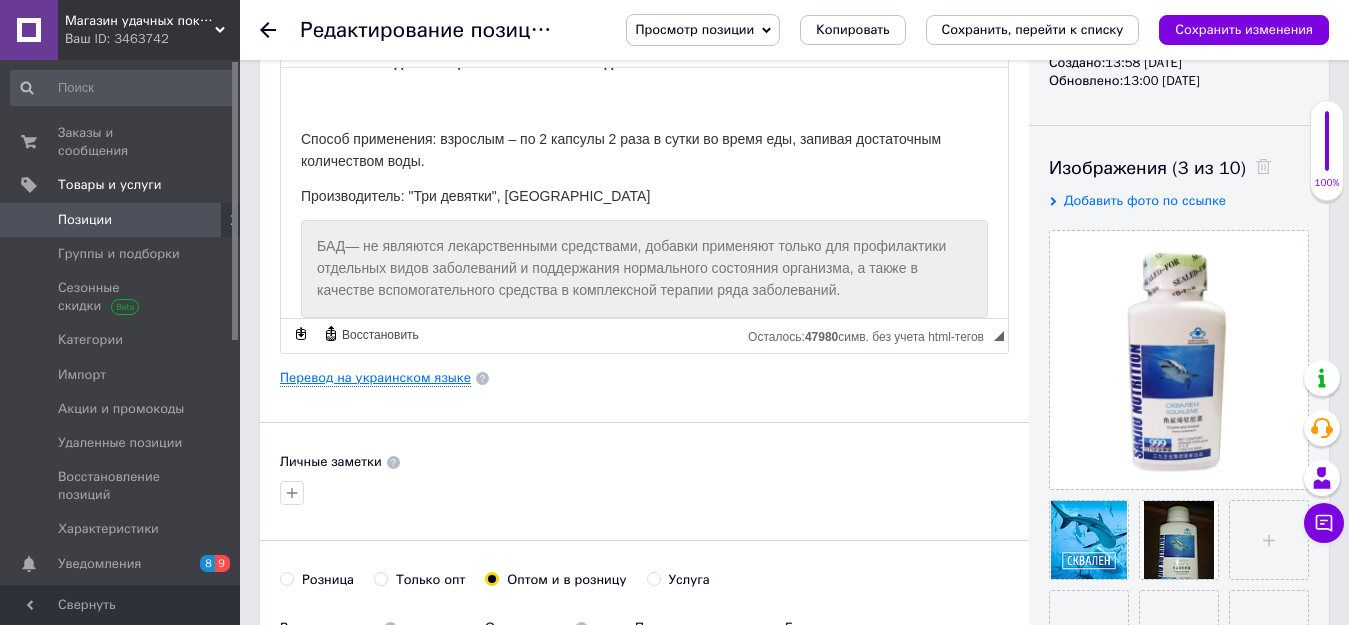 click on "Перевод на украинском языке" at bounding box center [375, 378] 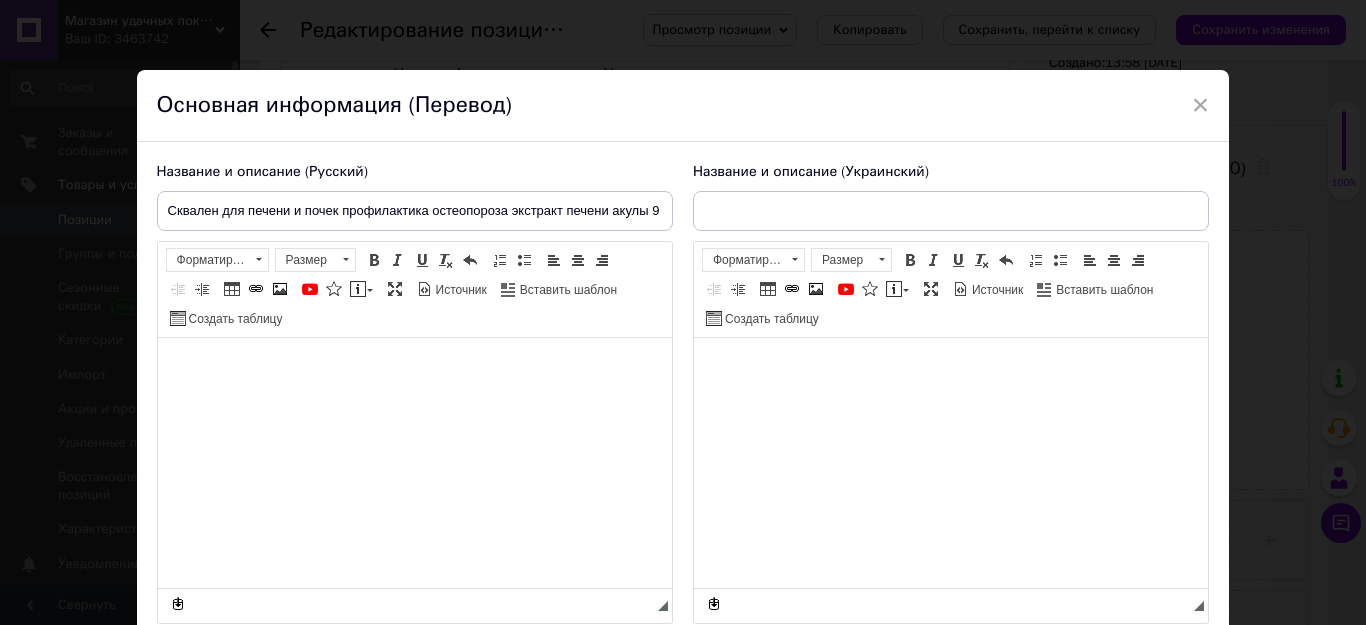 type on "Сквален для печінки та нирок профілактика остеопорозу екстракт печінки акули 999 Три дев'ятки" 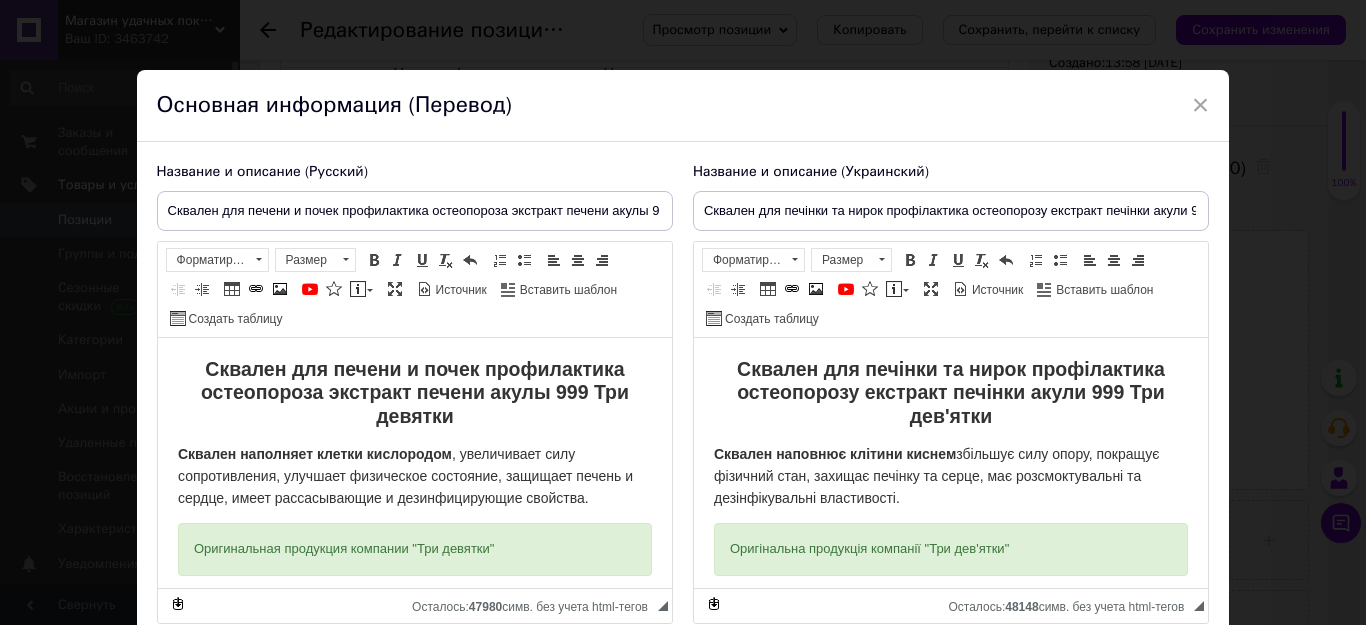 scroll, scrollTop: 0, scrollLeft: 0, axis: both 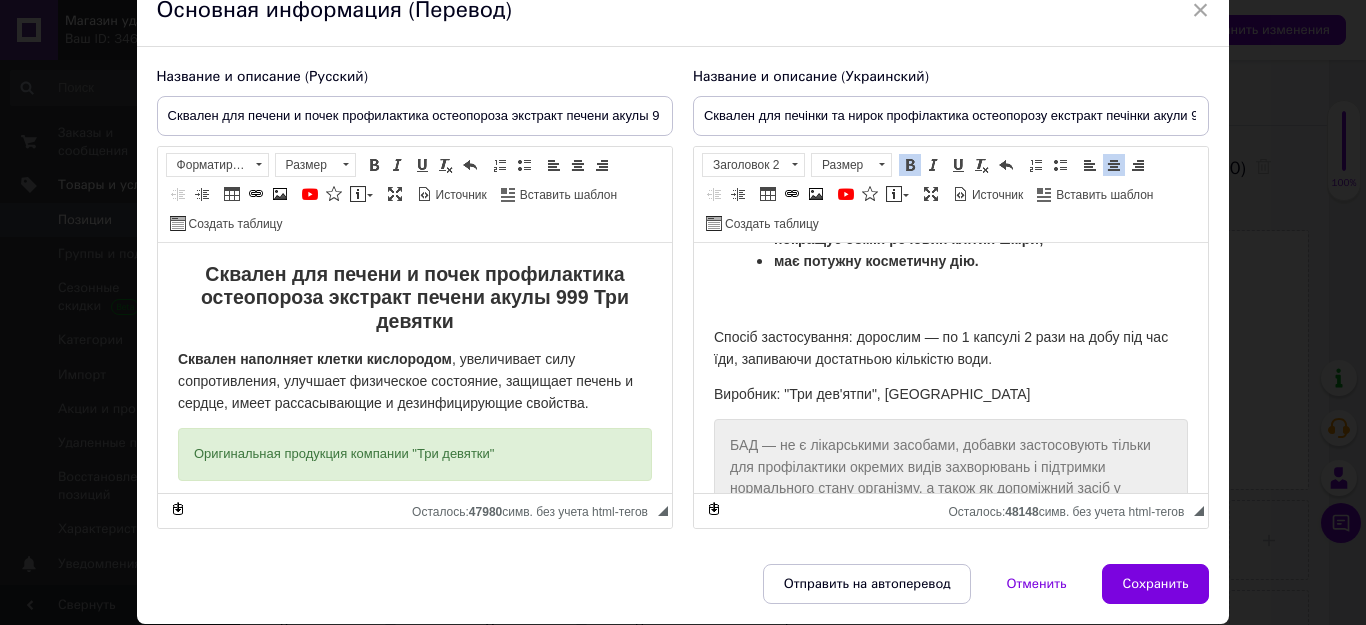 click on "Спосіб застосування: дорослим — по 1 капсулі 2 рази на добу під час їди, запиваючи достатньою кількістю води." at bounding box center [940, 348] 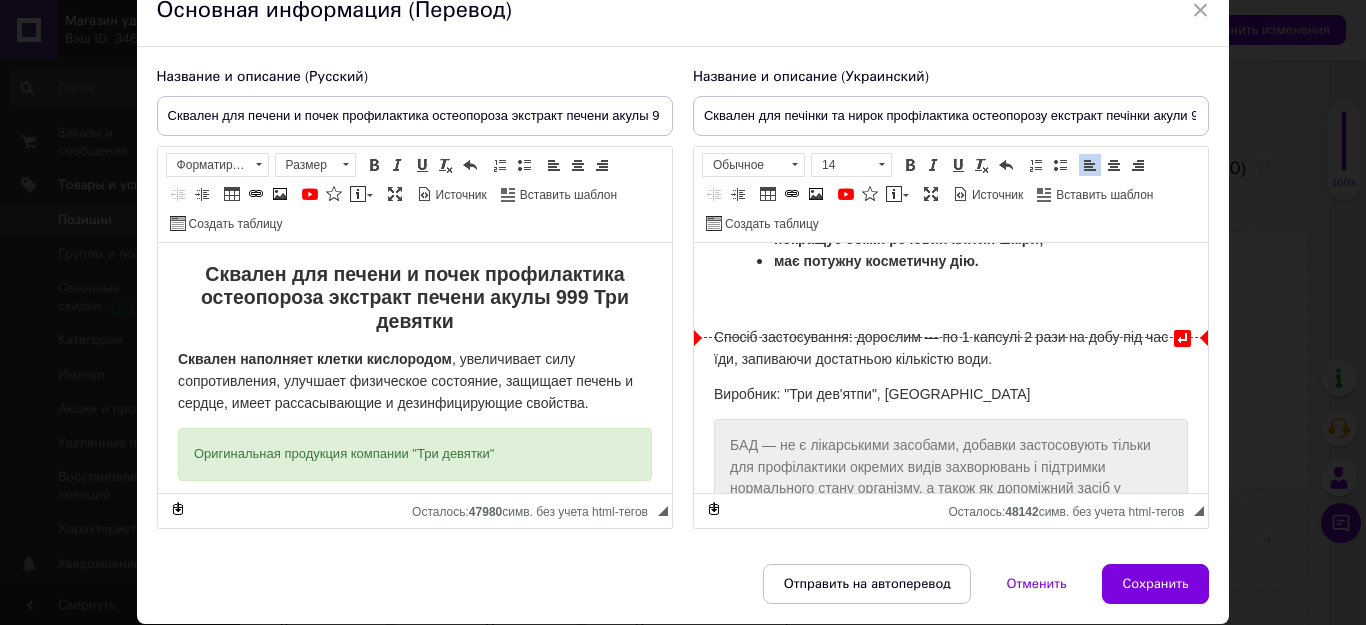 type 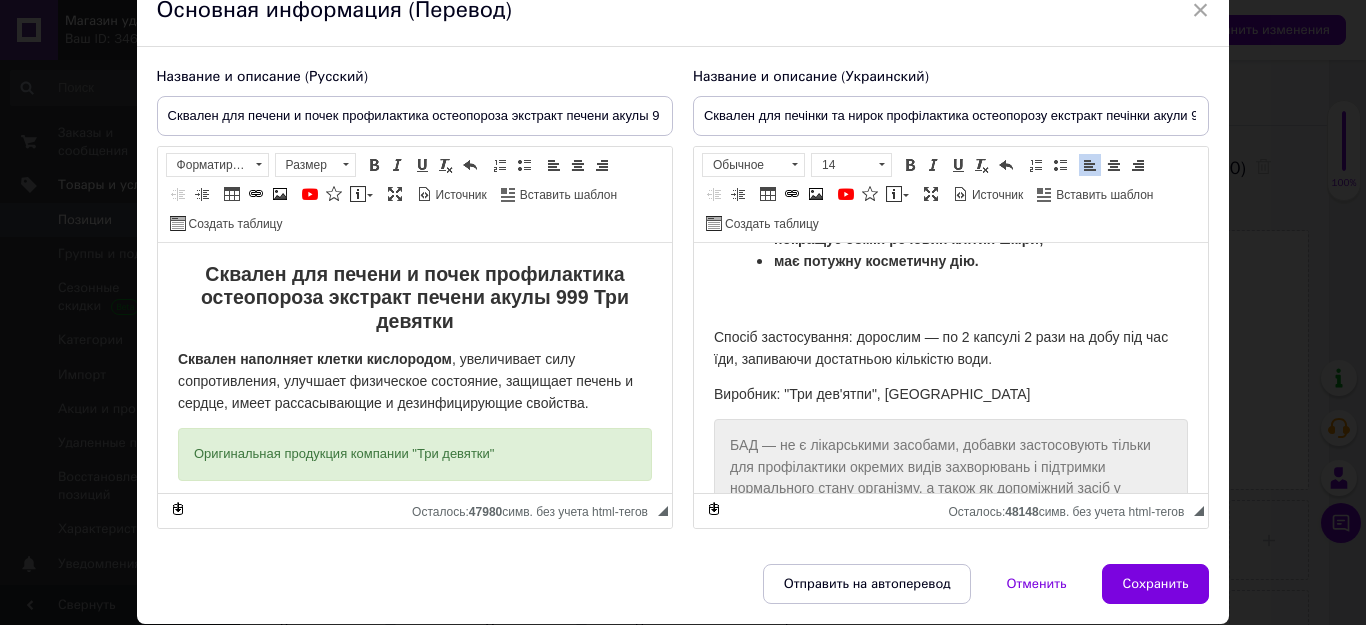 click on "Спосіб застосування: дорослим — по 2 капсулі 2 рази на добу під час їди, запиваючи достатньою кількістю води." at bounding box center (940, 348) 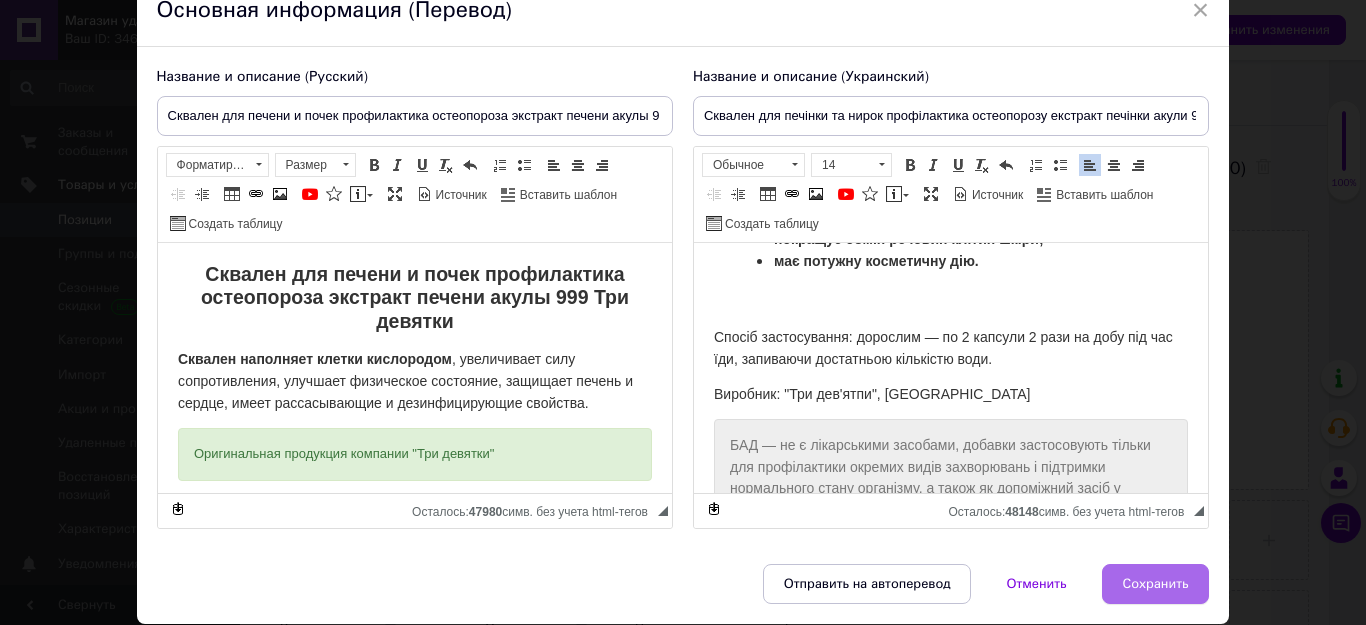 click on "Сохранить" at bounding box center (1156, 584) 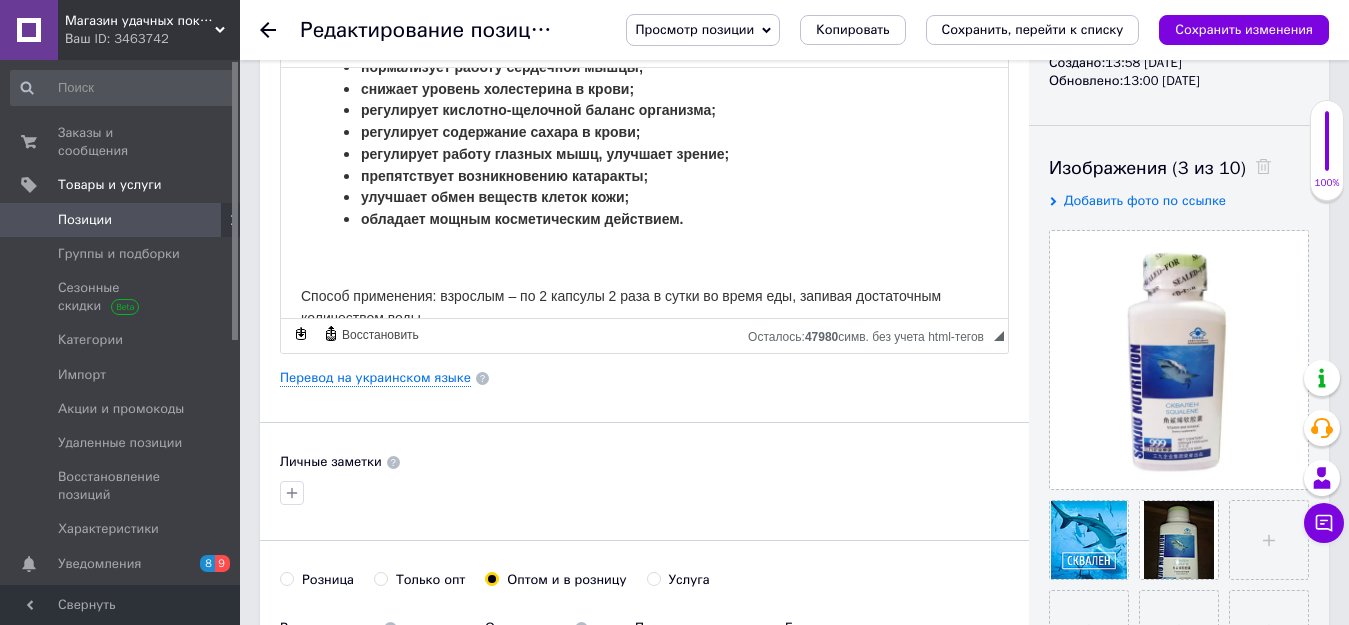 scroll, scrollTop: 1056, scrollLeft: 0, axis: vertical 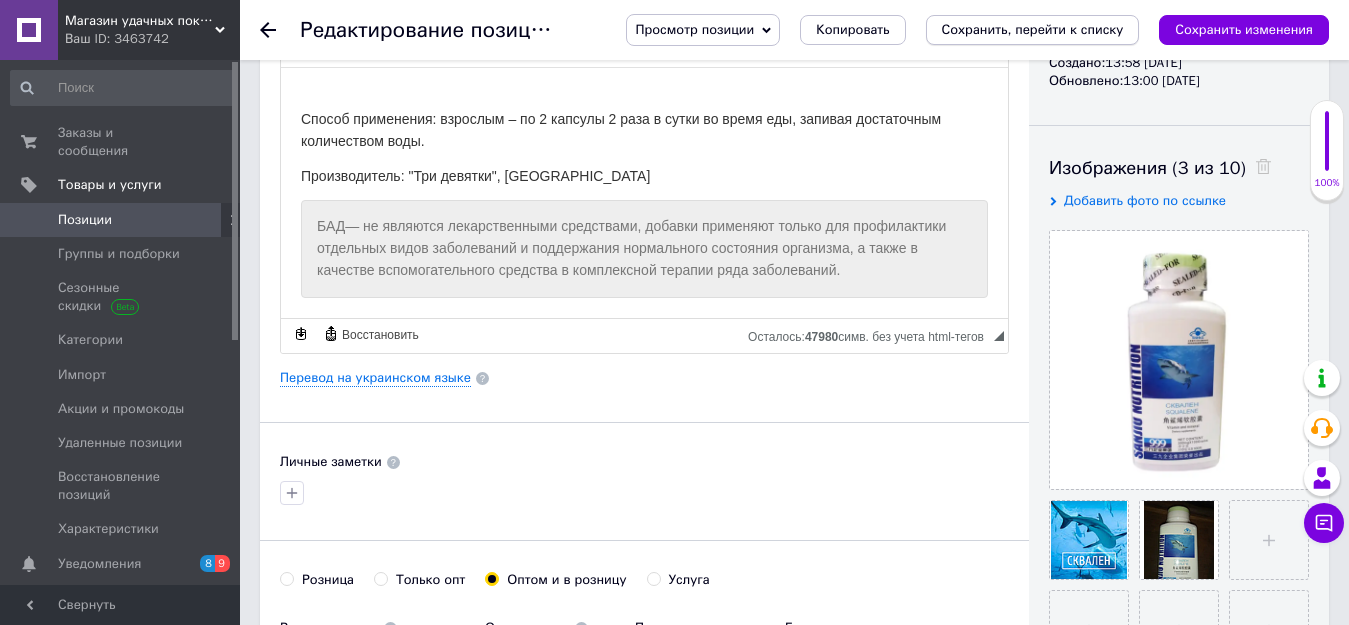 click on "Сохранить, перейти к списку" at bounding box center (1033, 29) 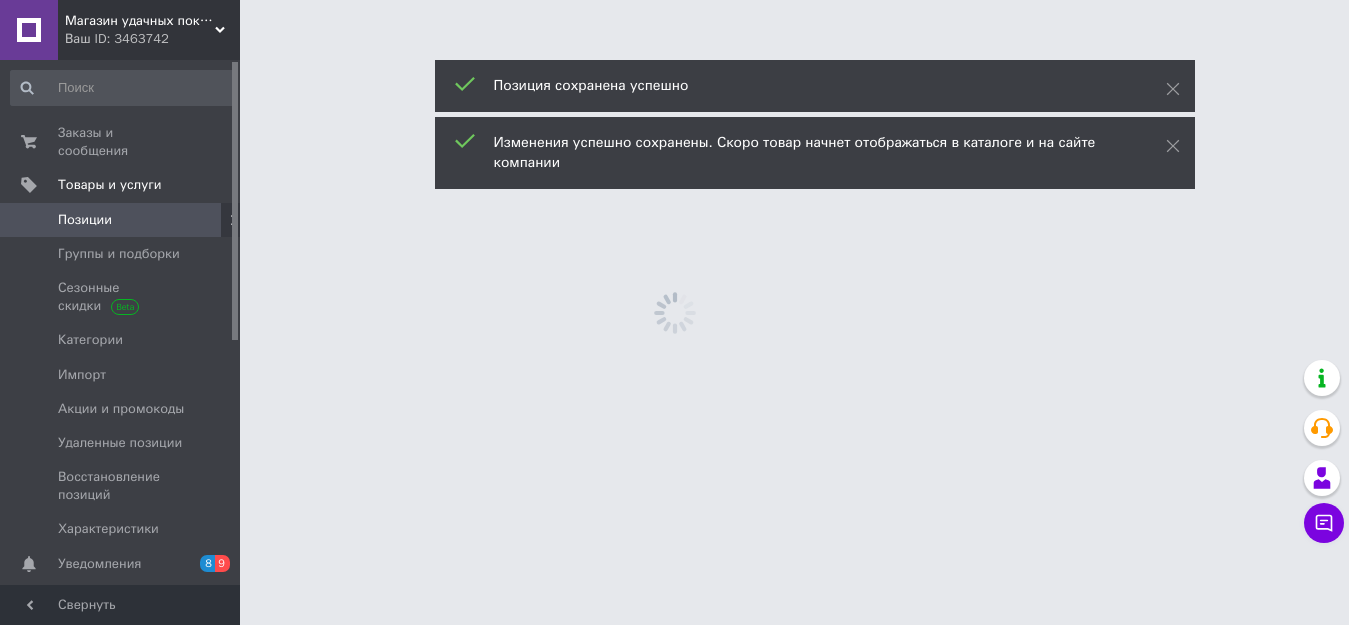 scroll, scrollTop: 0, scrollLeft: 0, axis: both 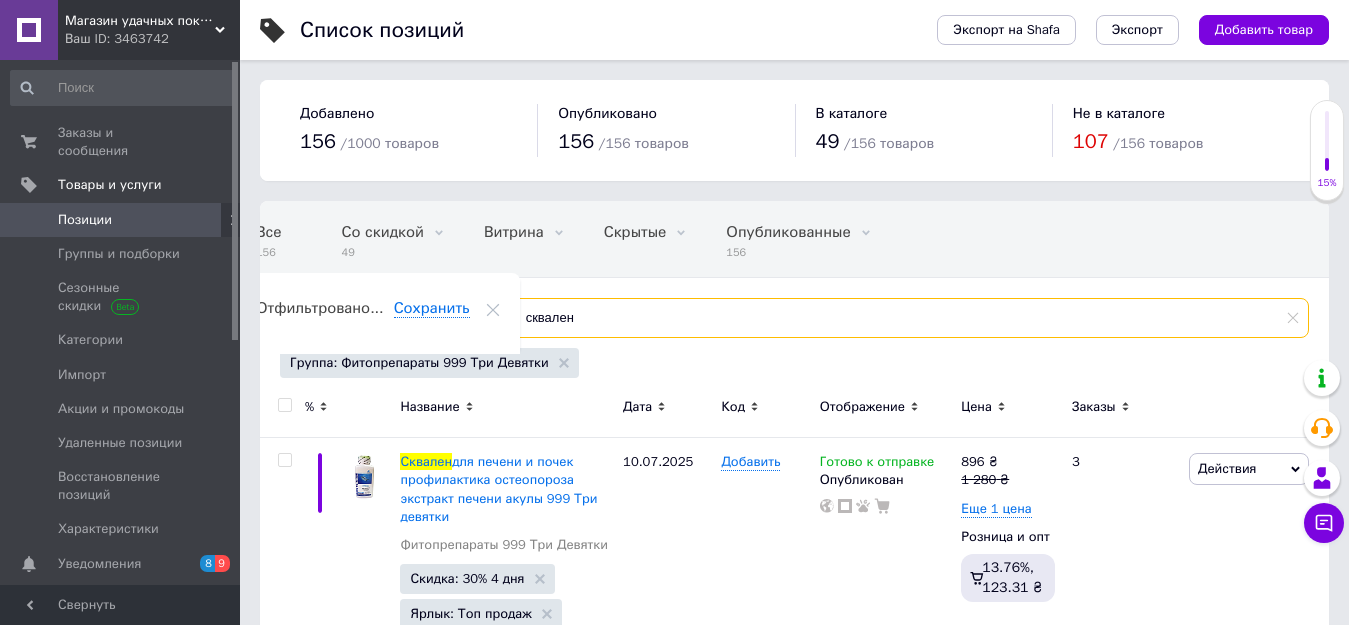 drag, startPoint x: 587, startPoint y: 317, endPoint x: 426, endPoint y: 309, distance: 161.19864 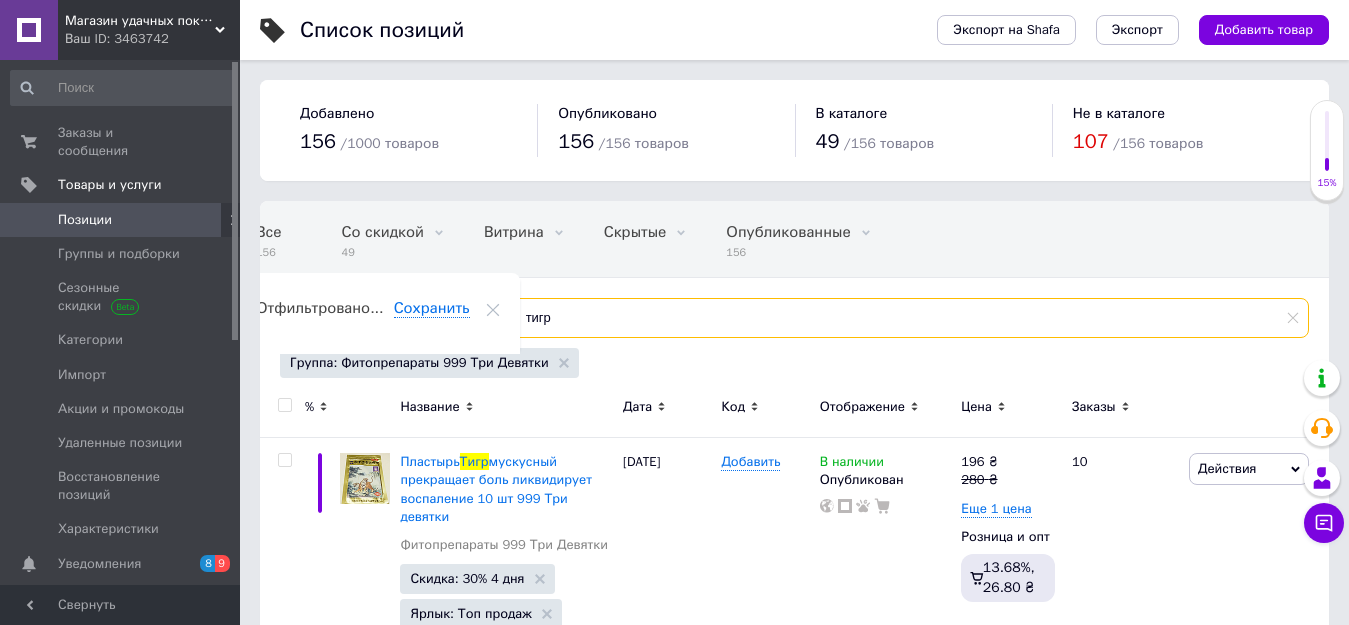 scroll, scrollTop: 131, scrollLeft: 0, axis: vertical 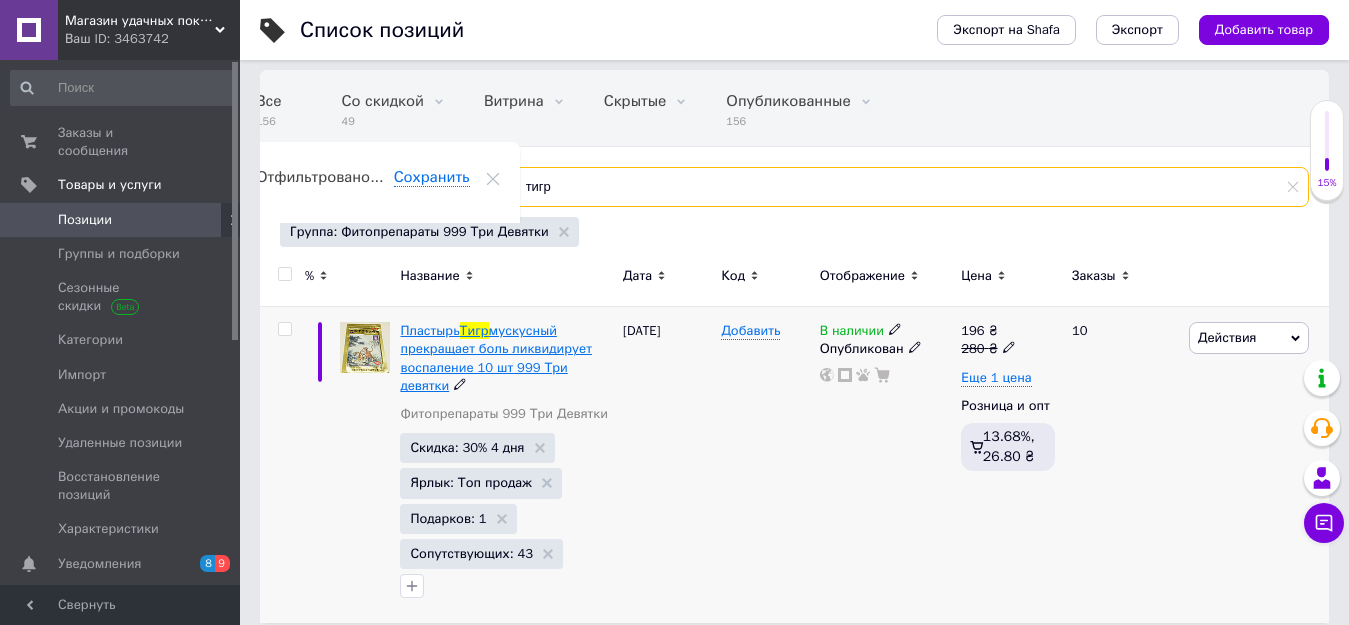 type on "тигр" 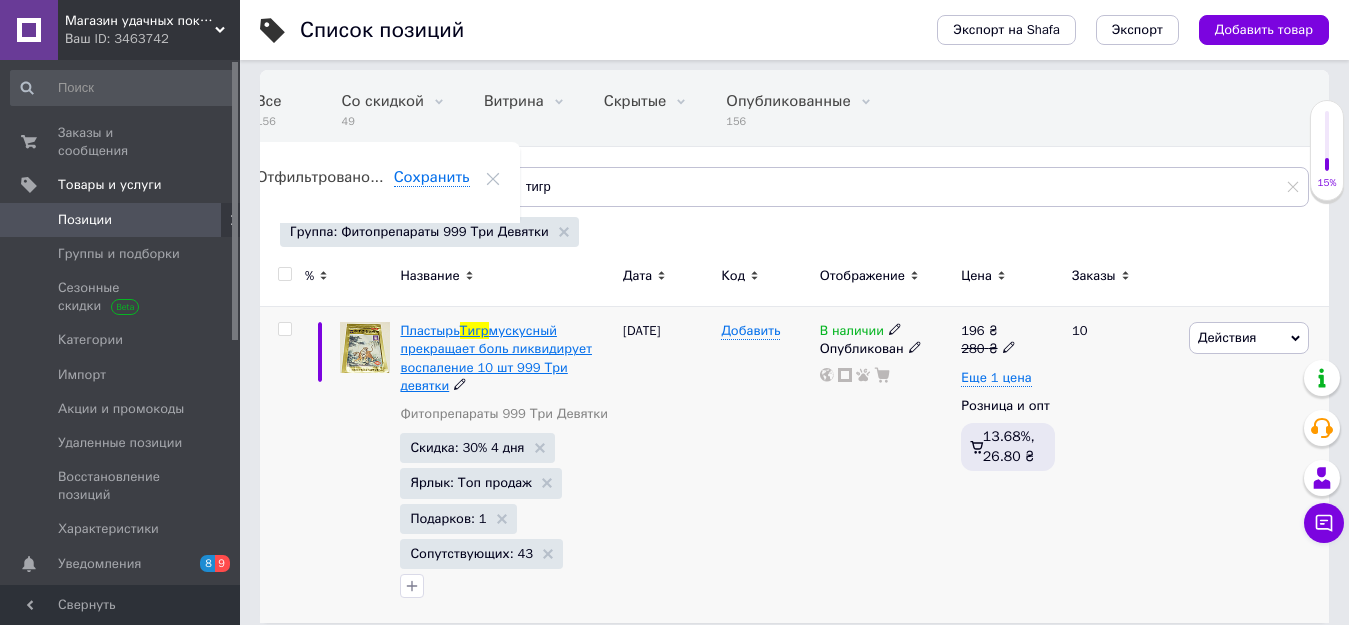 click on "мускусный прекращает боль ликвидирует воспаление 10 шт 999 Три девятки" at bounding box center [495, 358] 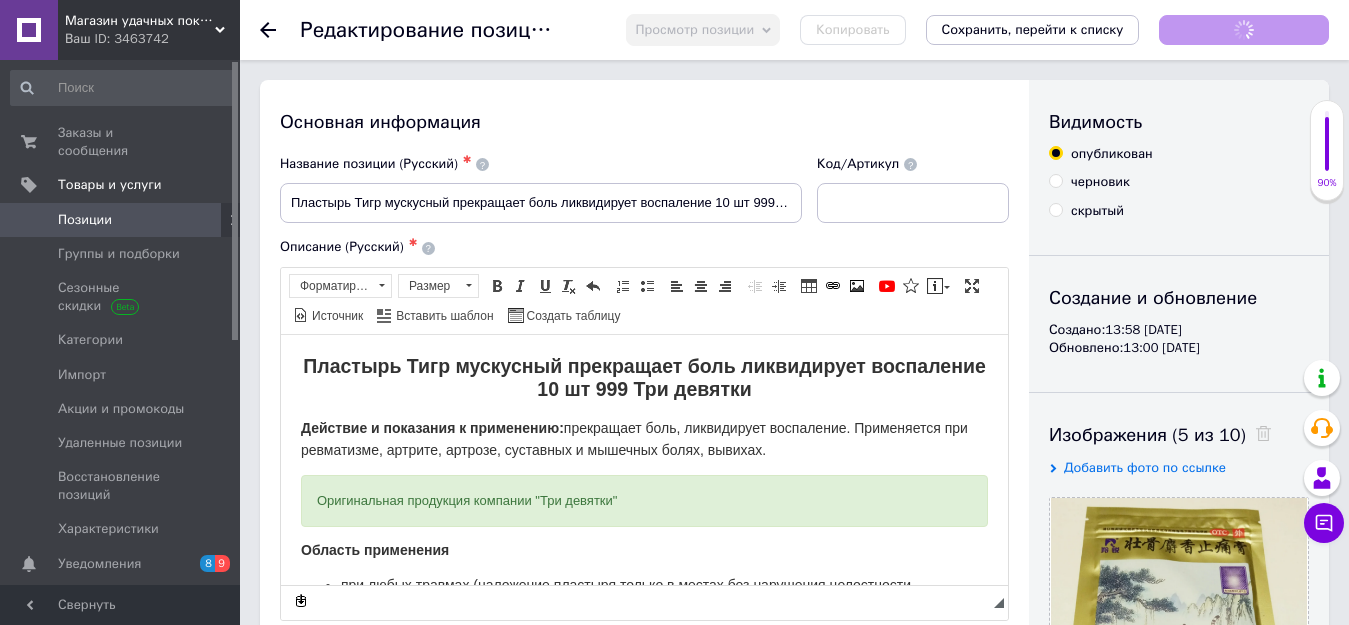 scroll, scrollTop: 0, scrollLeft: 0, axis: both 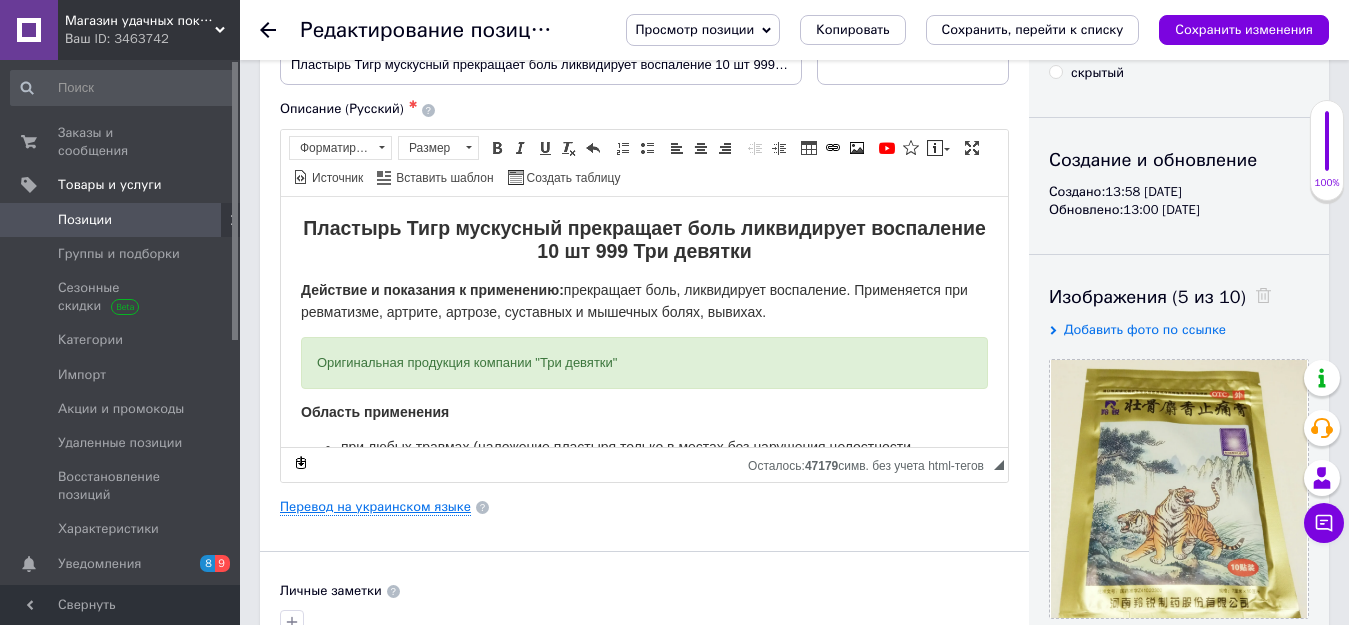 click on "Перевод на украинском языке" at bounding box center (375, 507) 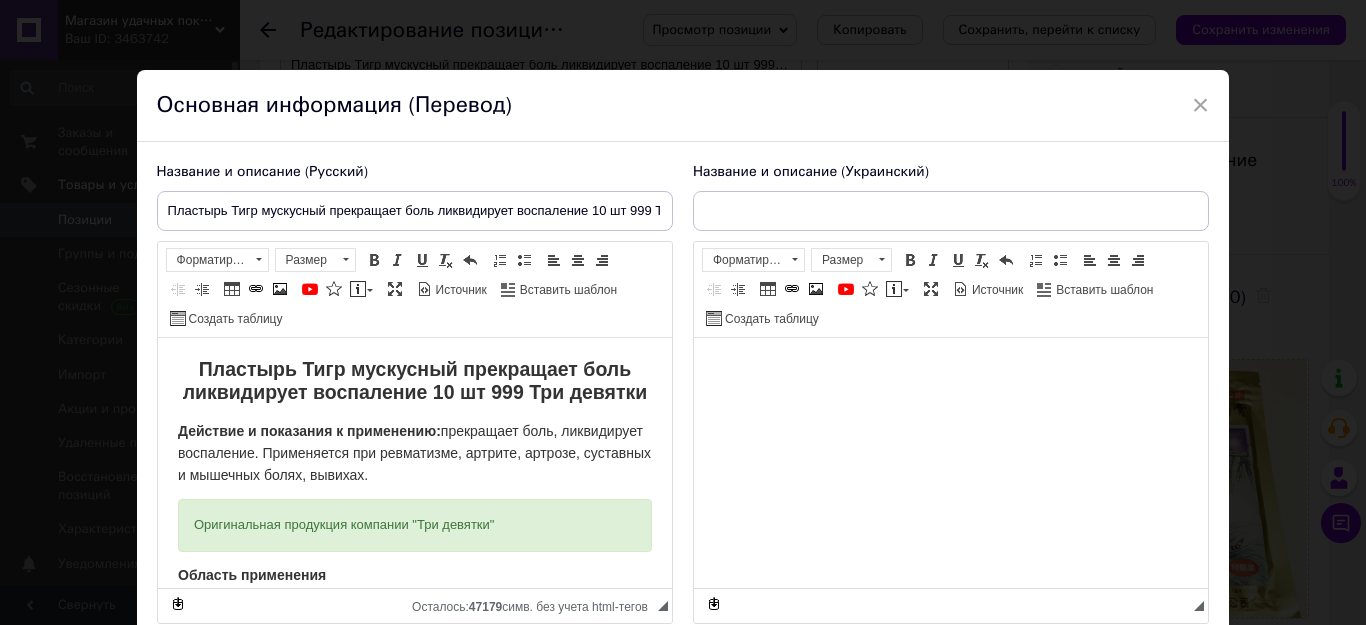 scroll, scrollTop: 0, scrollLeft: 0, axis: both 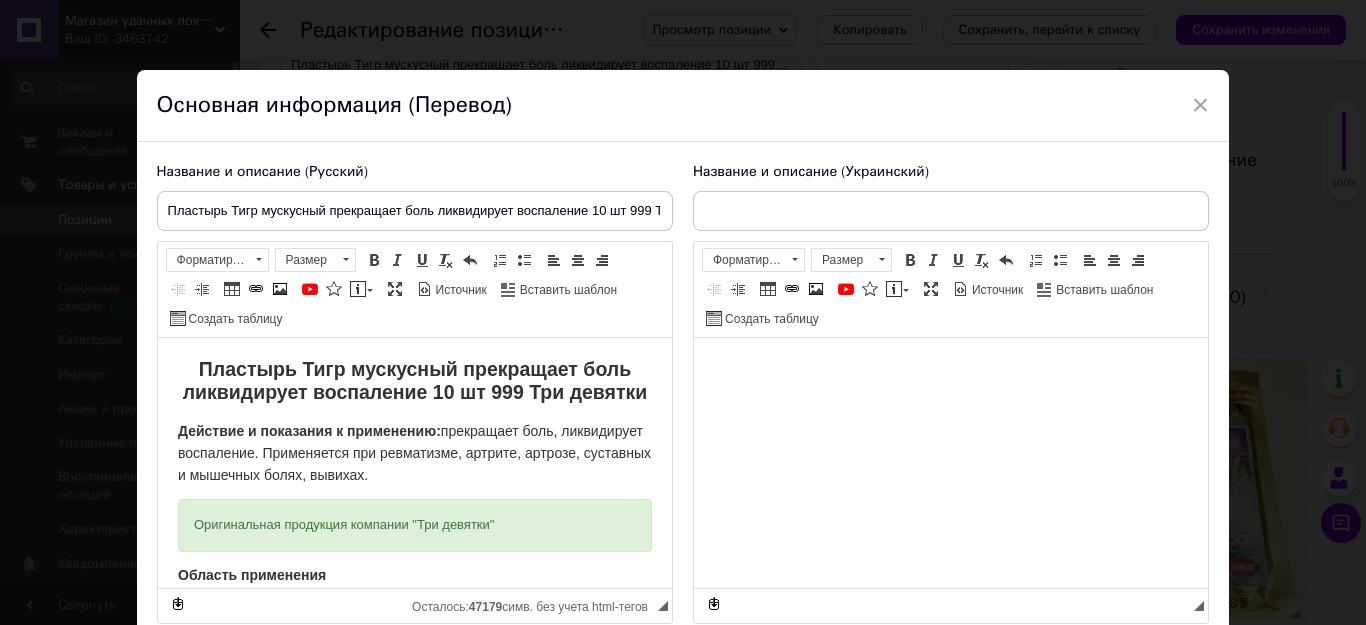 type on "Пластир Тигр мускусний припиняє біль ліквідує запалення 10 шт 999 Три дев'ятки" 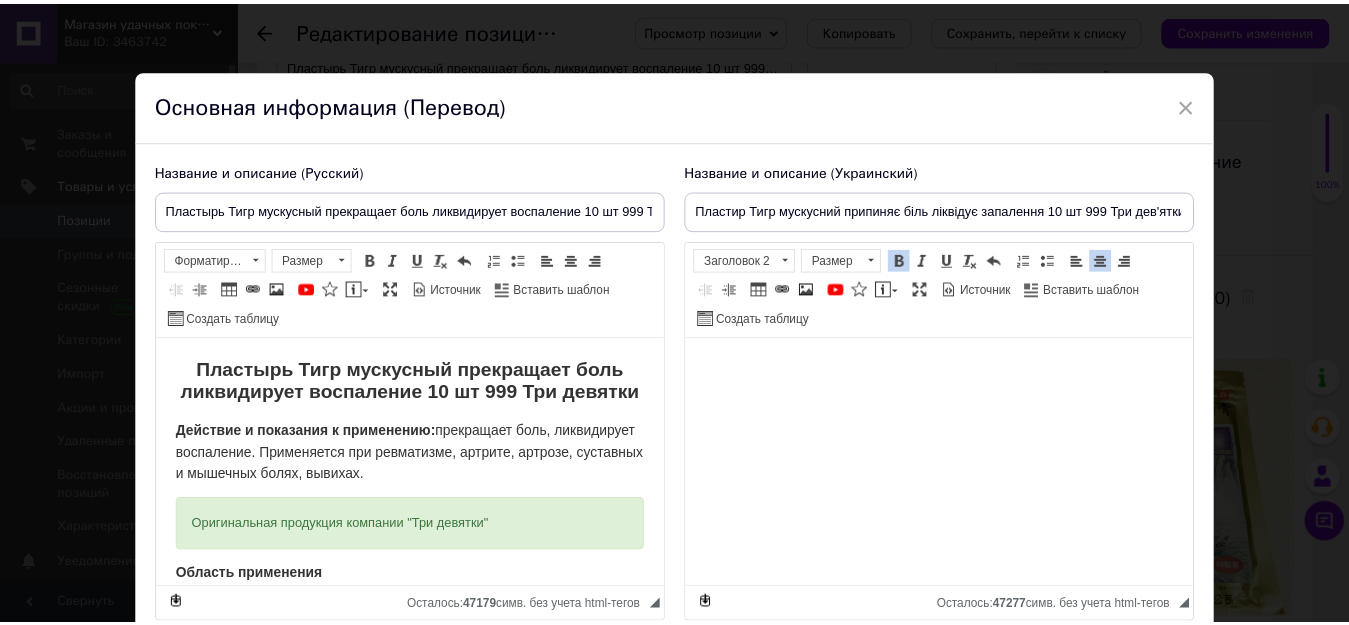 scroll, scrollTop: 0, scrollLeft: 0, axis: both 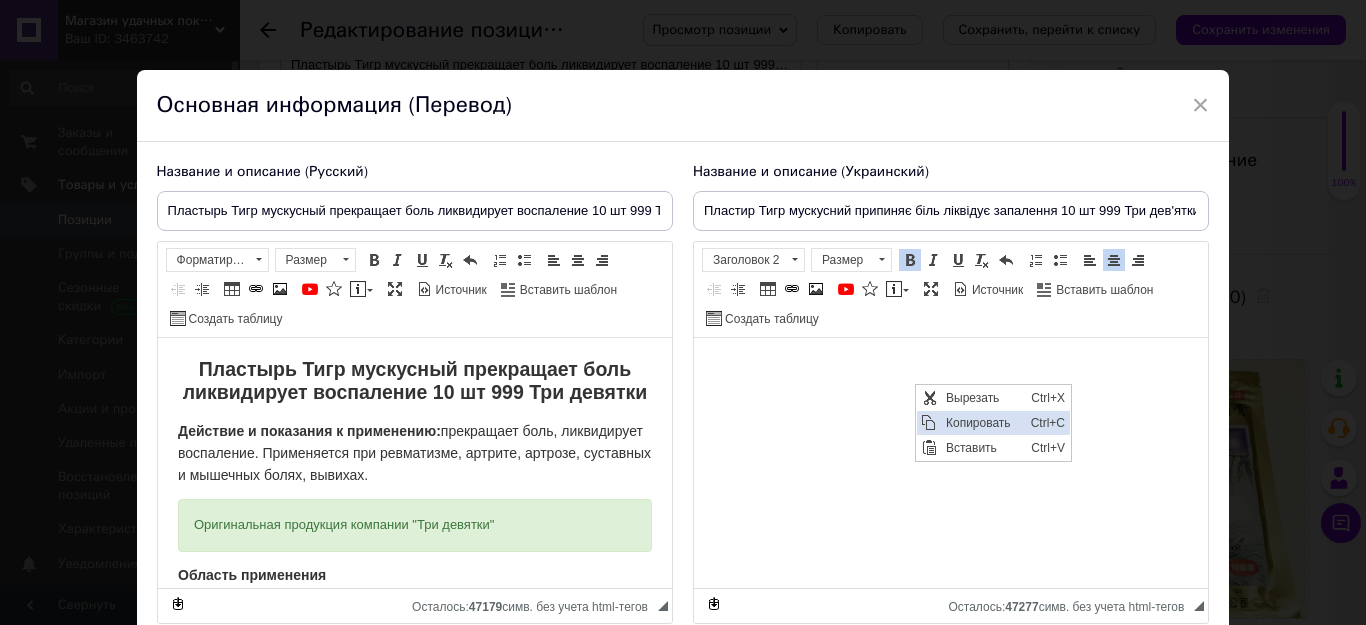click on "Копировать" at bounding box center (983, 423) 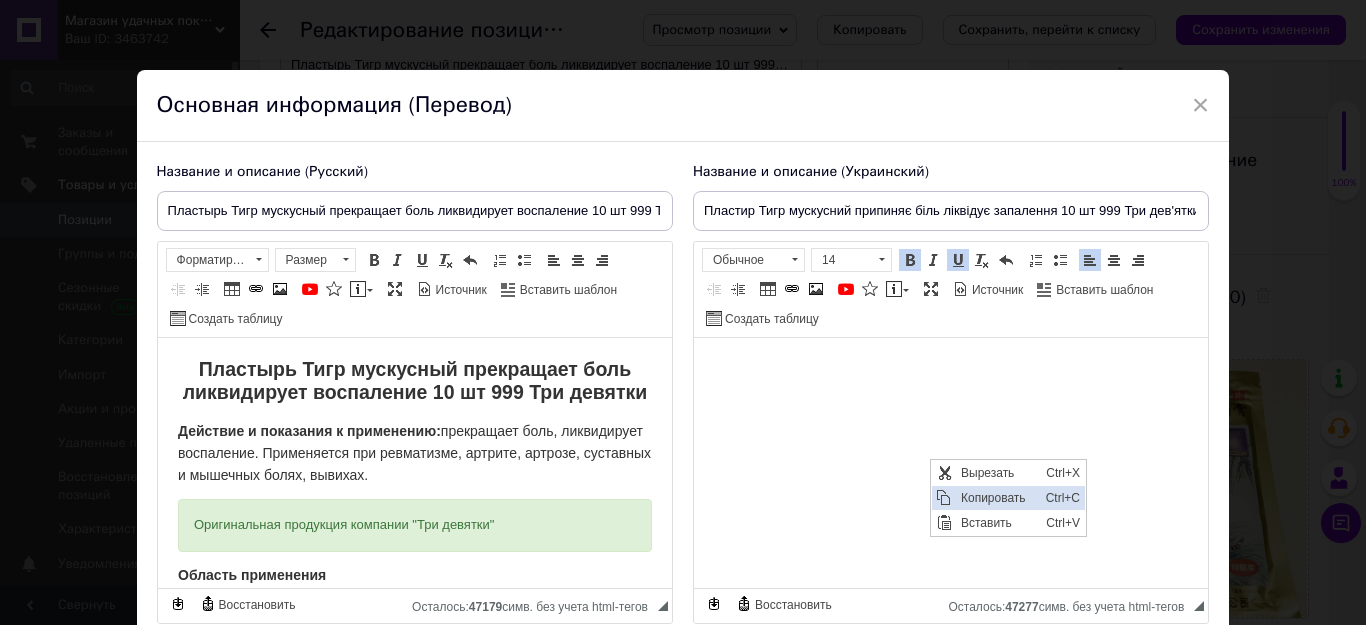 click on "Копировать" at bounding box center (998, 498) 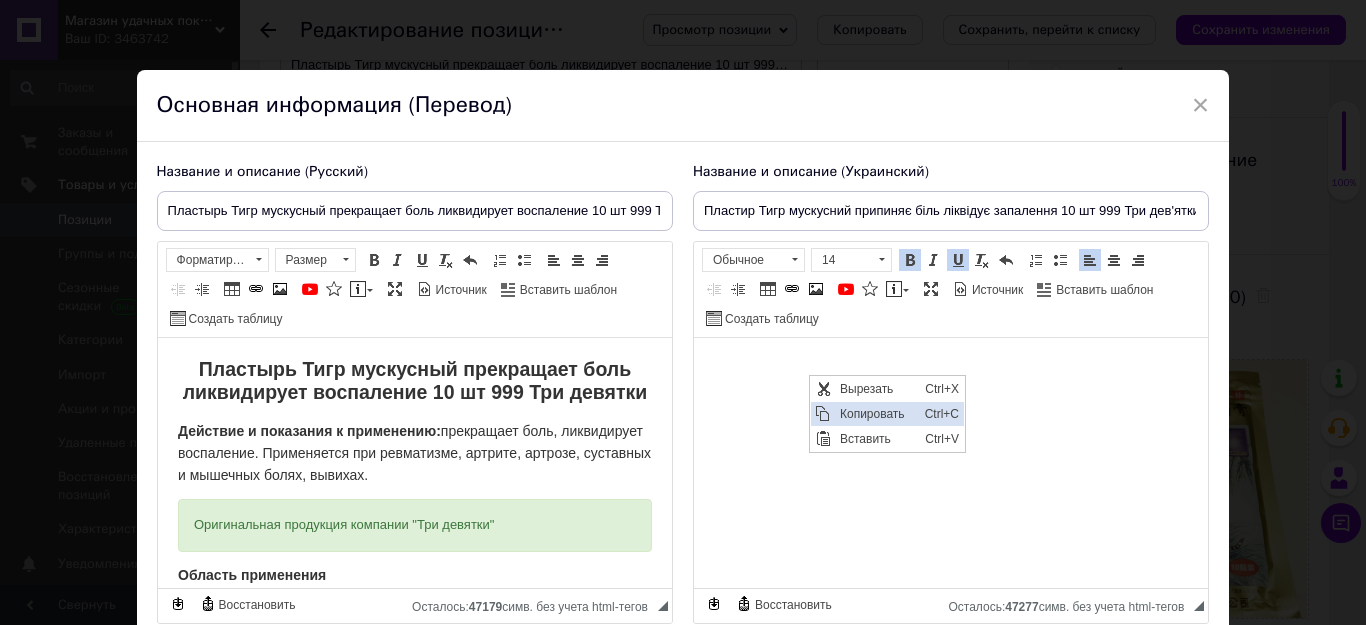 click on "Копировать" at bounding box center (877, 414) 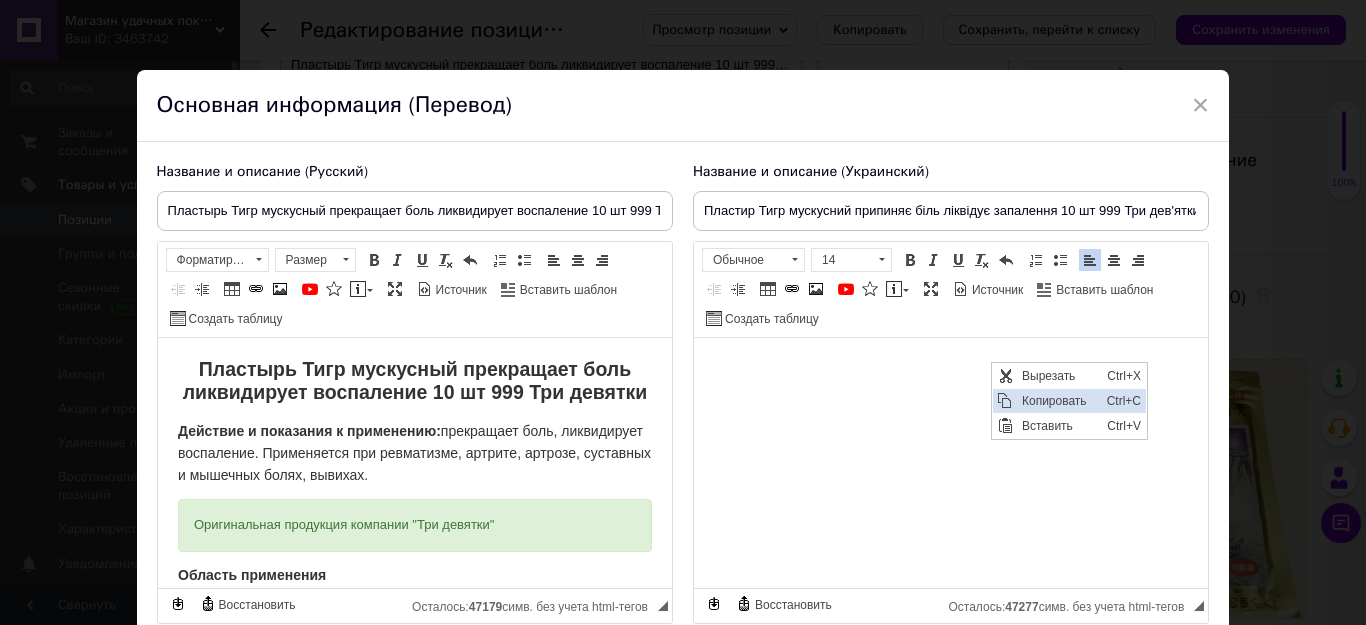 click on "Копировать" at bounding box center (1059, 401) 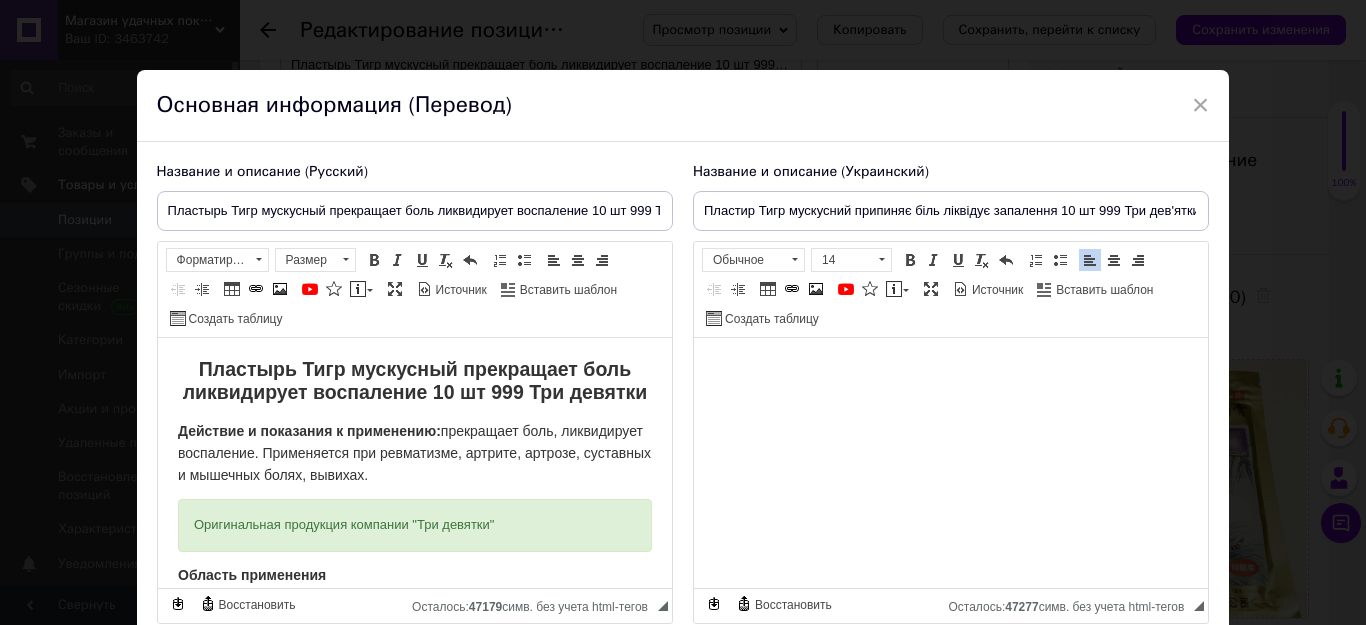 drag, startPoint x: 1194, startPoint y: 106, endPoint x: 625, endPoint y: 1, distance: 578.60693 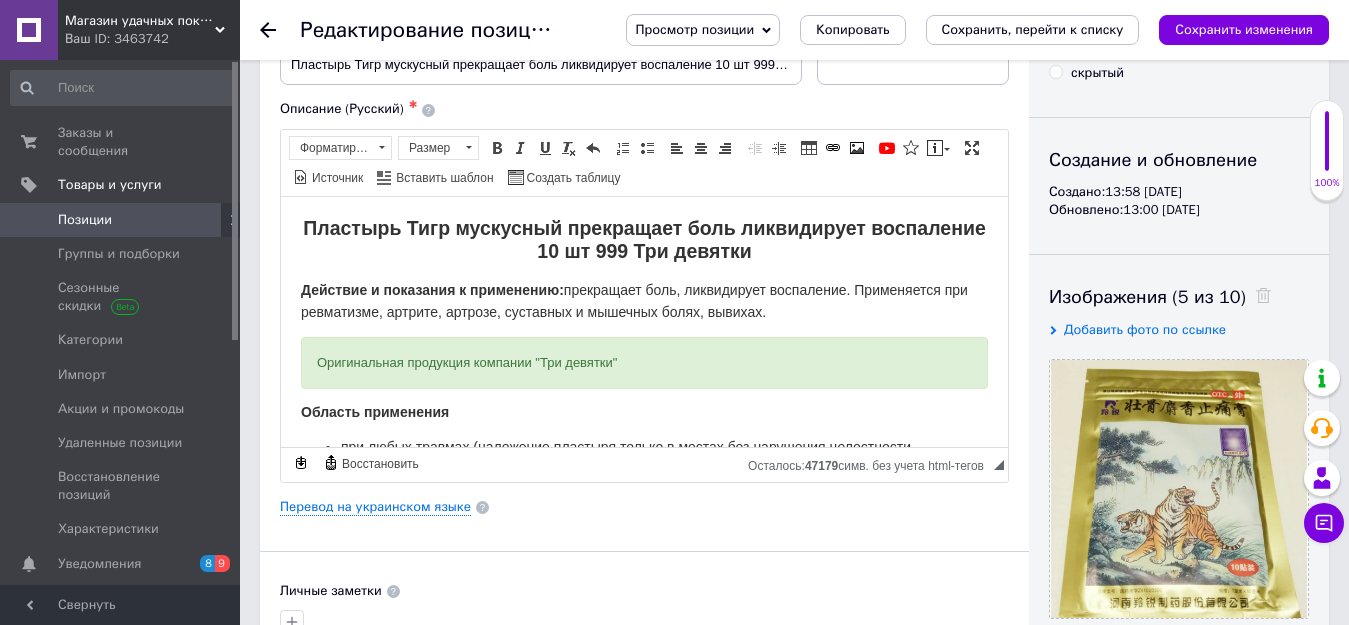 click 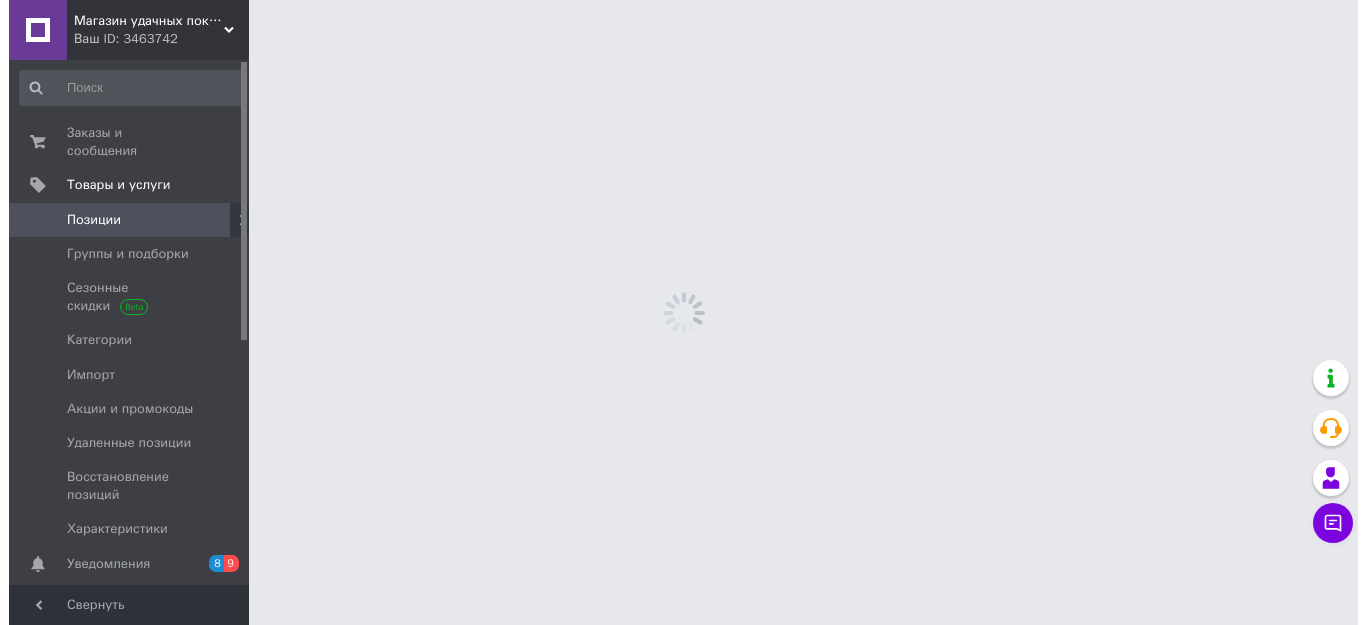 scroll, scrollTop: 0, scrollLeft: 0, axis: both 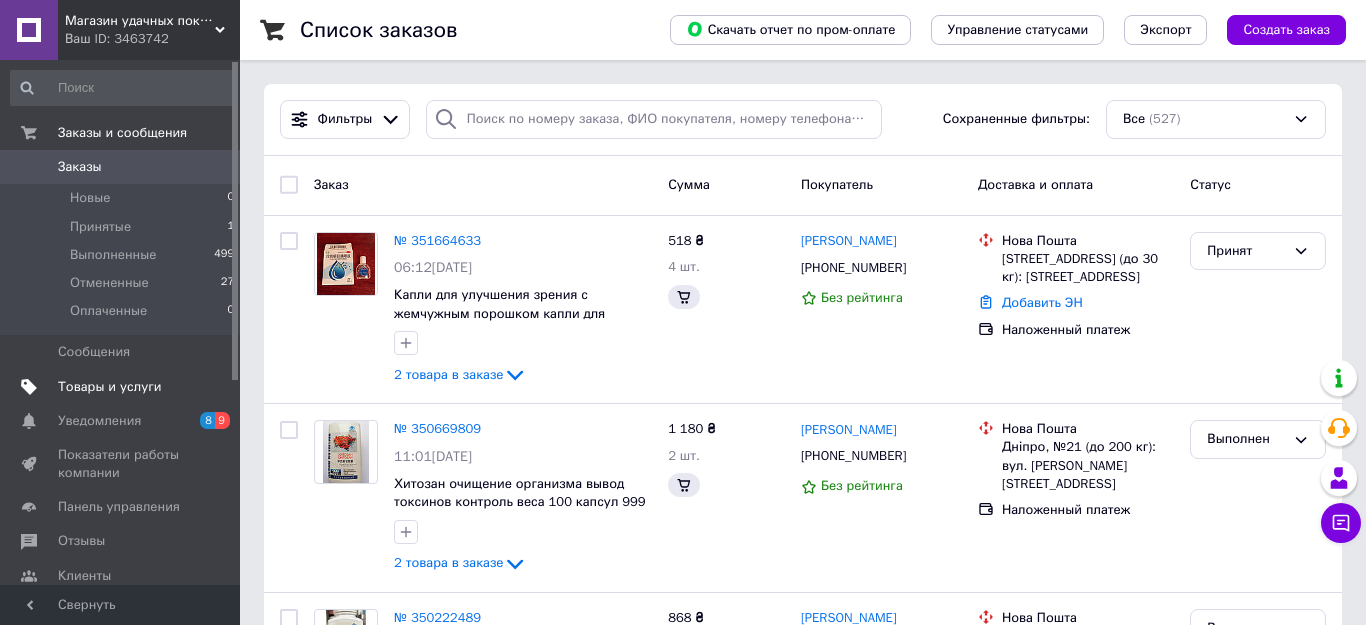 click on "Товары и услуги" at bounding box center [110, 387] 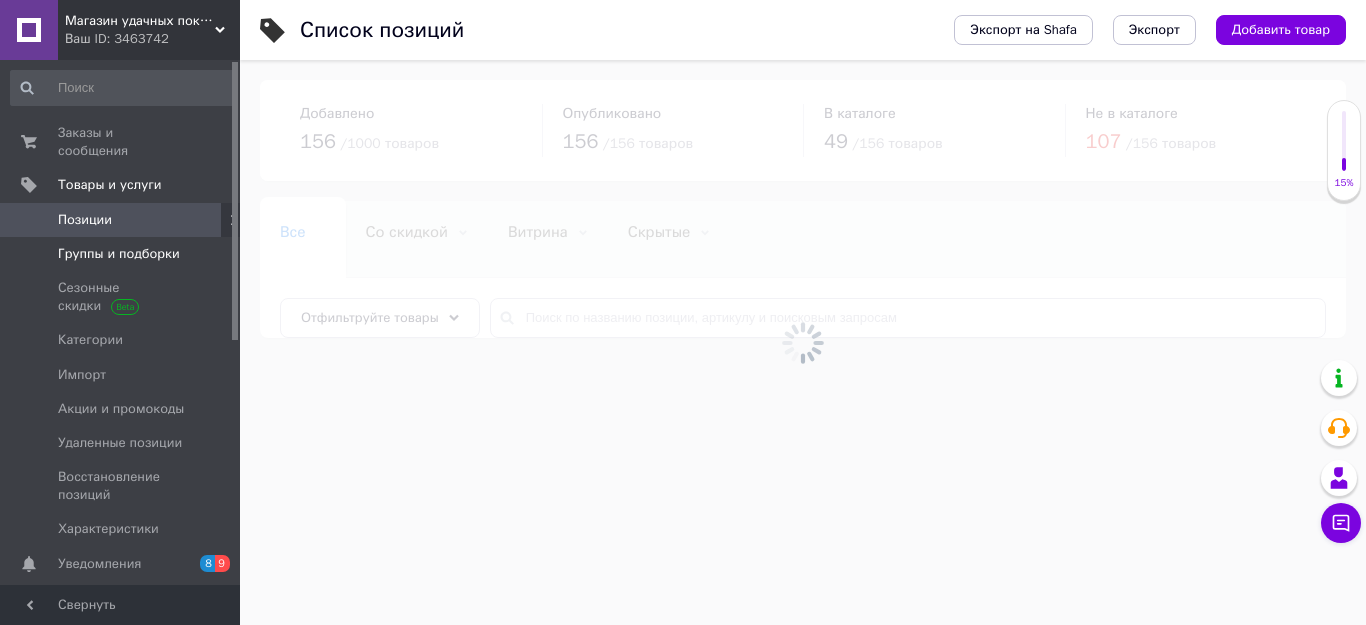 click on "Группы и подборки" at bounding box center [119, 254] 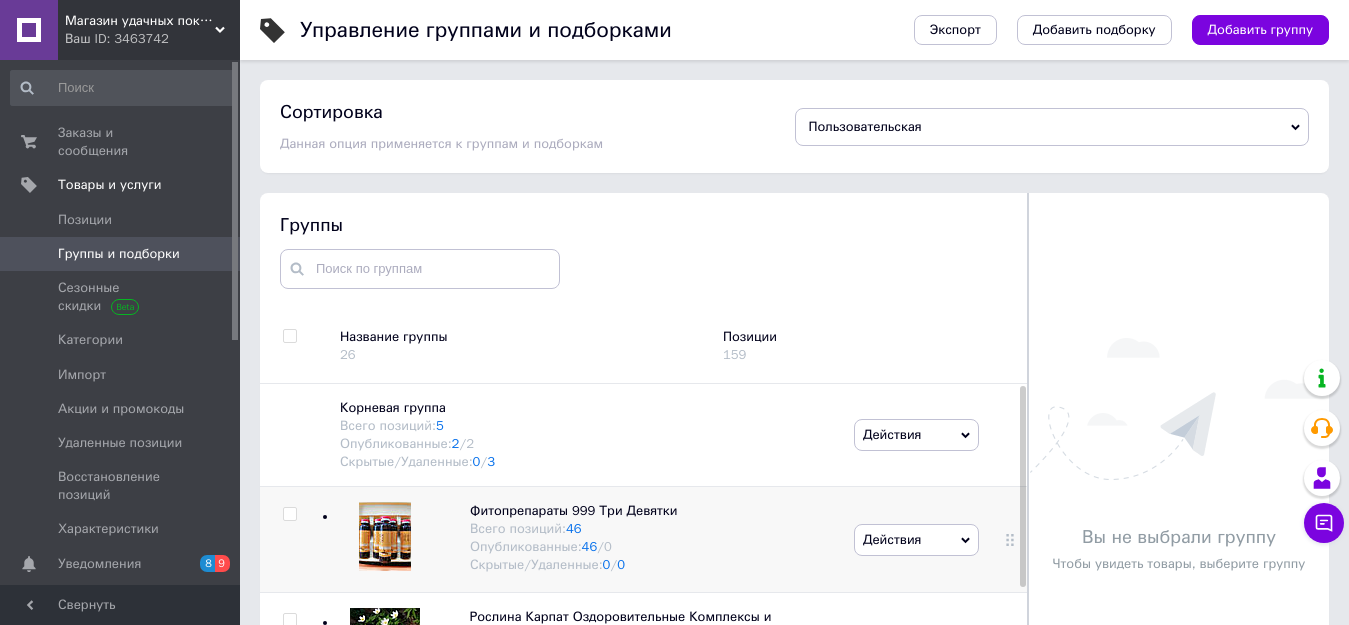 scroll, scrollTop: 100, scrollLeft: 0, axis: vertical 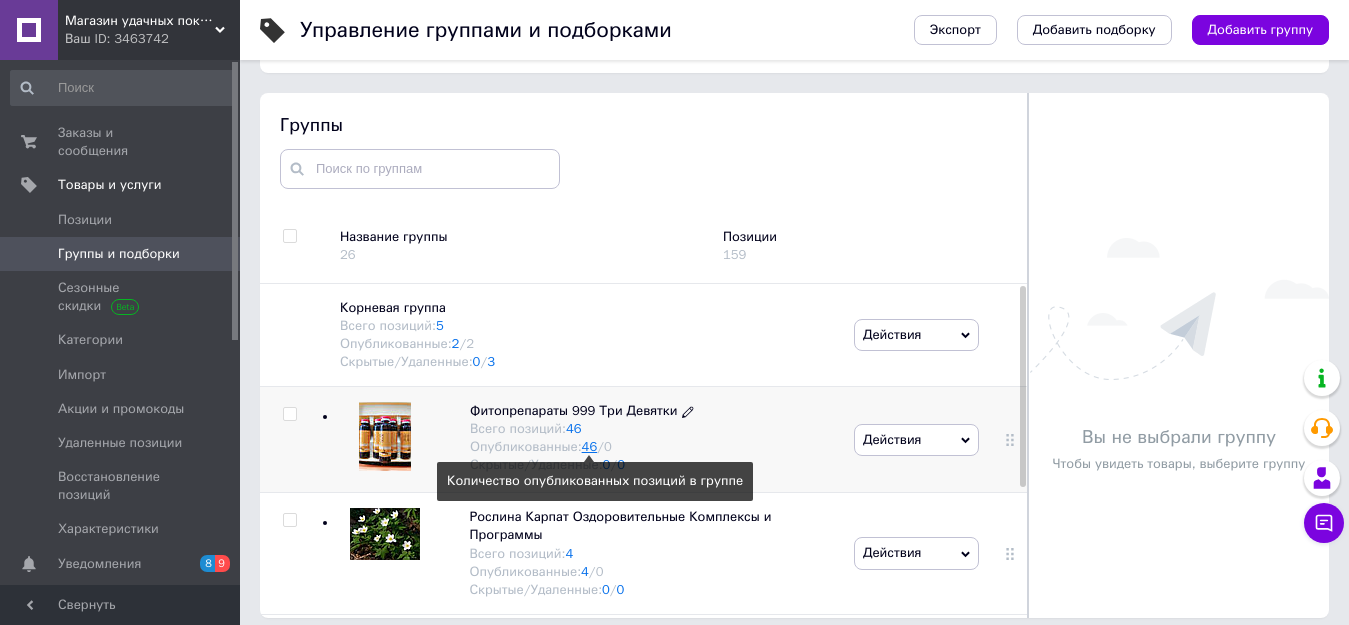 click on "46" at bounding box center (590, 446) 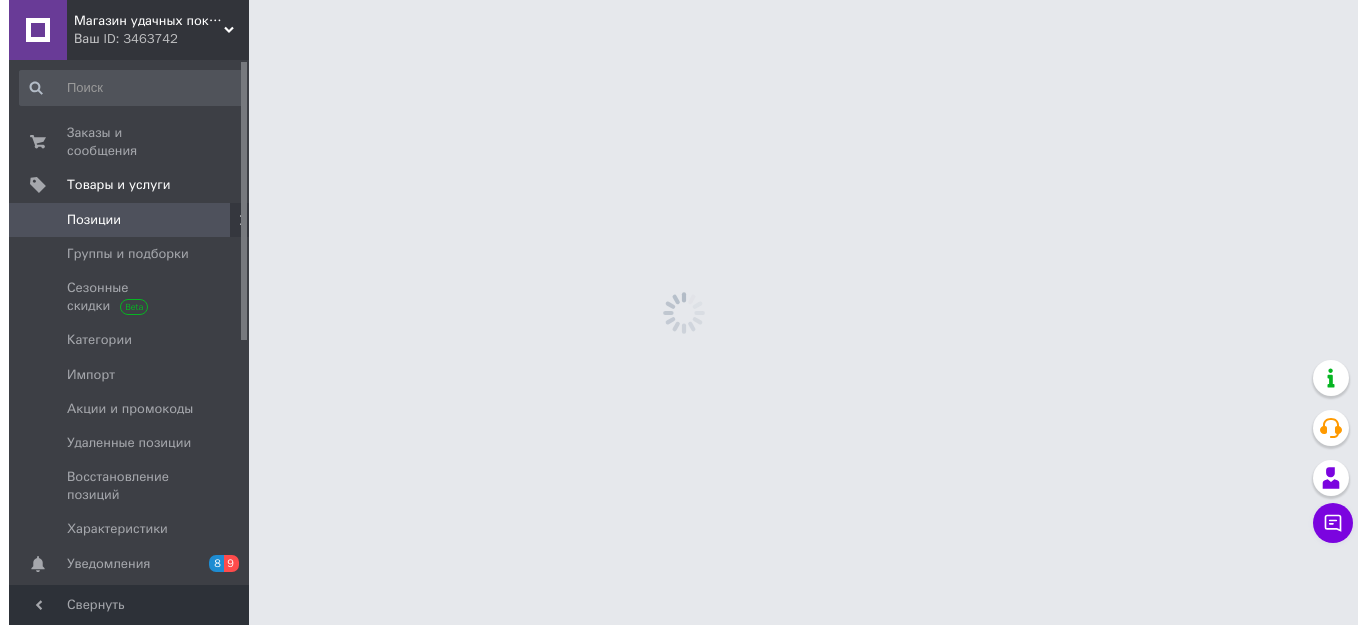 scroll, scrollTop: 0, scrollLeft: 0, axis: both 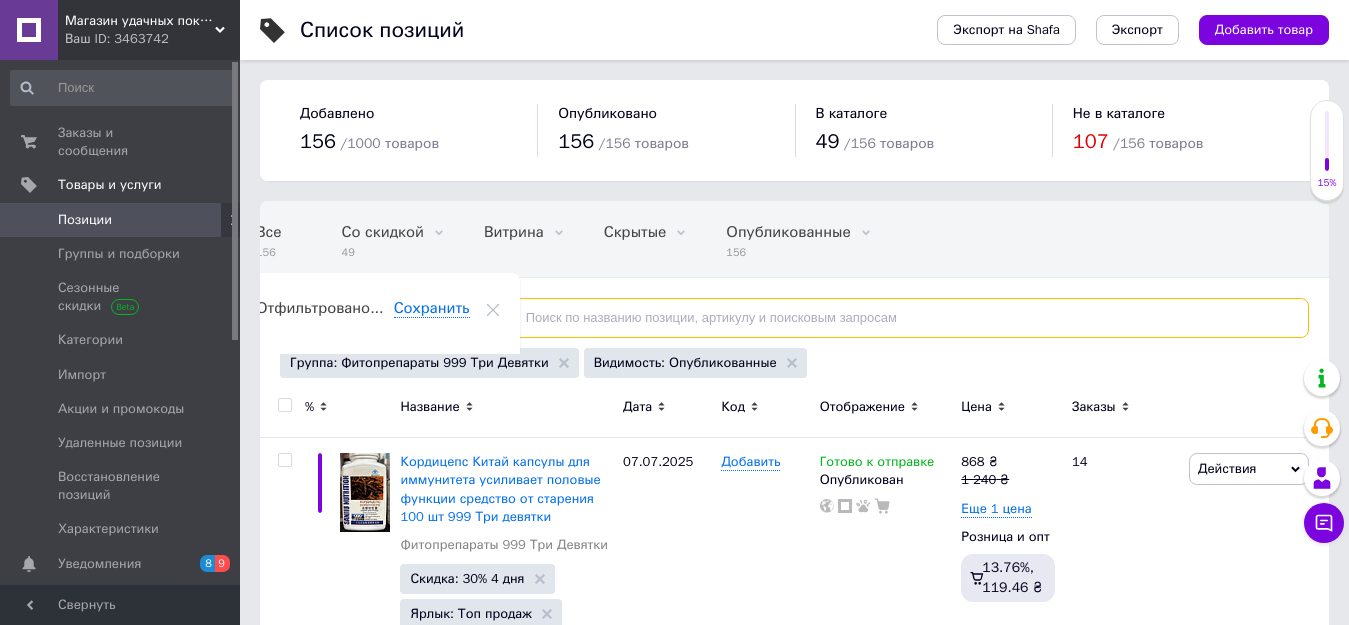 click at bounding box center [899, 318] 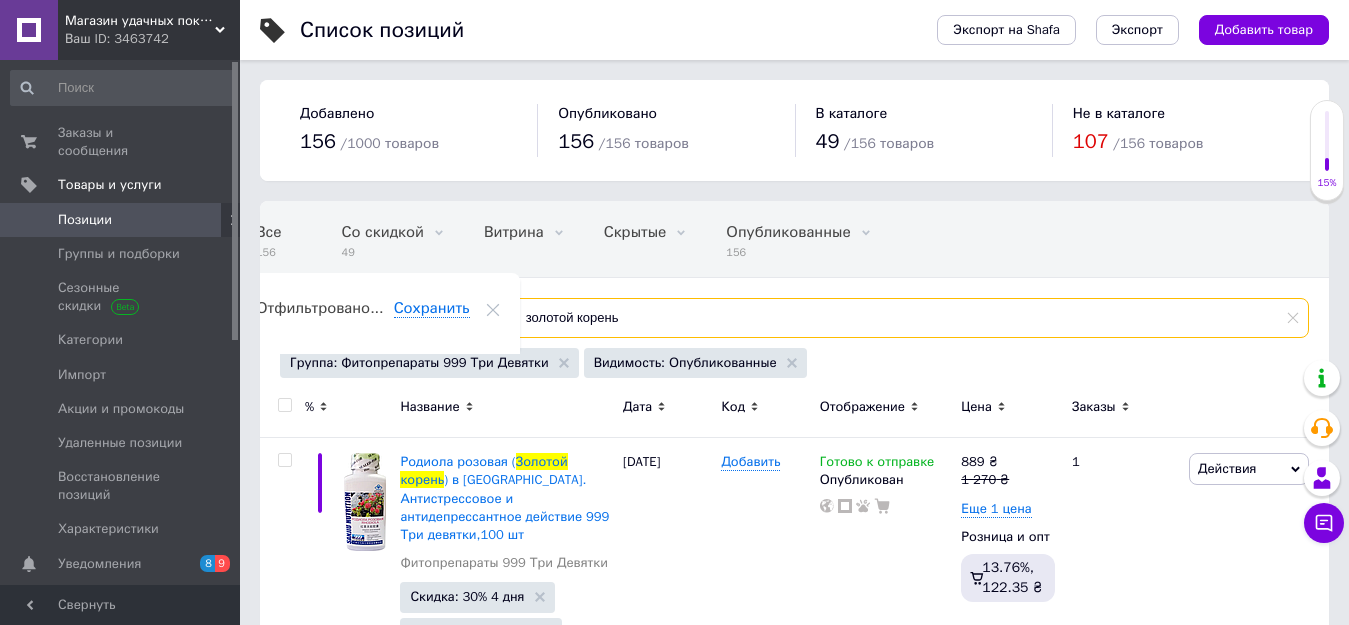scroll, scrollTop: 79, scrollLeft: 0, axis: vertical 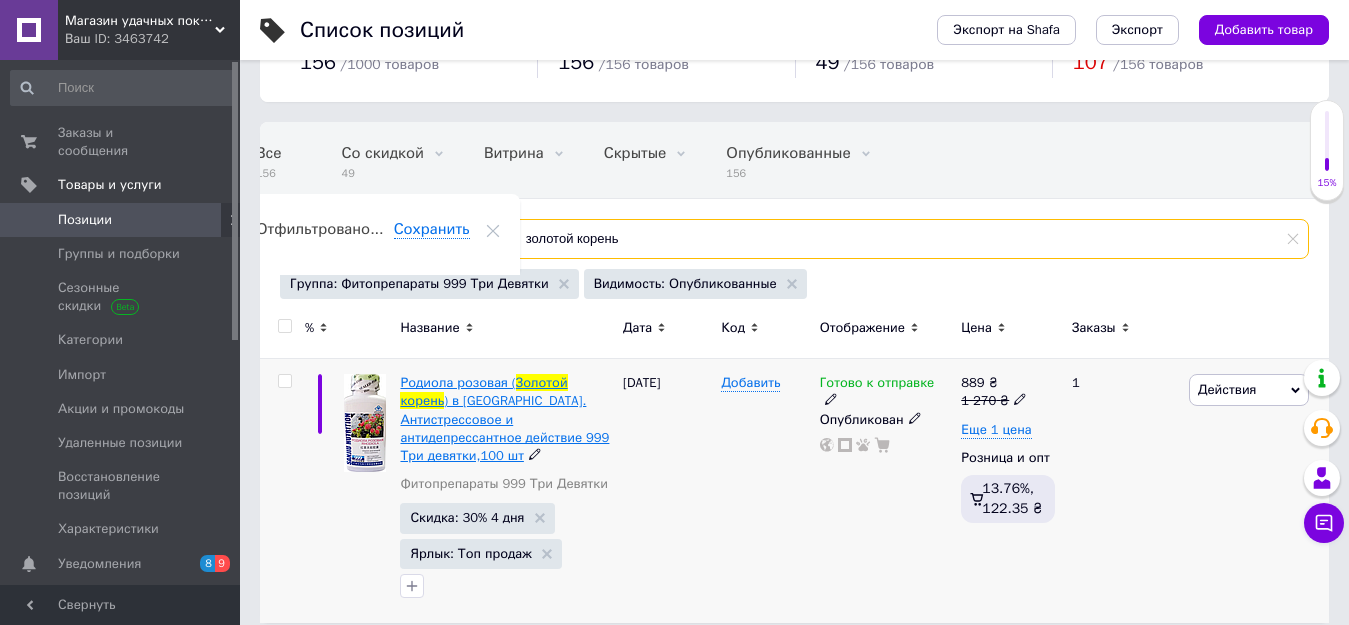 type on "золотой корень" 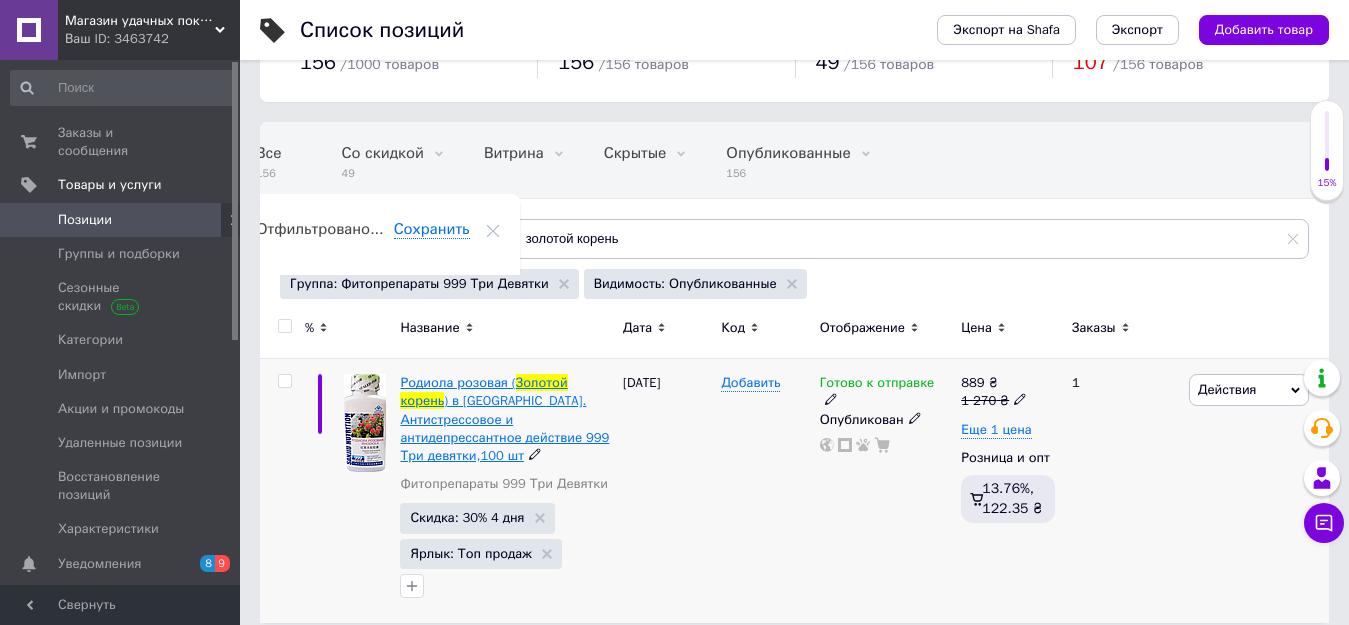 click on ") в капс. Антистрессовое и антидепрессантное действие 999 Три девятки,100 шт" at bounding box center (504, 428) 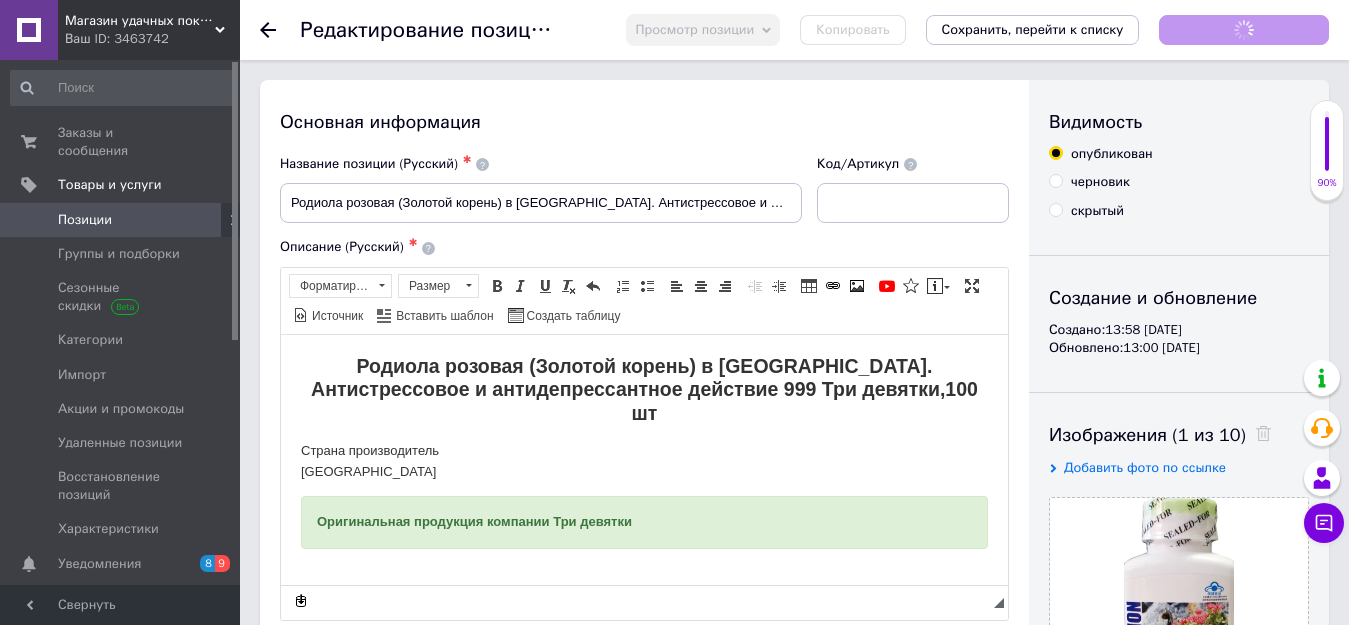 scroll, scrollTop: 0, scrollLeft: 0, axis: both 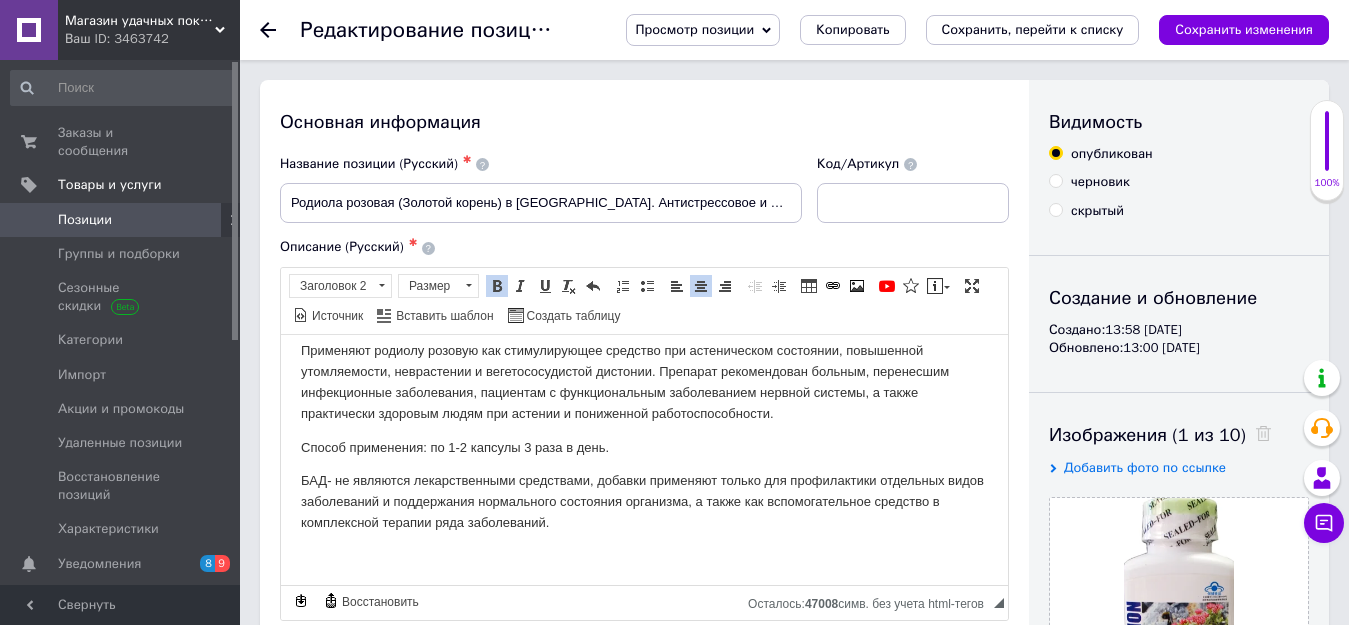 click 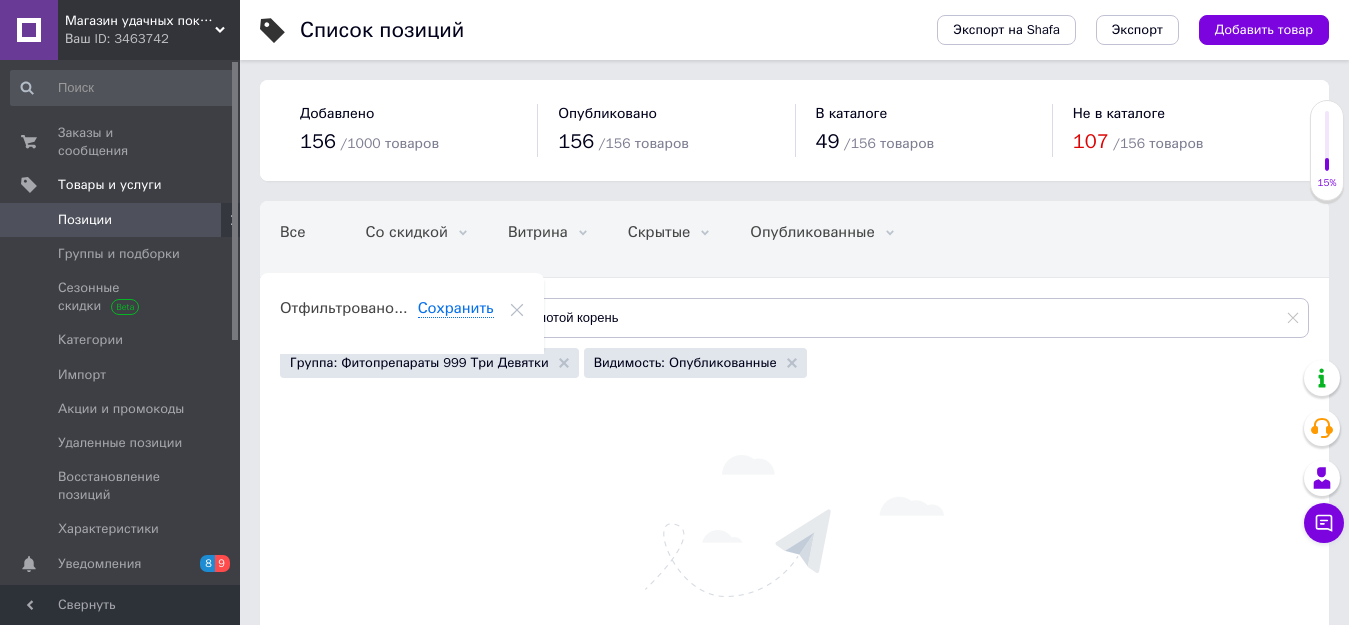 scroll, scrollTop: 0, scrollLeft: 24, axis: horizontal 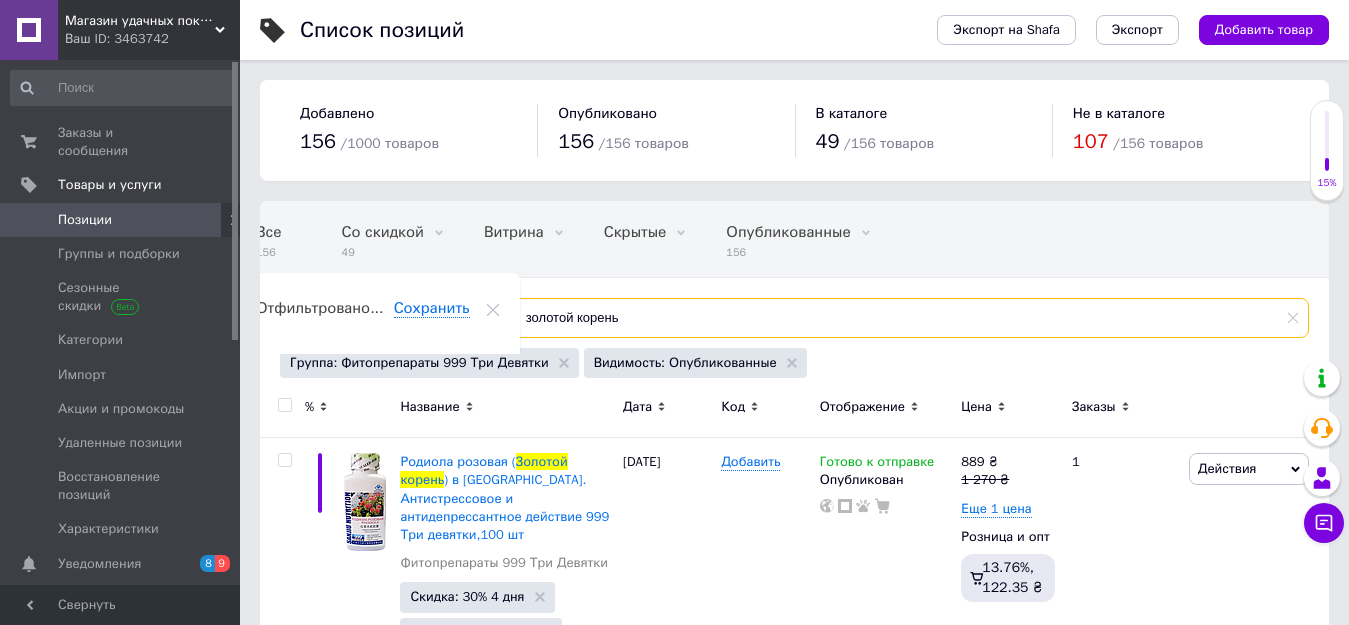 drag, startPoint x: 654, startPoint y: 310, endPoint x: 459, endPoint y: 314, distance: 195.04102 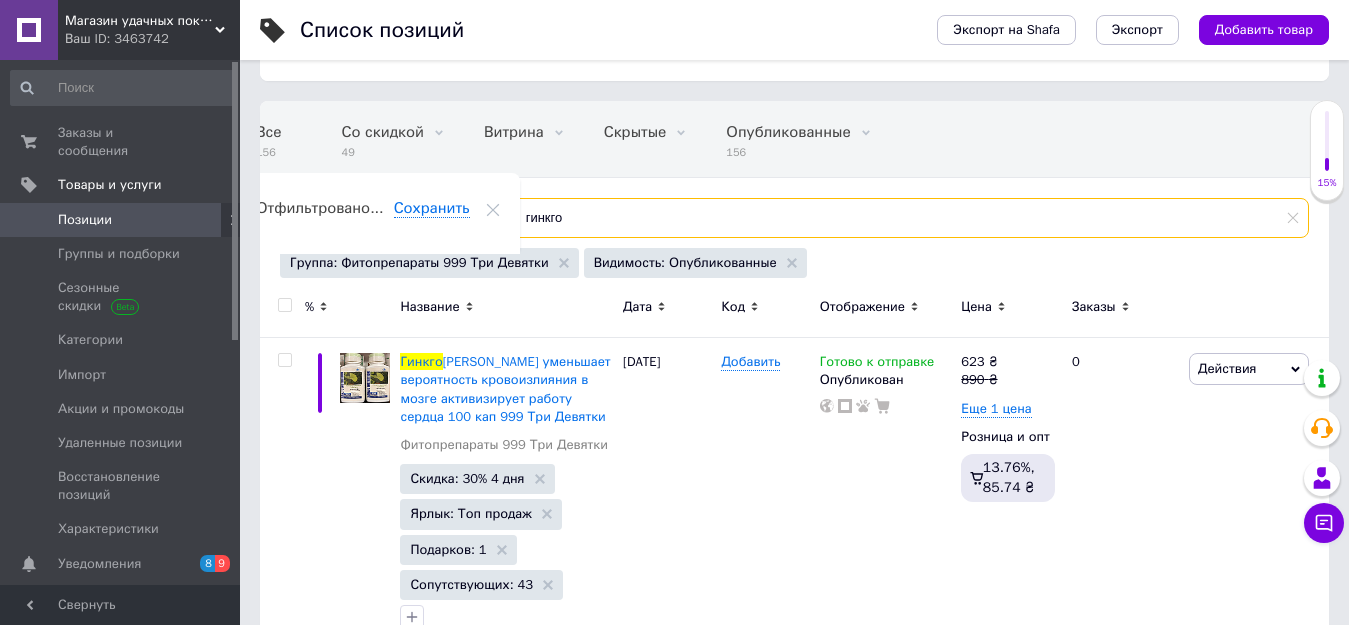 scroll, scrollTop: 149, scrollLeft: 0, axis: vertical 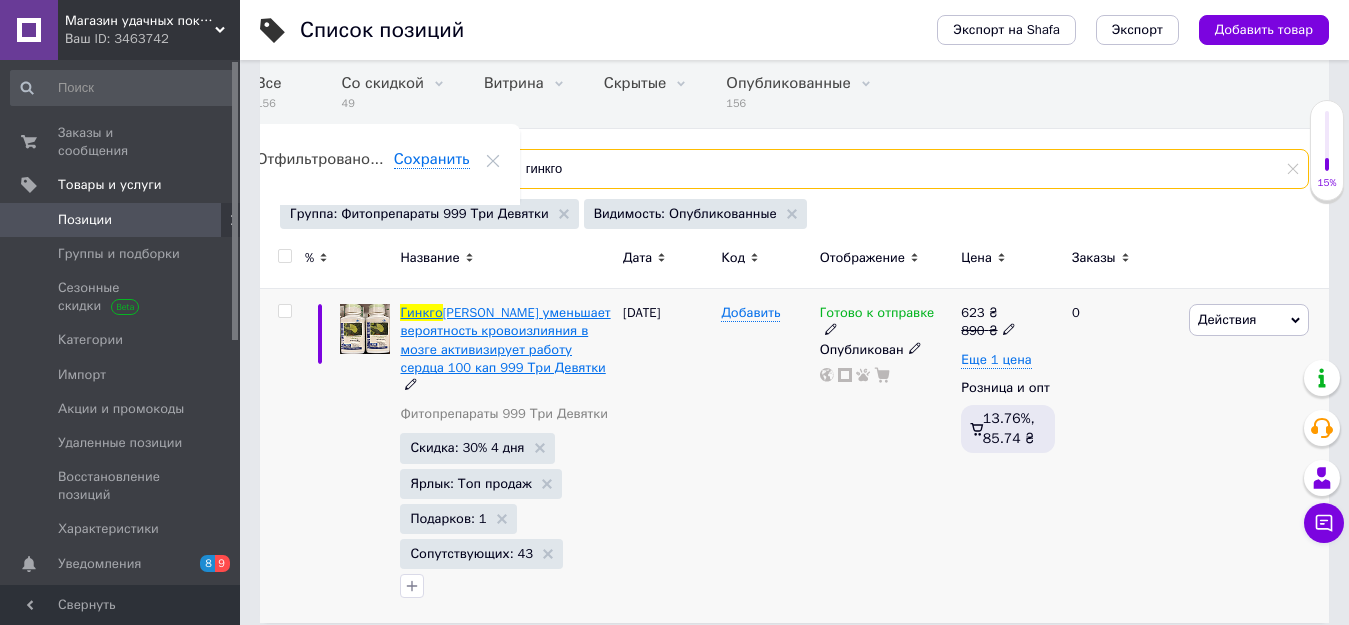 type on "гинкго" 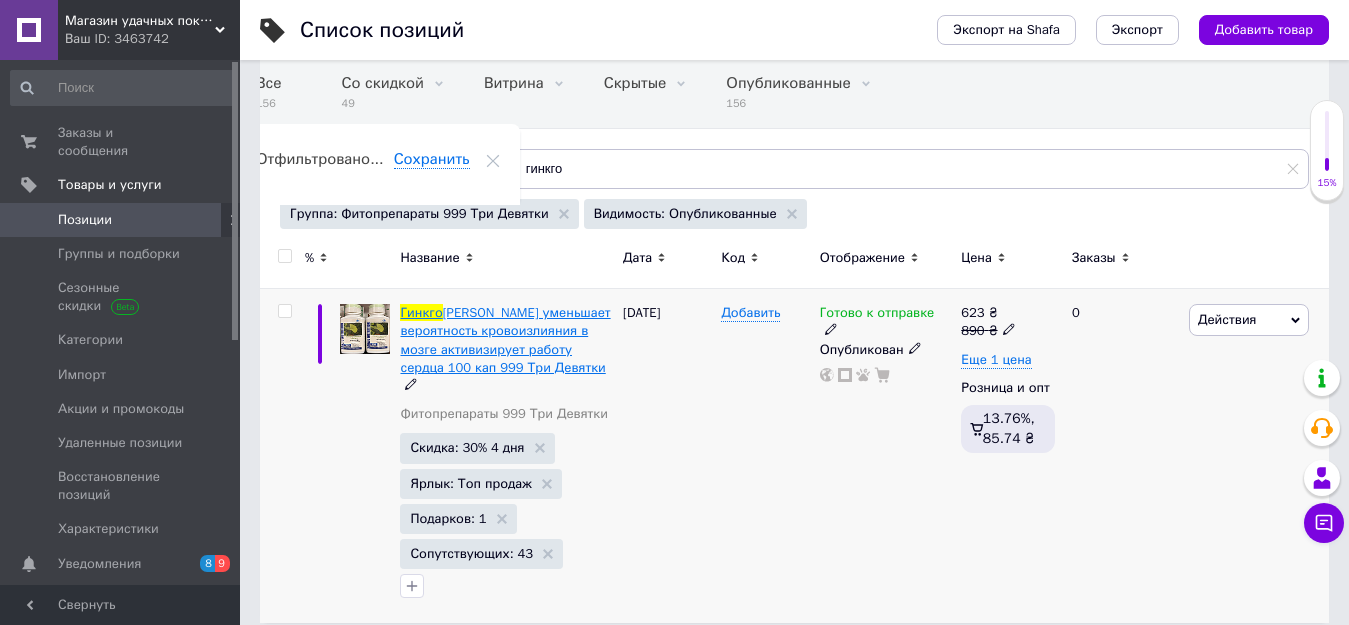 click on "Билоба уменьшает вероятность кровоизлияния в мозге активизирует работу сердца 100 кап 999 Три Девятки" at bounding box center [505, 340] 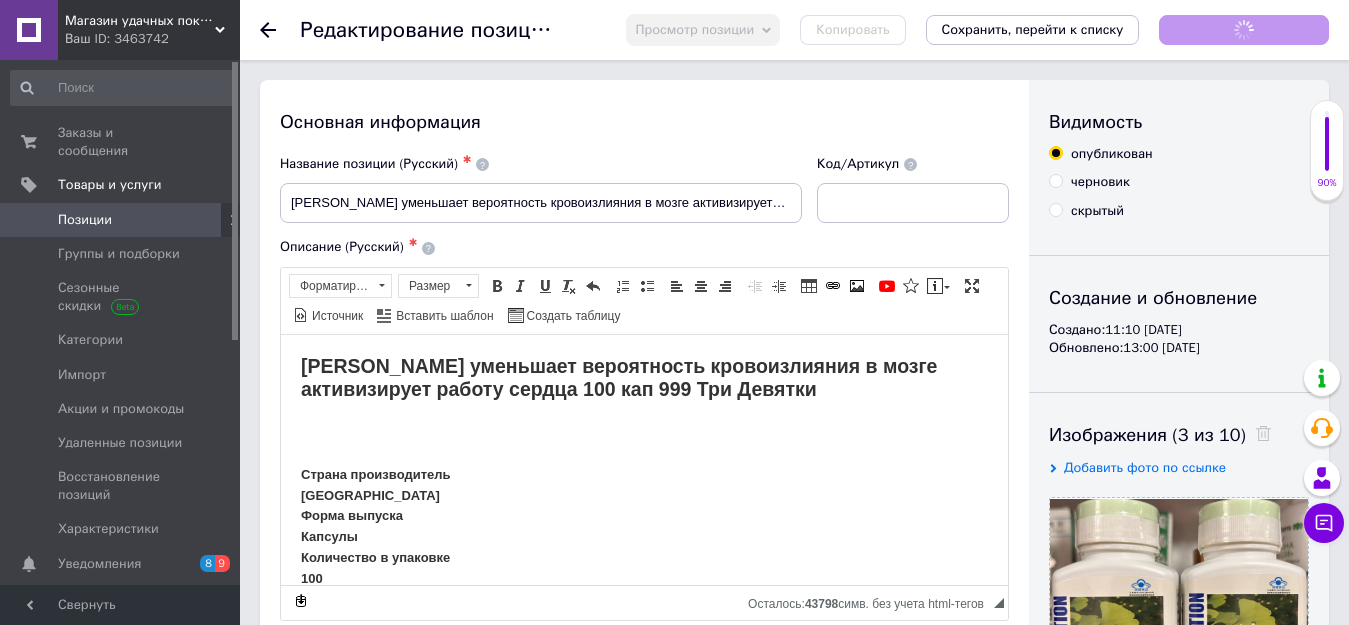scroll, scrollTop: 0, scrollLeft: 0, axis: both 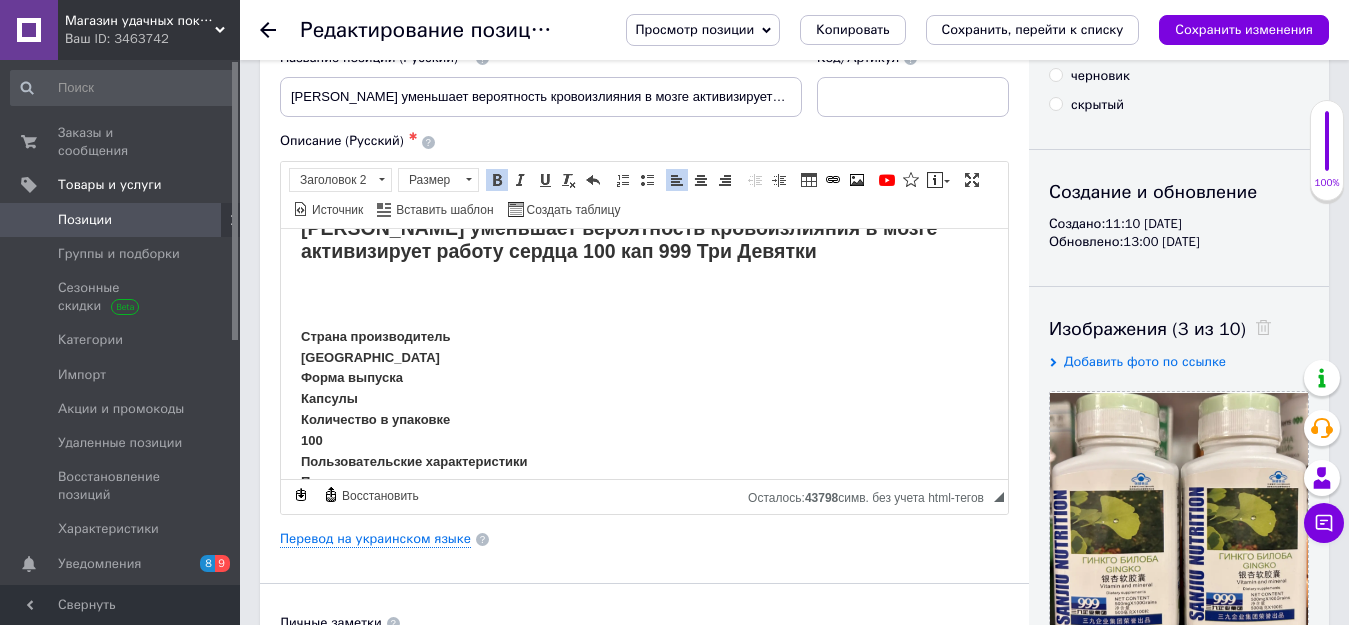 drag, startPoint x: 999, startPoint y: 257, endPoint x: 1290, endPoint y: 484, distance: 369.06638 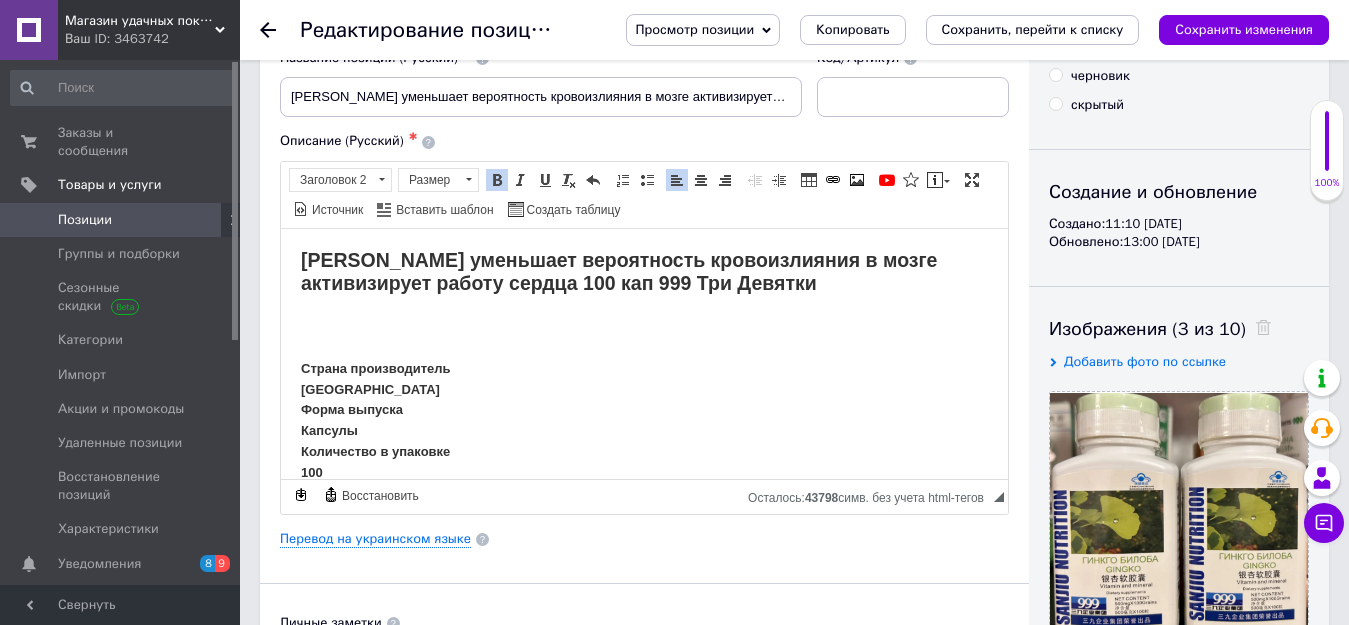 click 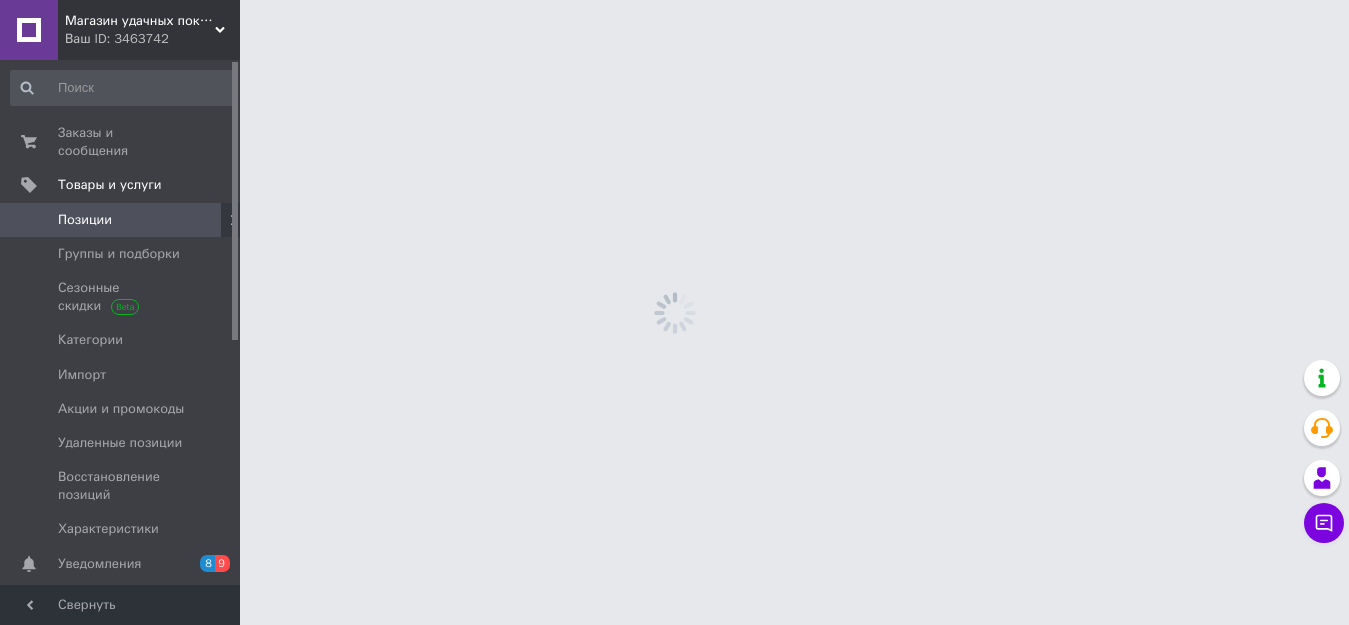 scroll, scrollTop: 0, scrollLeft: 0, axis: both 